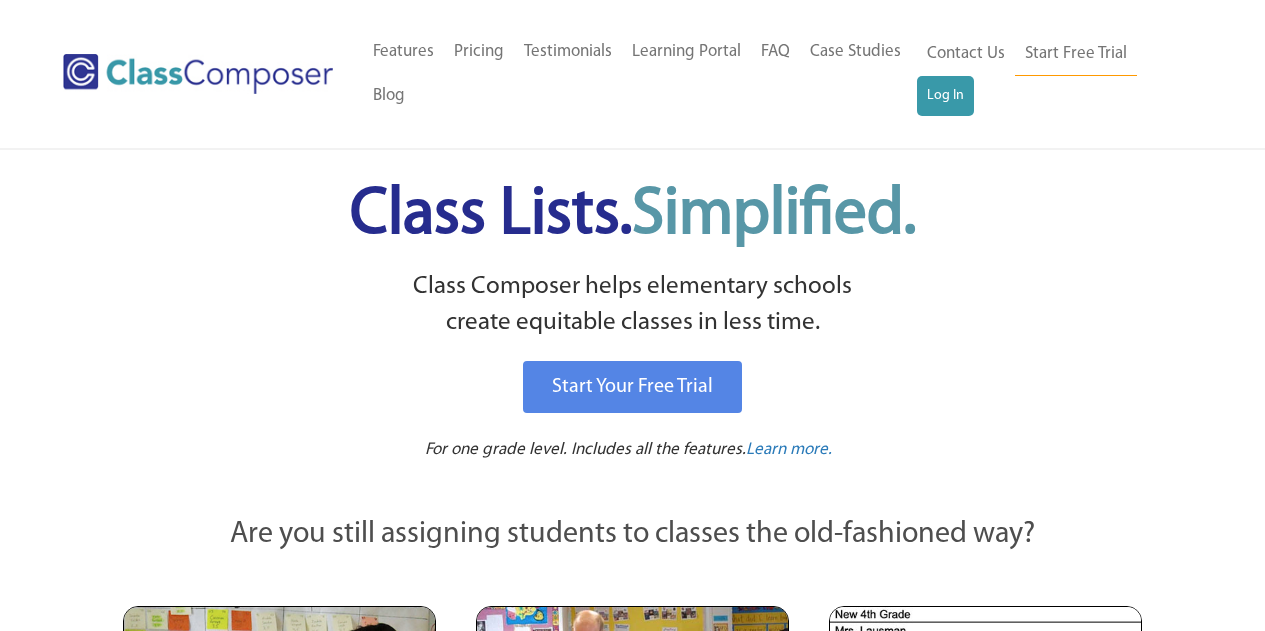 scroll, scrollTop: 0, scrollLeft: 0, axis: both 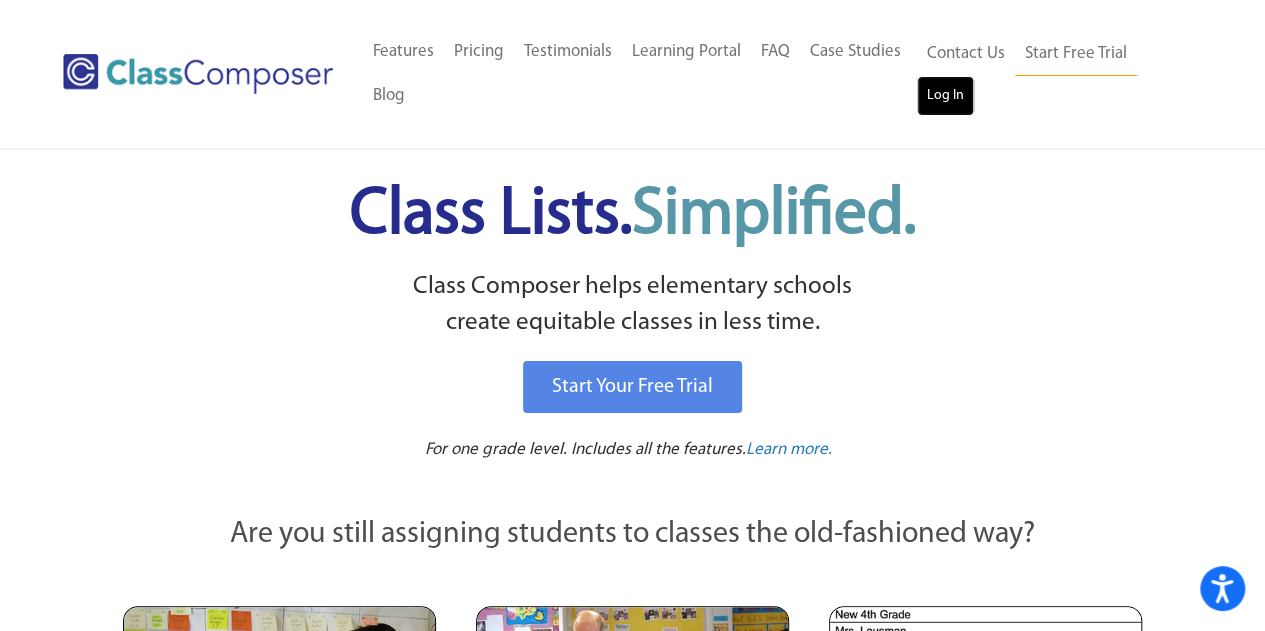 click on "Log In" at bounding box center (945, 96) 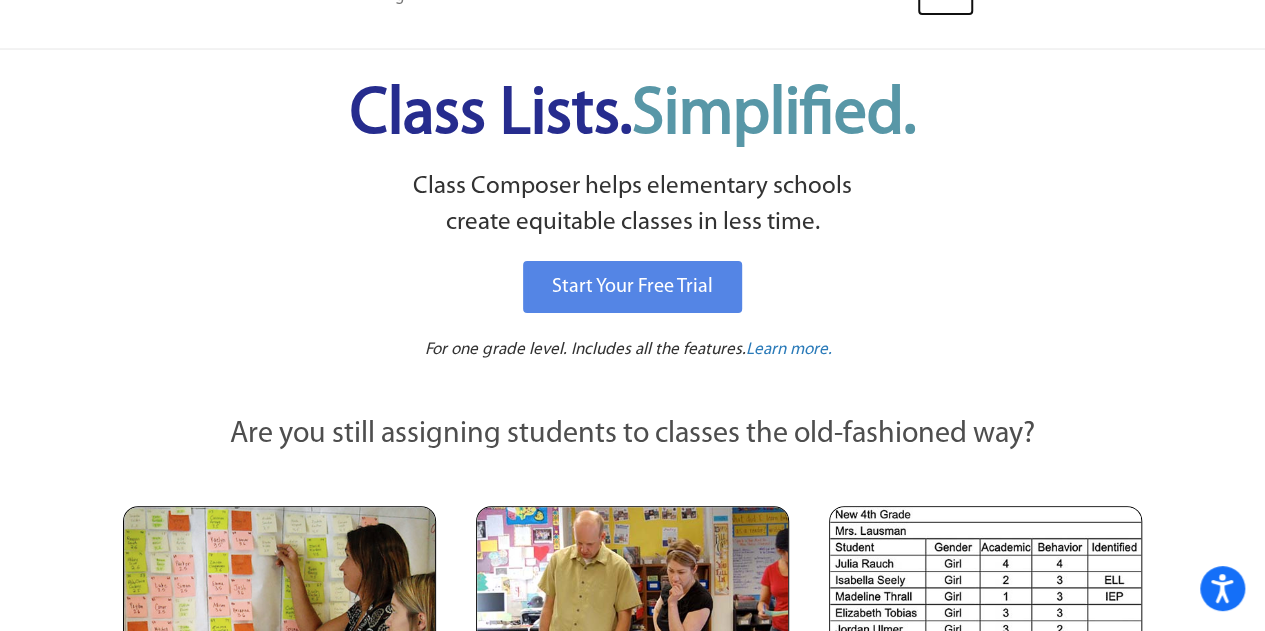 scroll, scrollTop: 0, scrollLeft: 0, axis: both 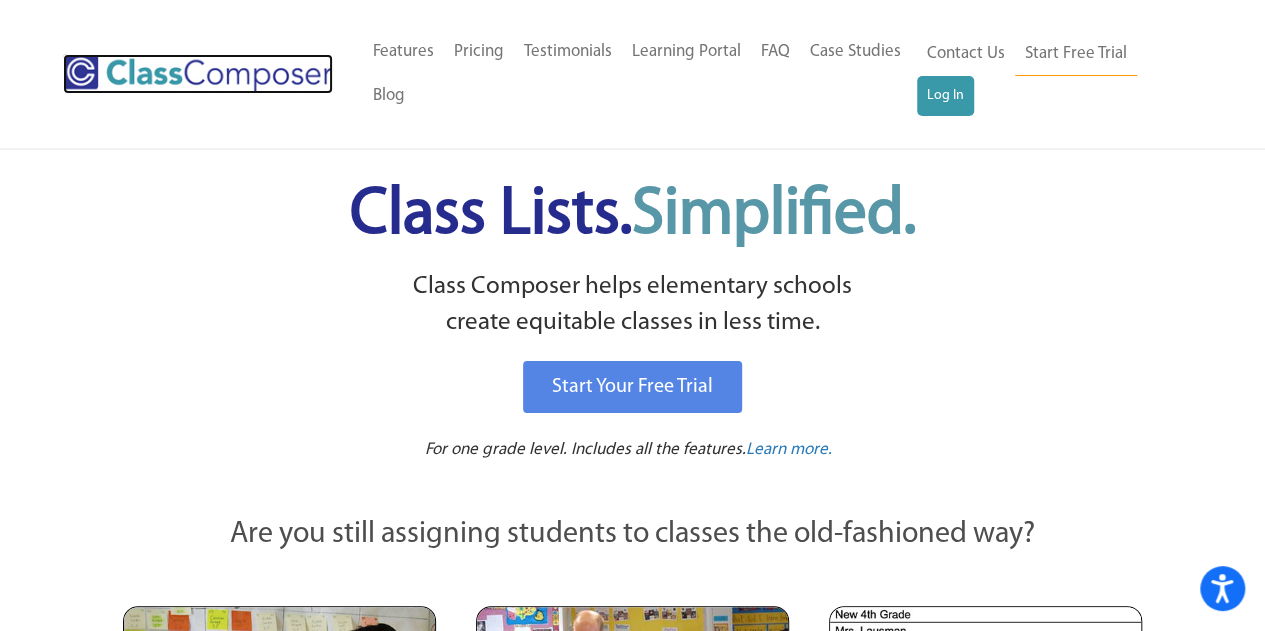 click at bounding box center [198, 74] 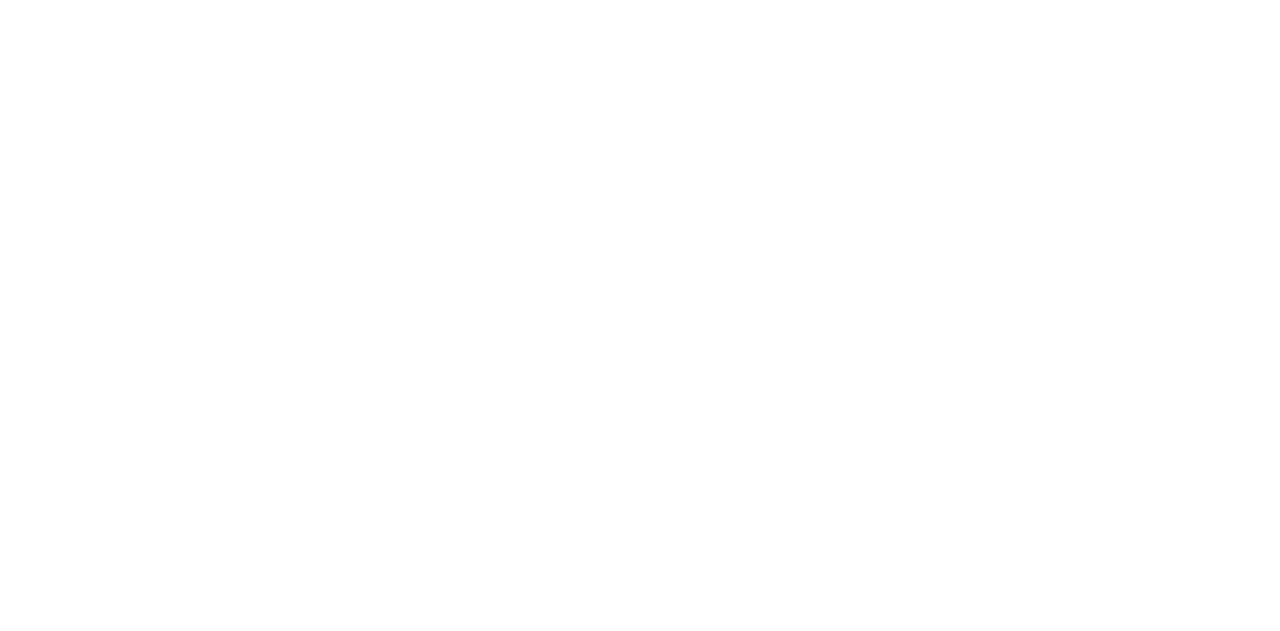 scroll, scrollTop: 0, scrollLeft: 0, axis: both 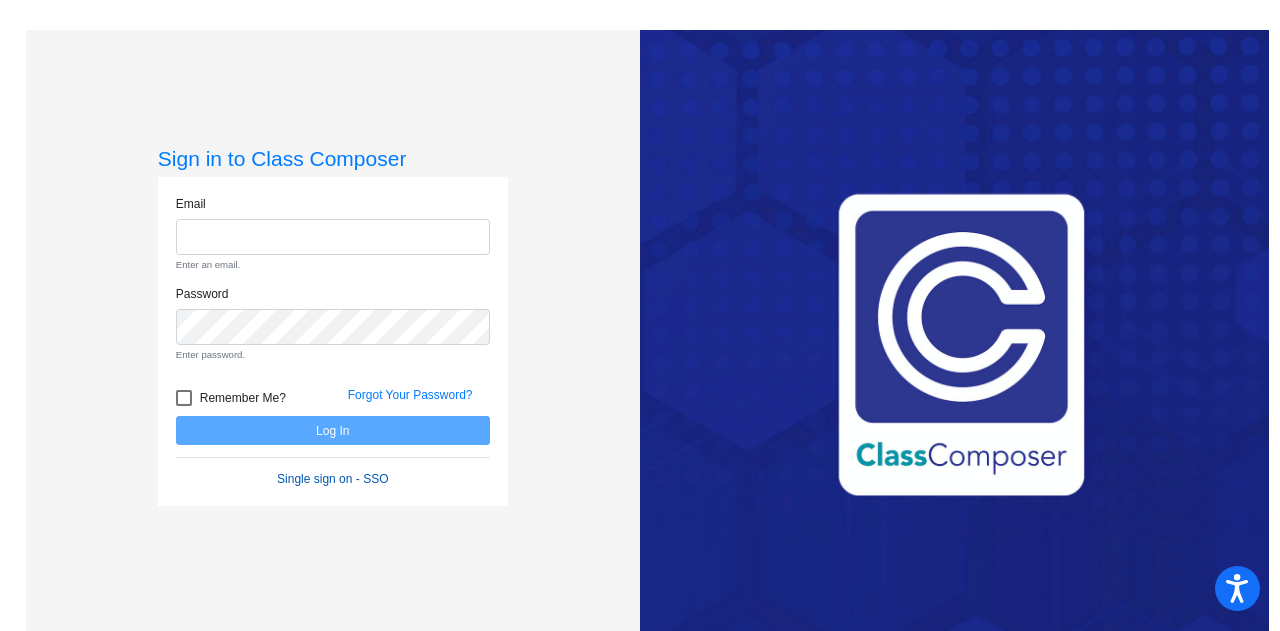 click on "Email Enter an email. Password Enter password.   Remember Me? Forgot Your Password?  Log In   Single sign on - SSO" 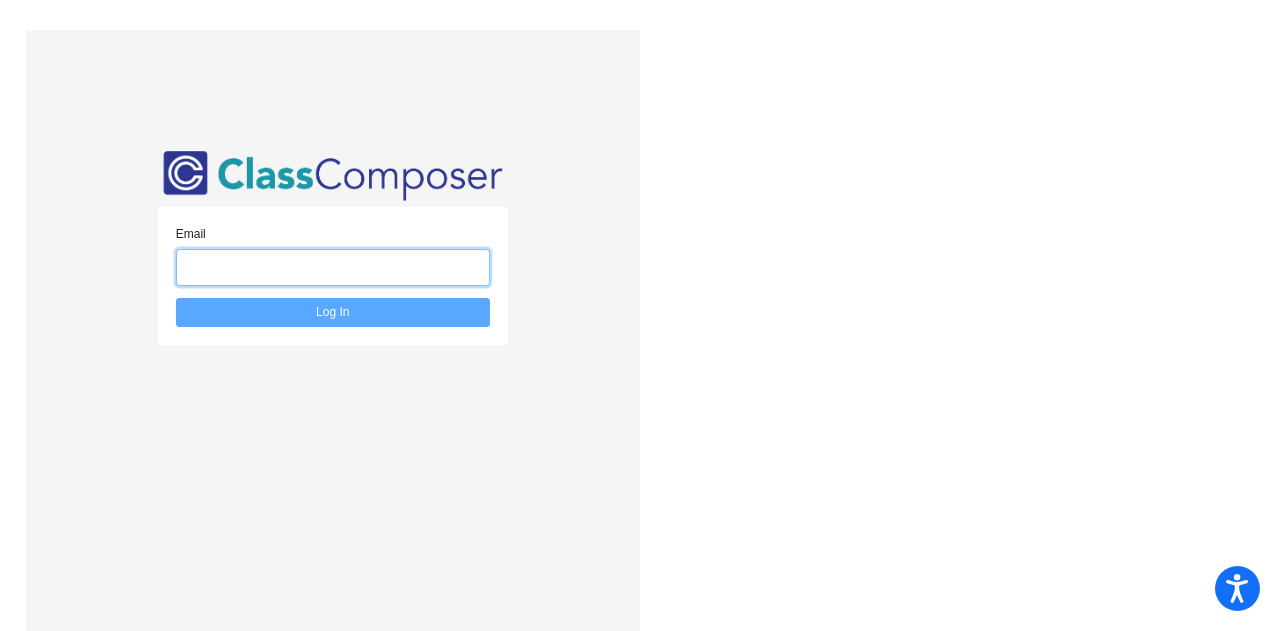click 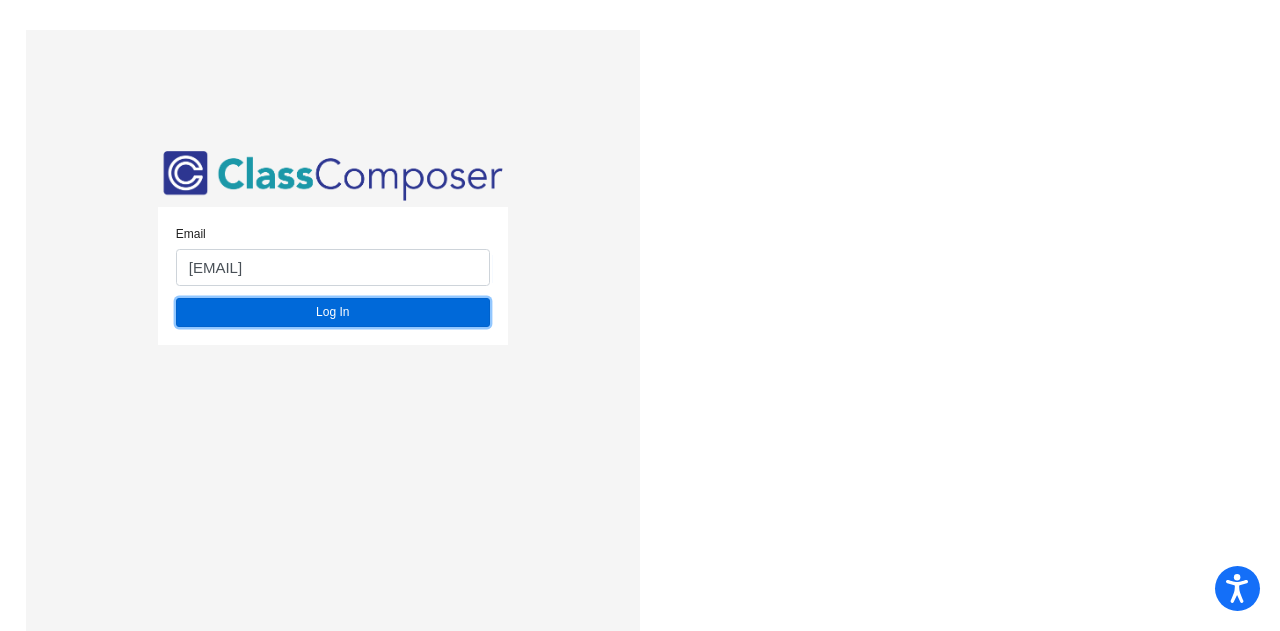 click on "Log In" 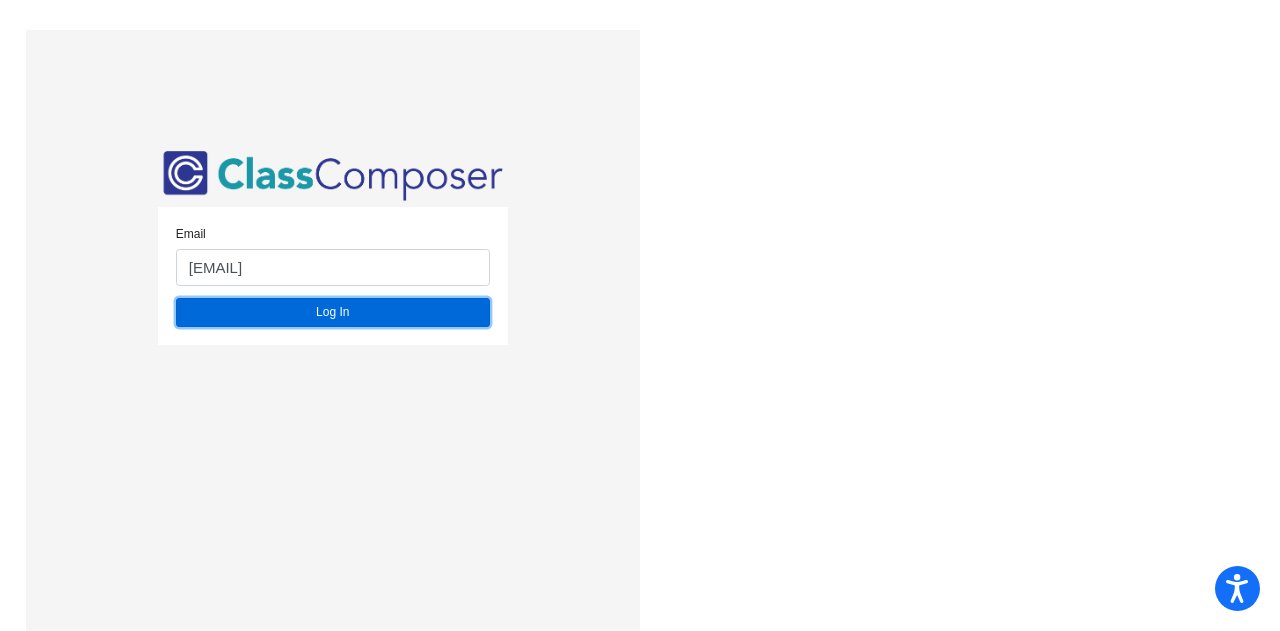 click on "Log In" 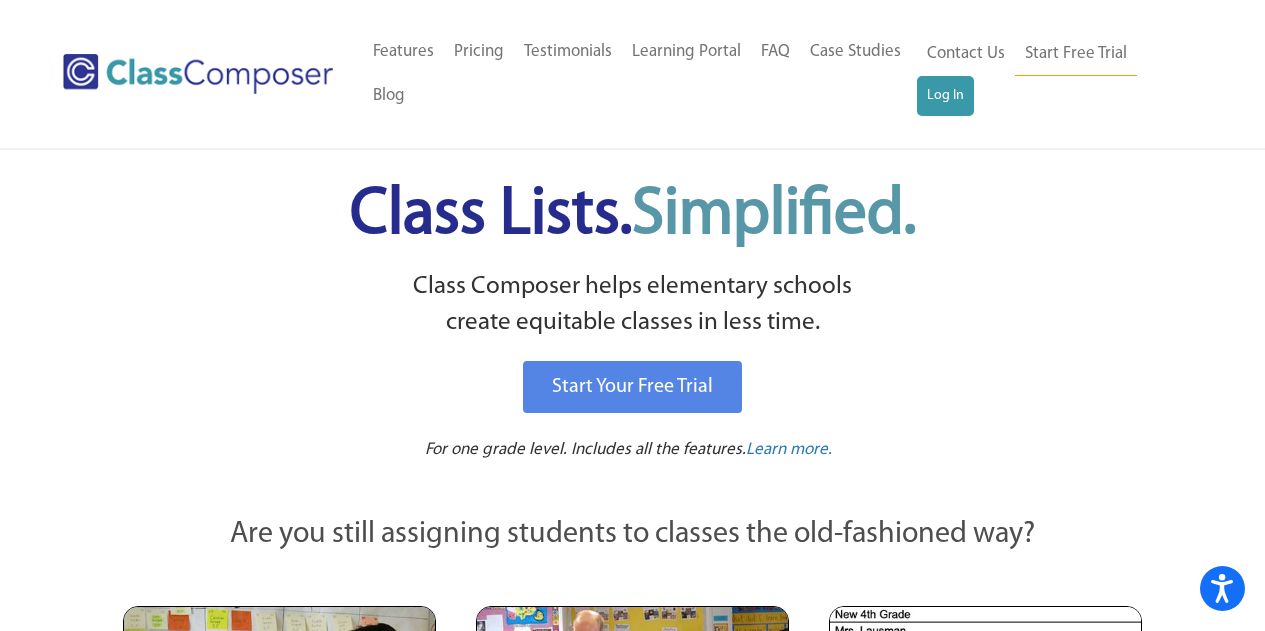 scroll, scrollTop: 0, scrollLeft: 0, axis: both 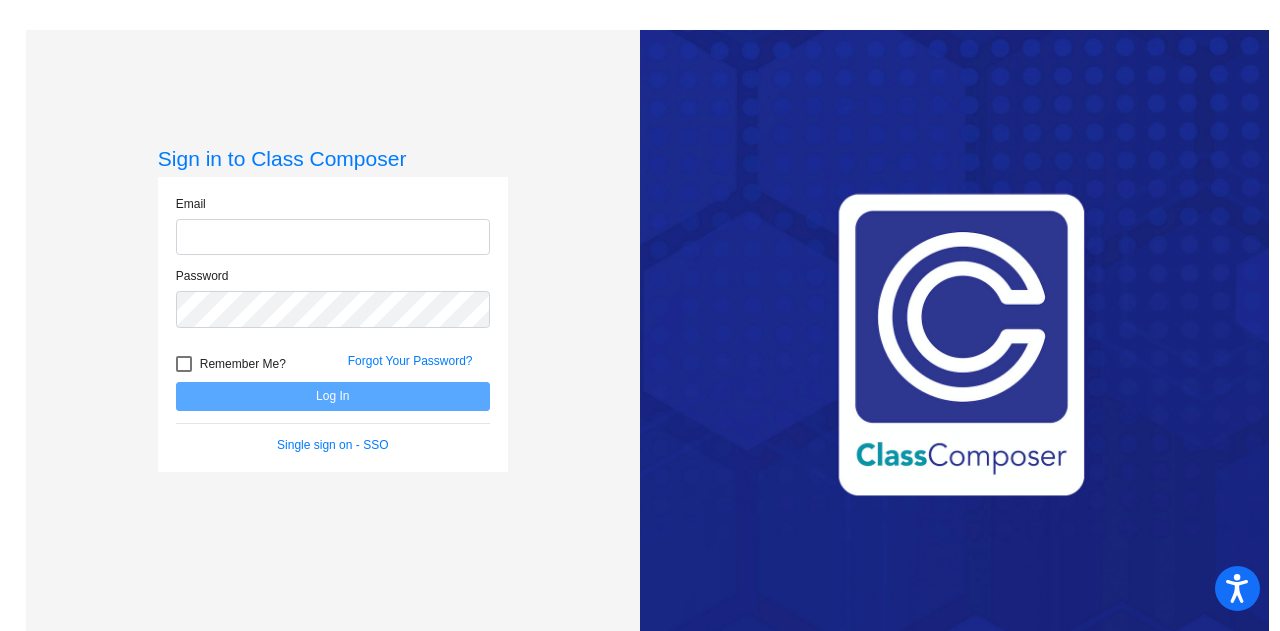 click 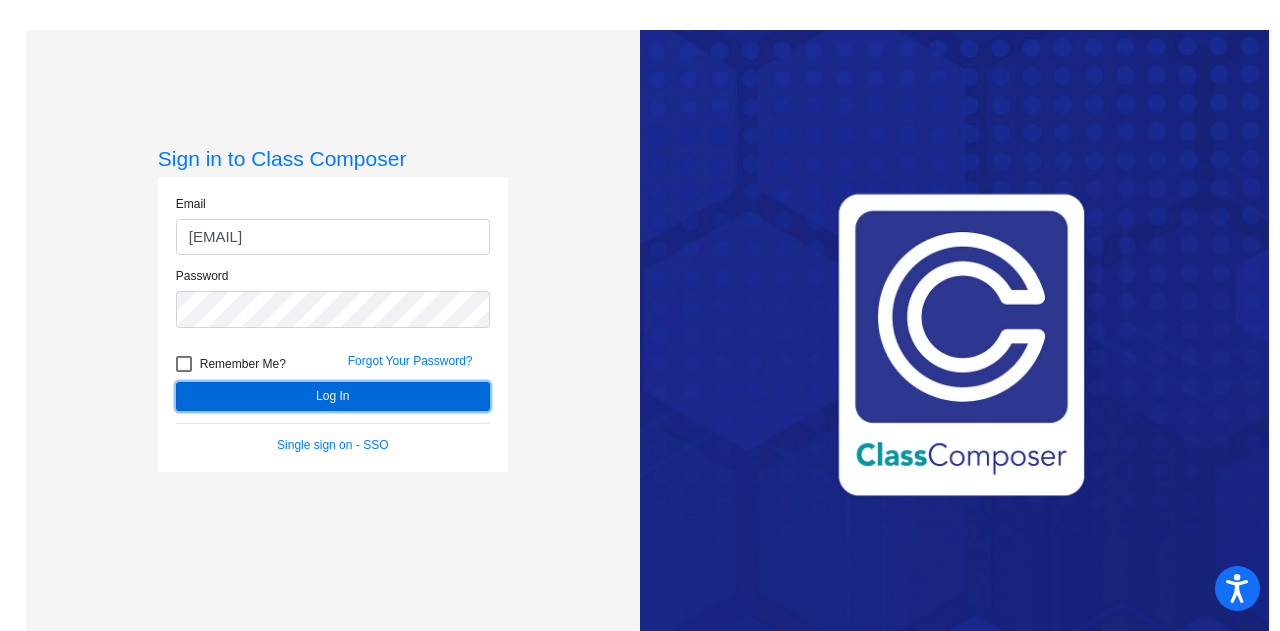 click on "Log In" 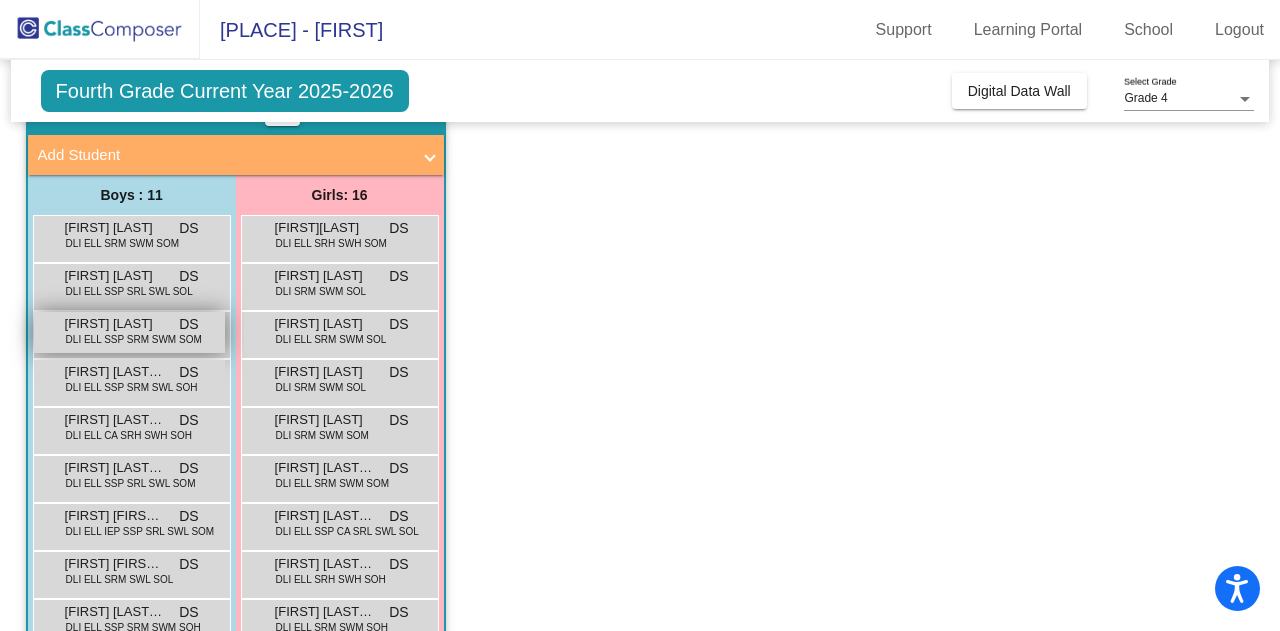 scroll, scrollTop: 0, scrollLeft: 0, axis: both 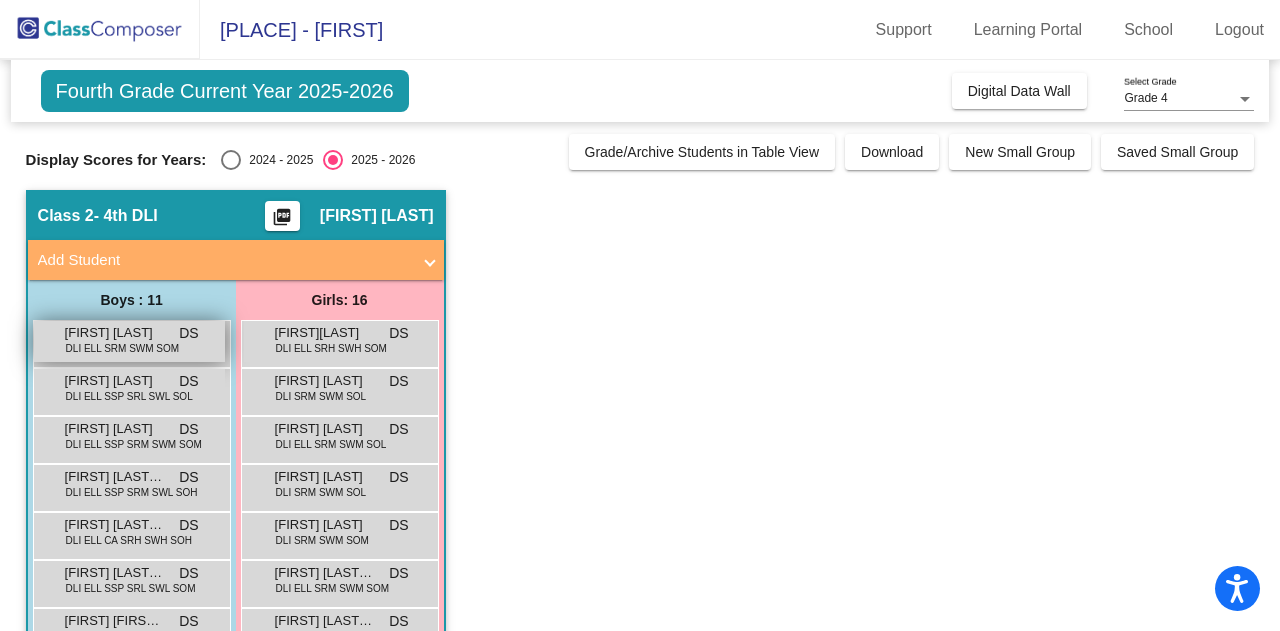 click on "DLI ELL SRM SWM SOM" at bounding box center (123, 348) 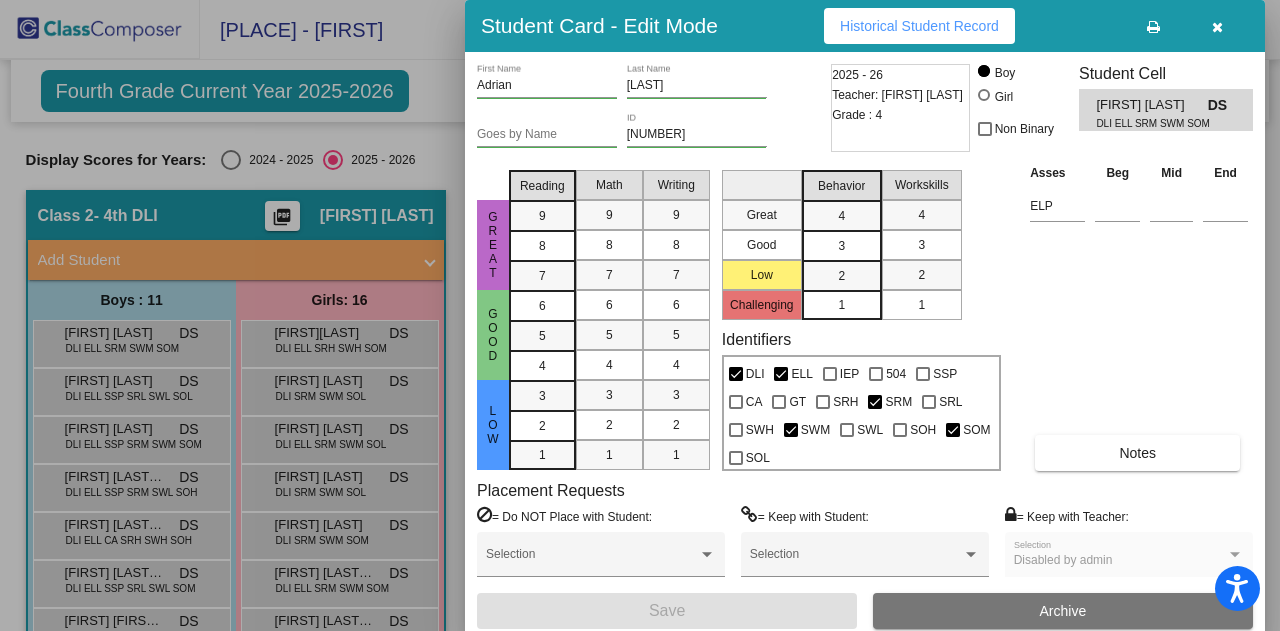 click at bounding box center (640, 315) 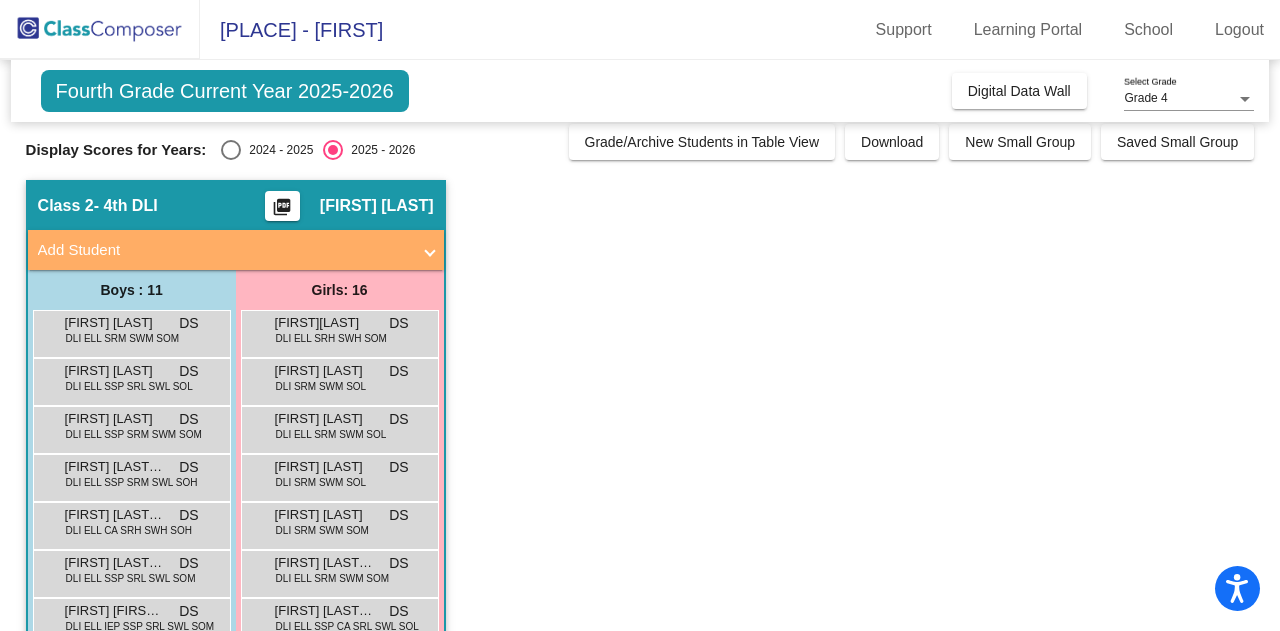 scroll, scrollTop: 0, scrollLeft: 0, axis: both 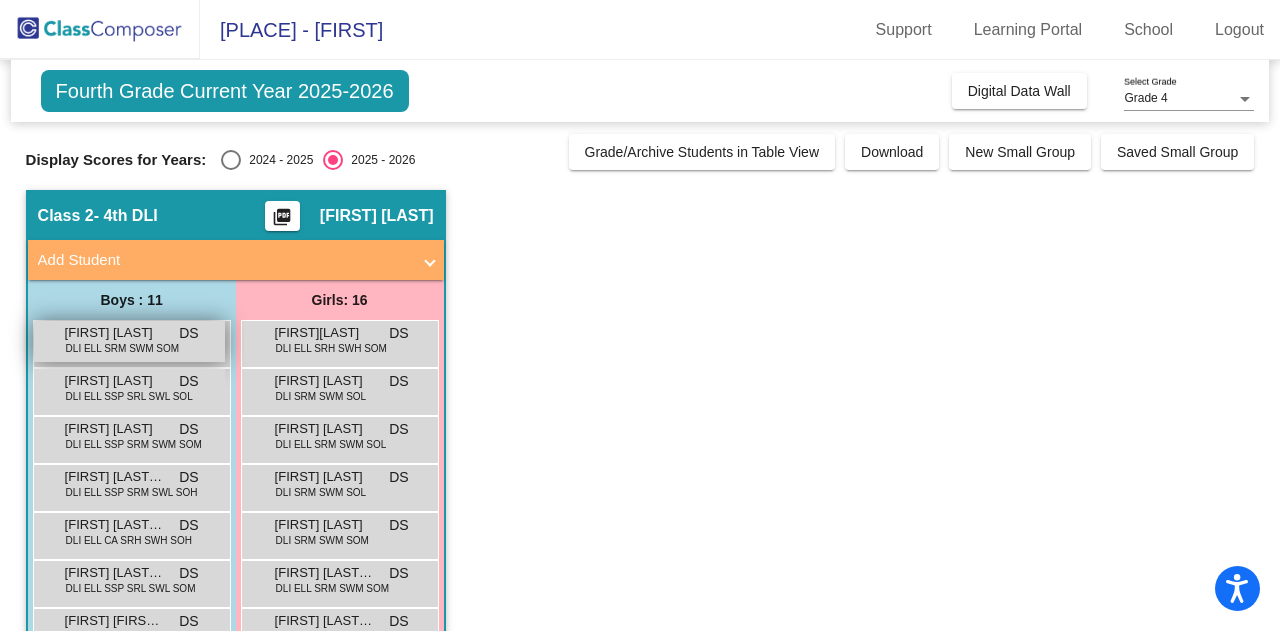 click on "DLI ELL SRM SWM SOM" at bounding box center [123, 348] 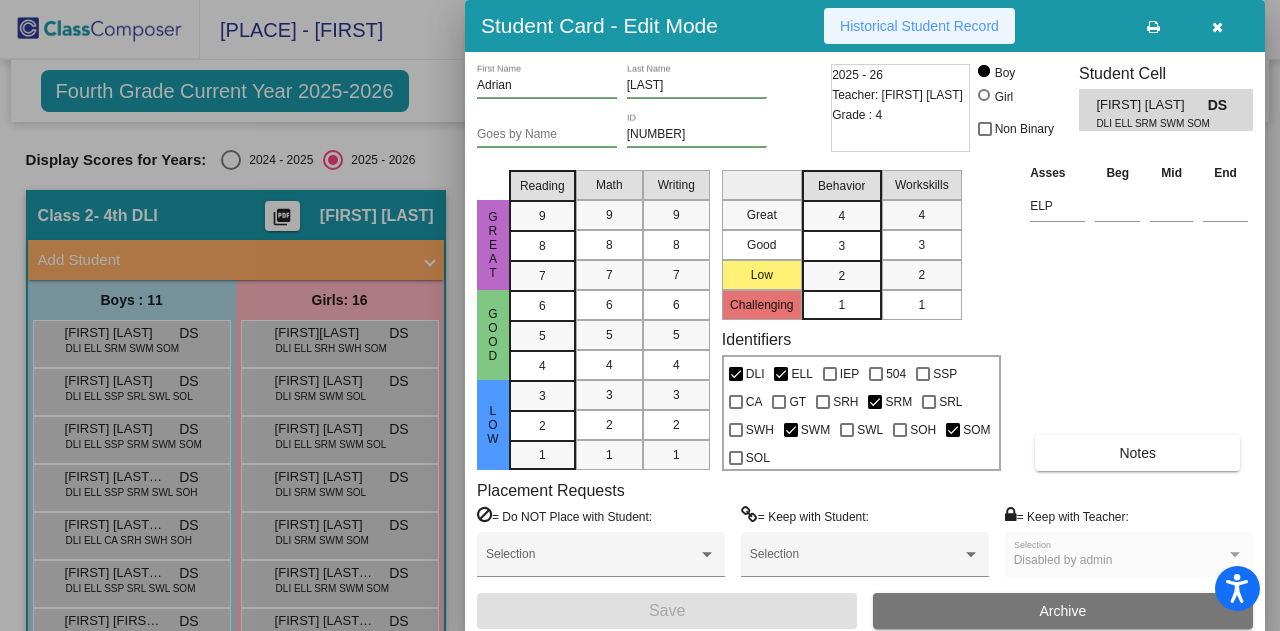 click on "Historical Student Record" at bounding box center (919, 26) 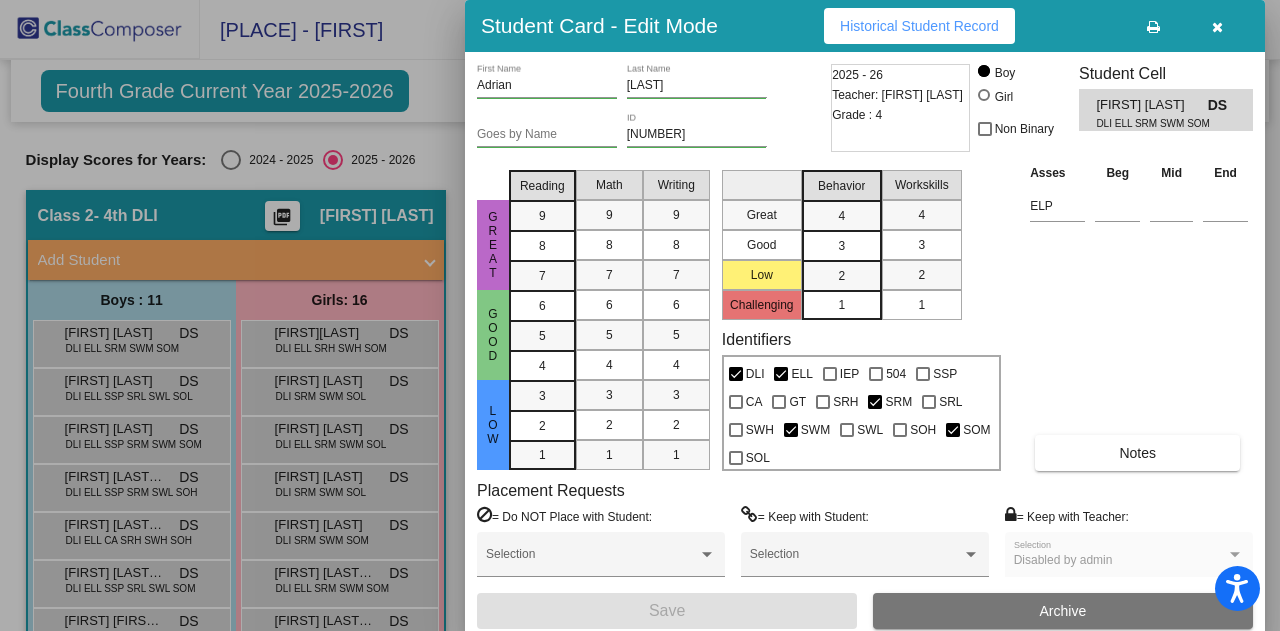 click on "Asses Beg Mid End ELP  Notes" at bounding box center (1139, 316) 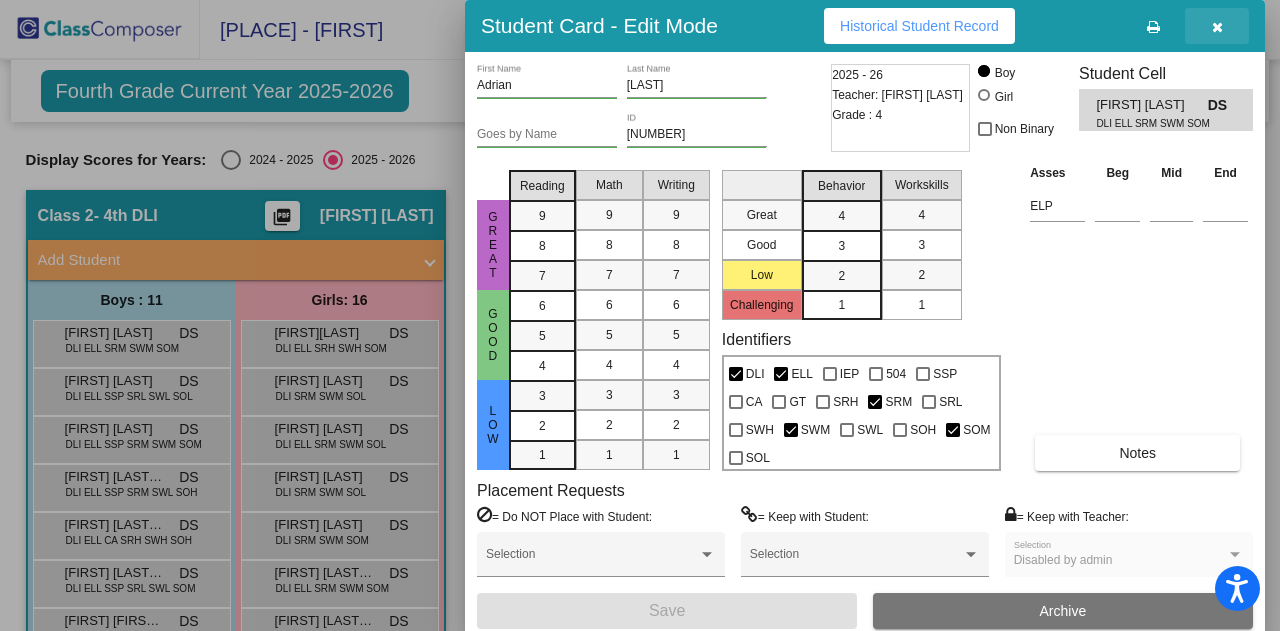 click at bounding box center [1217, 27] 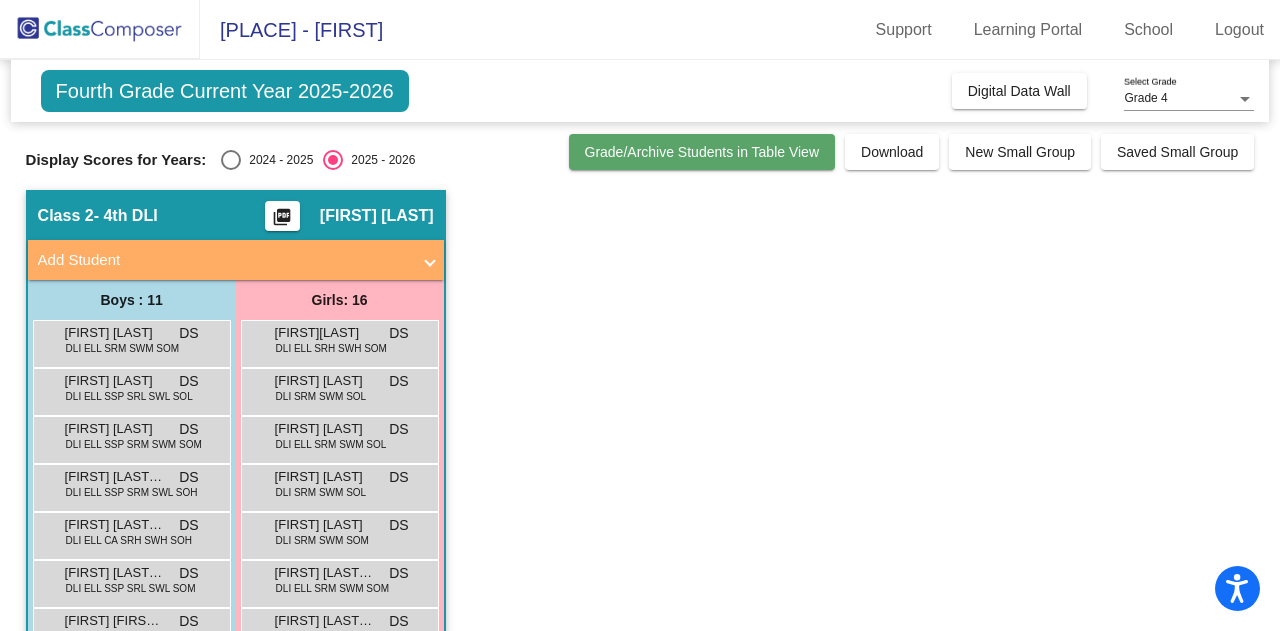 click on "Grade/Archive Students in Table View" 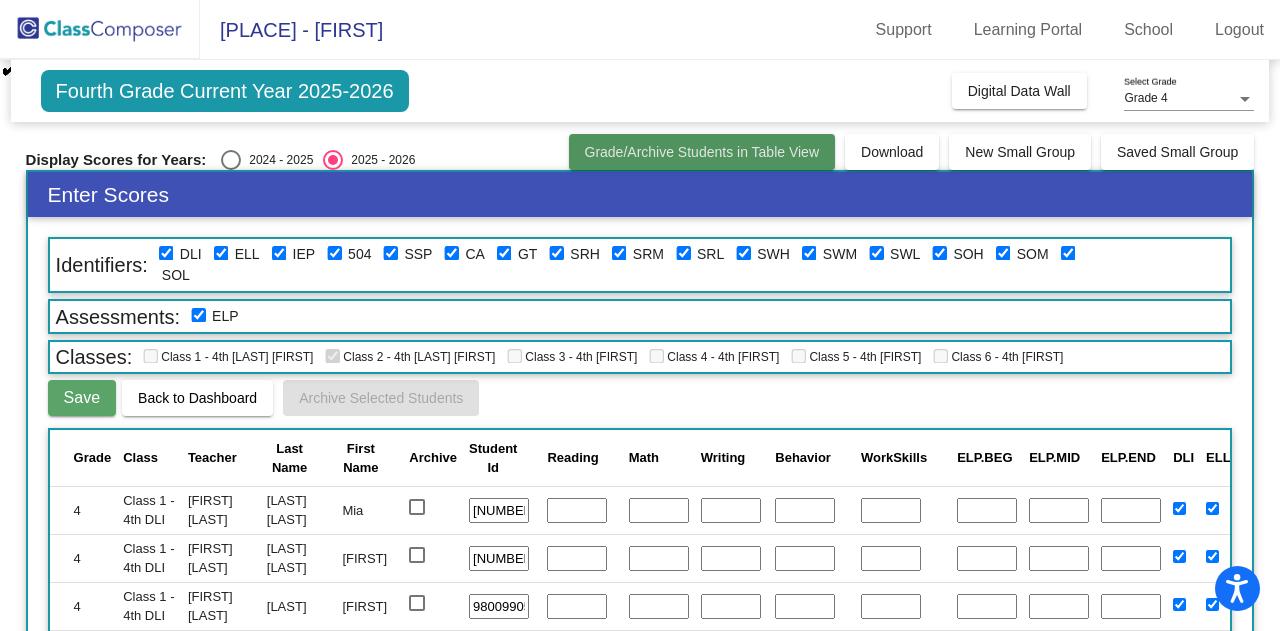 click on "Grade/Archive Students in Table View" 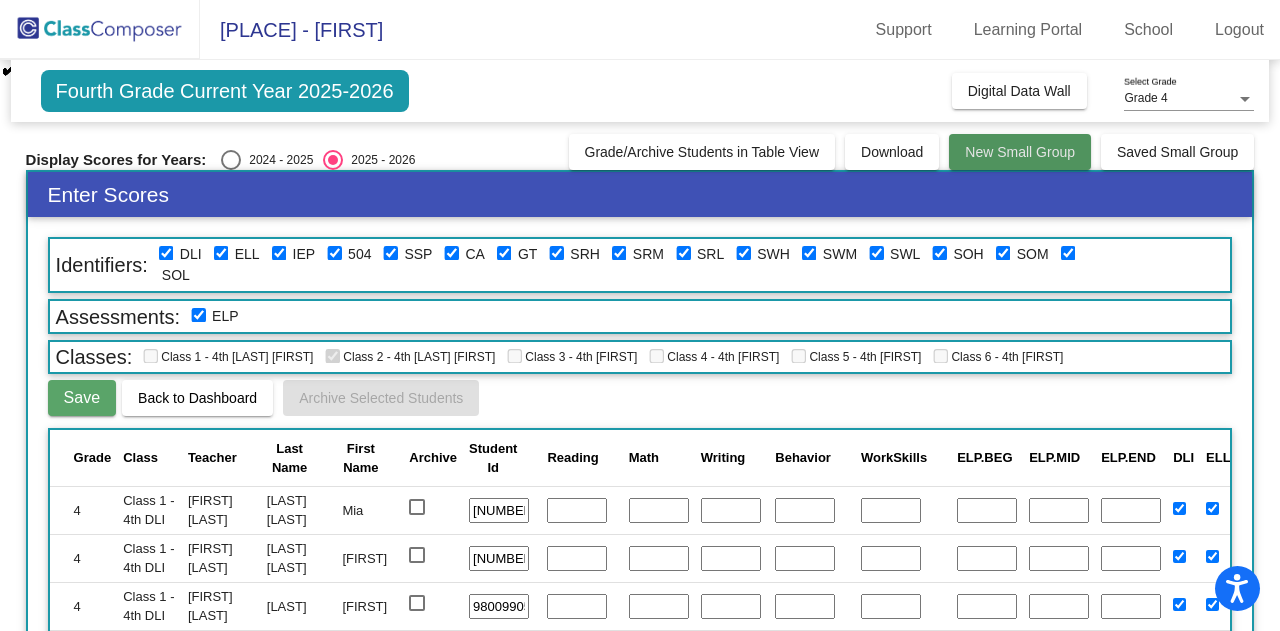 click on "New Small Group" 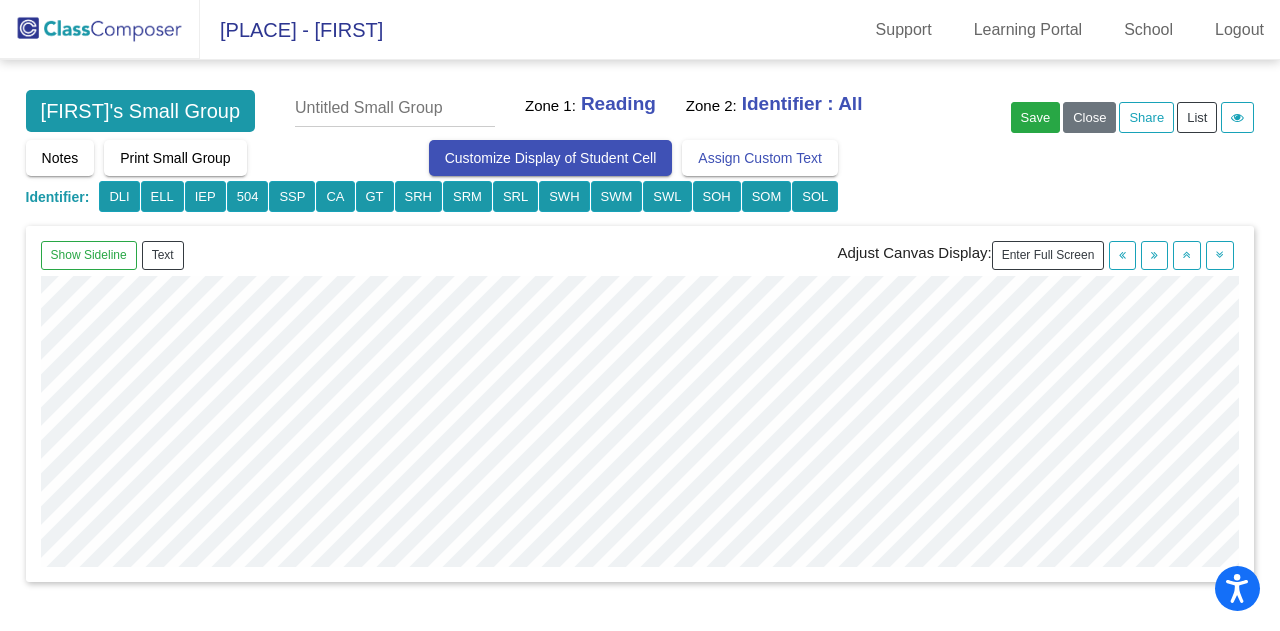 scroll, scrollTop: 0, scrollLeft: 0, axis: both 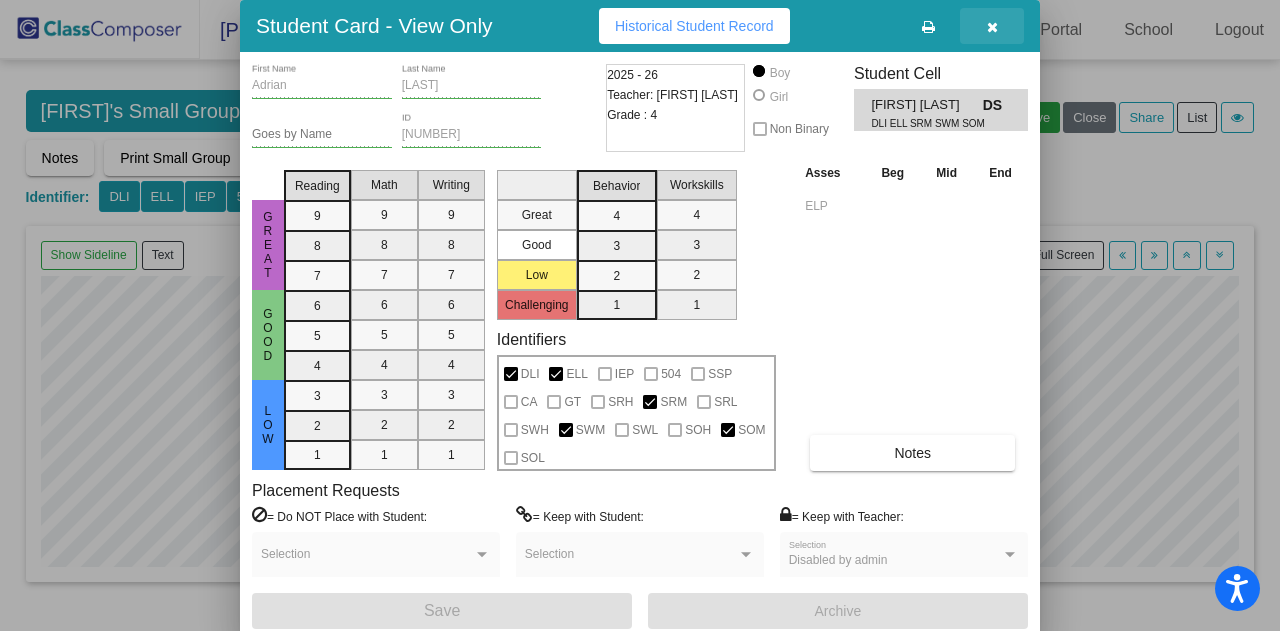 click at bounding box center [992, 27] 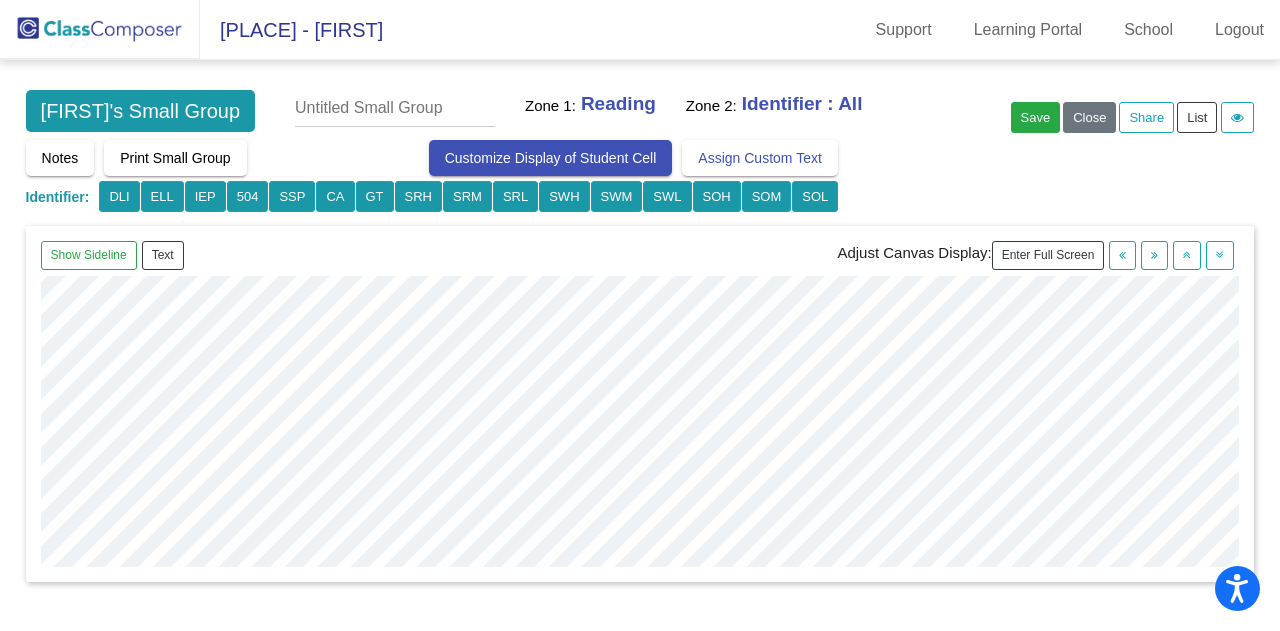 scroll, scrollTop: 0, scrollLeft: 0, axis: both 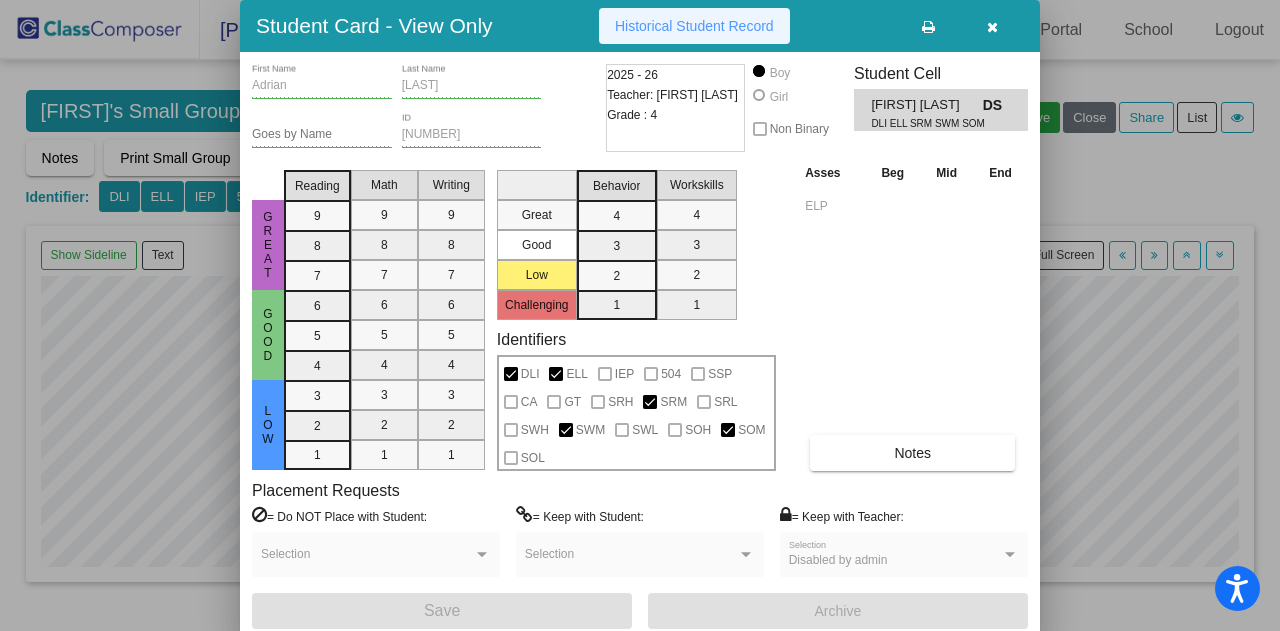 click on "Historical Student Record" at bounding box center (694, 26) 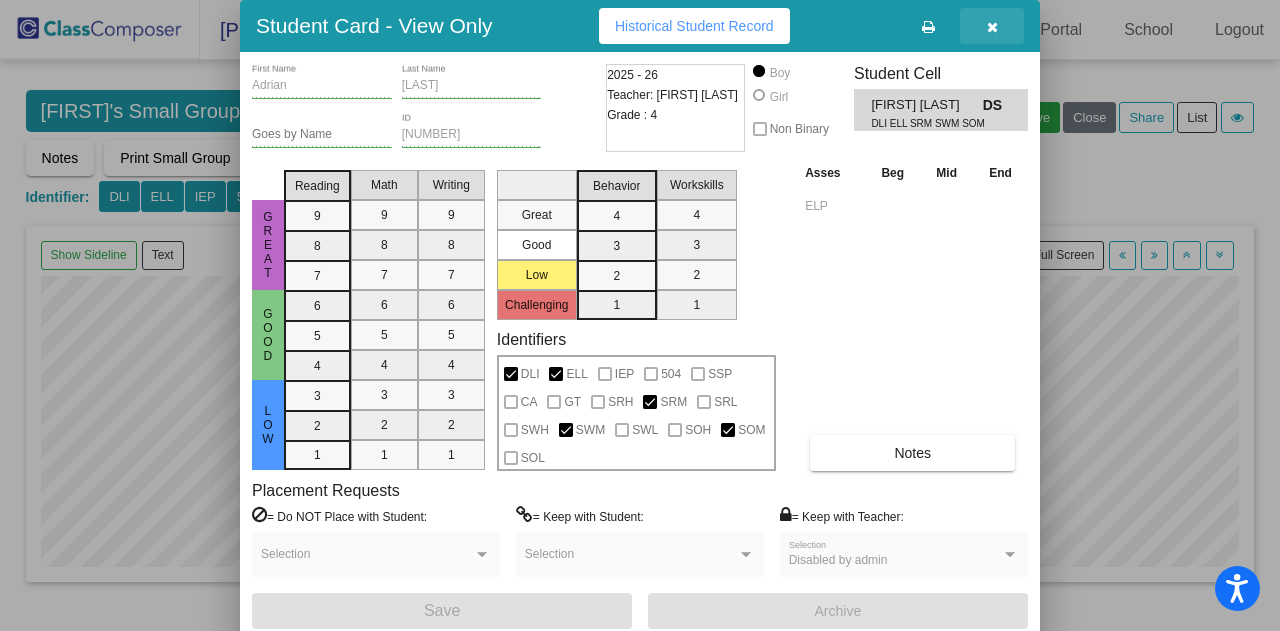 click at bounding box center [992, 27] 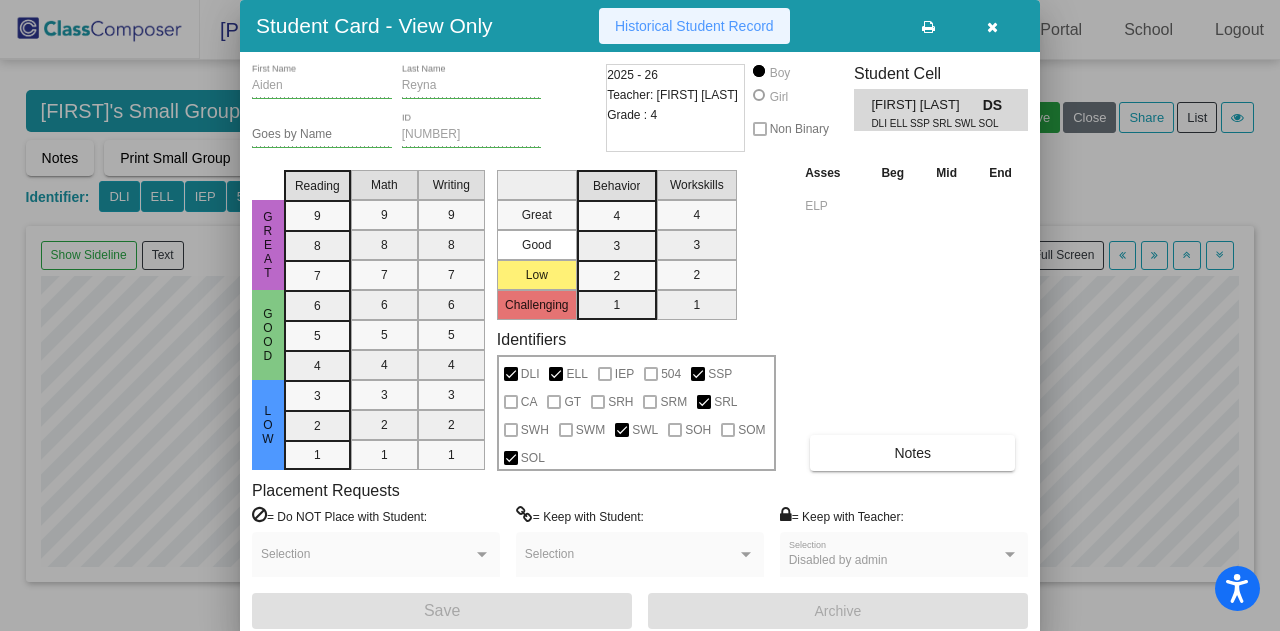 click on "Historical Student Record" at bounding box center (694, 26) 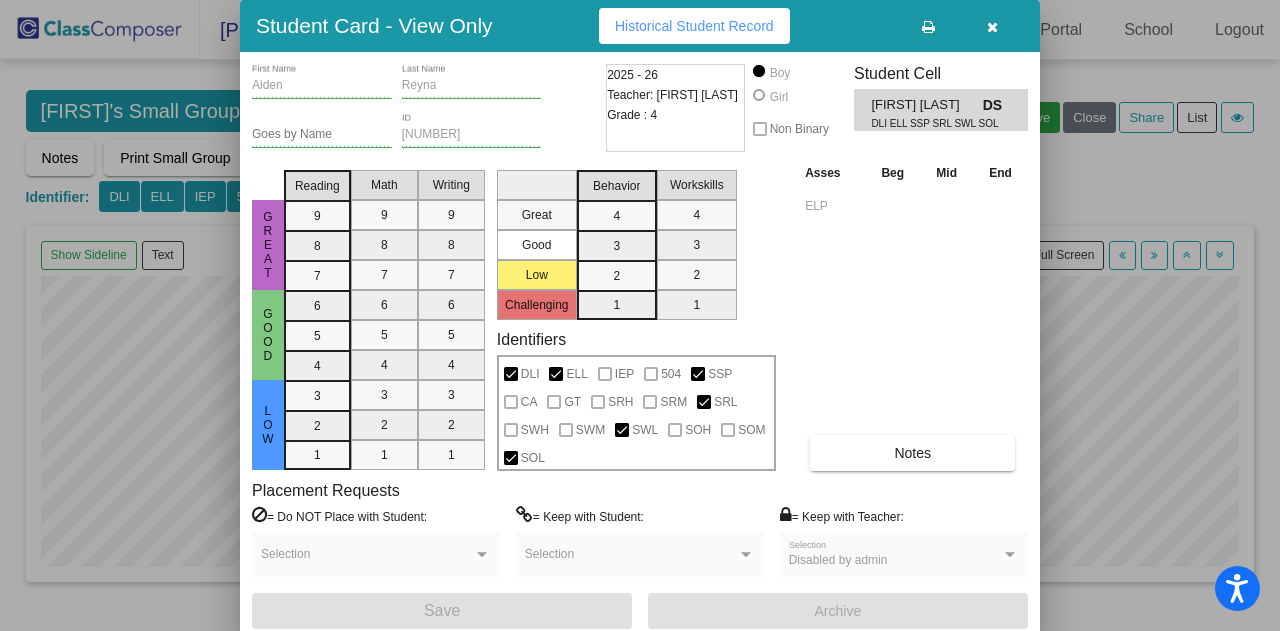 click at bounding box center [992, 26] 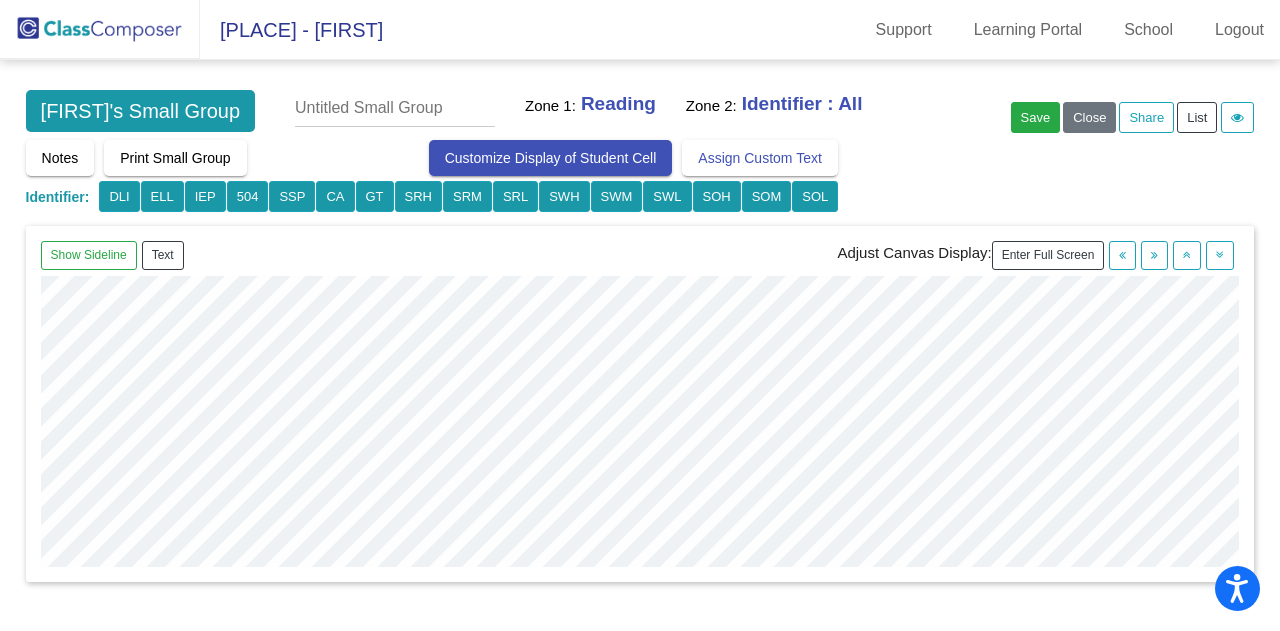 scroll, scrollTop: 100, scrollLeft: 0, axis: vertical 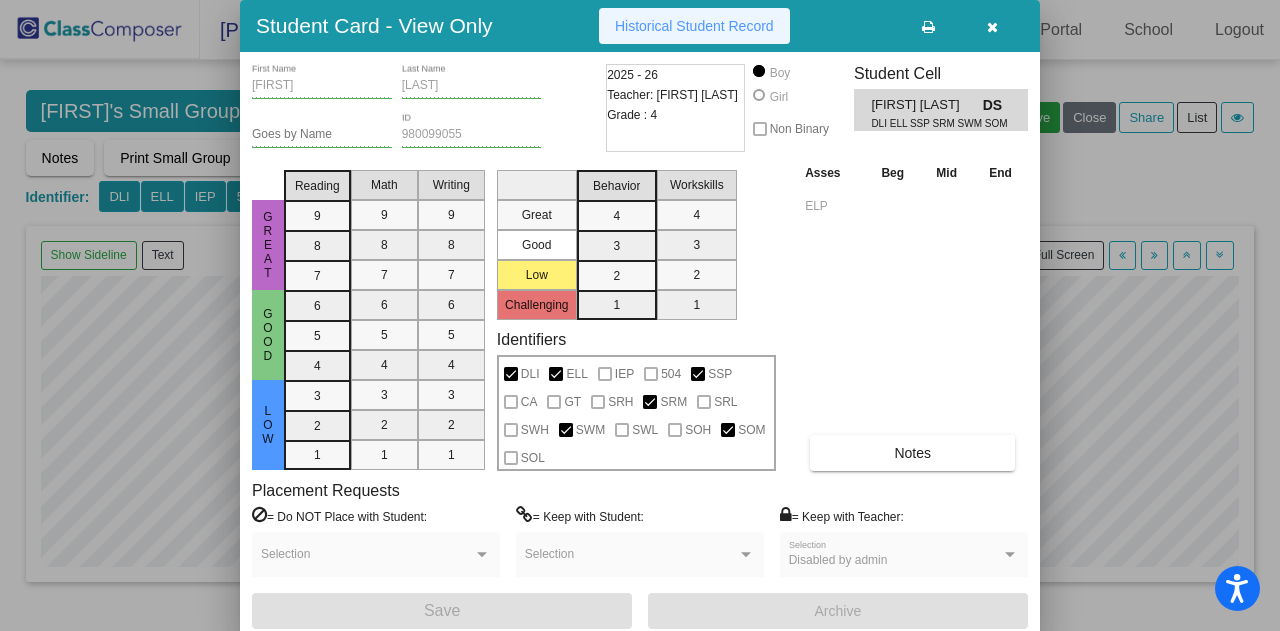 click on "Historical Student Record" at bounding box center [694, 26] 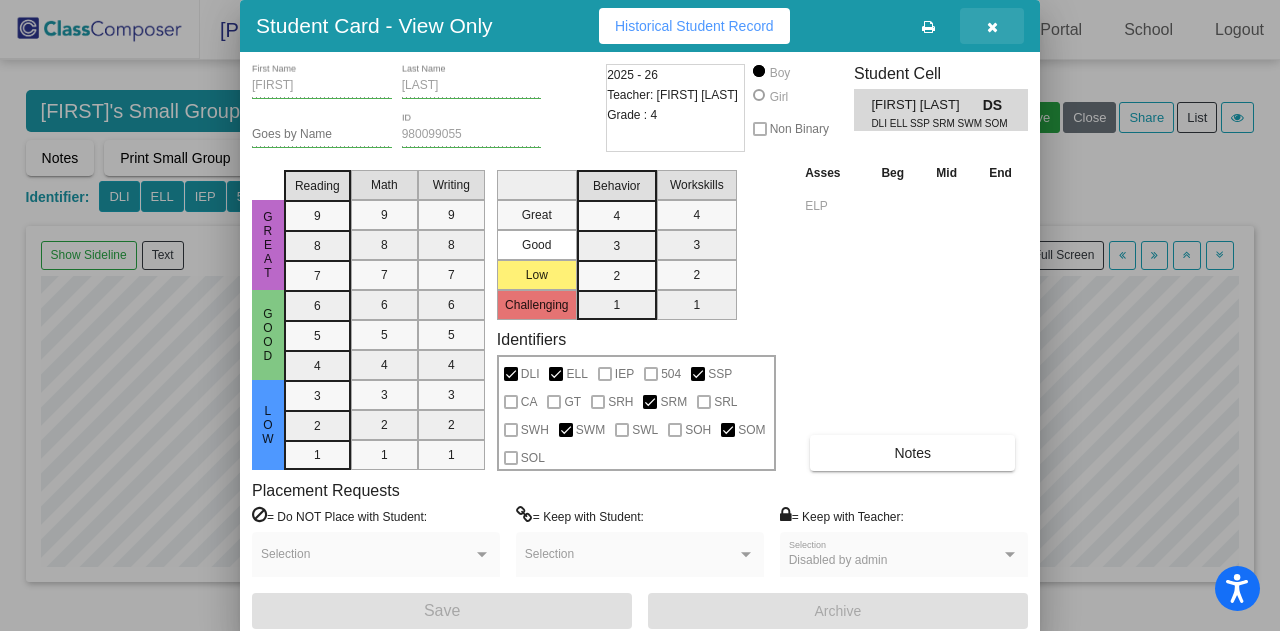 click at bounding box center (992, 27) 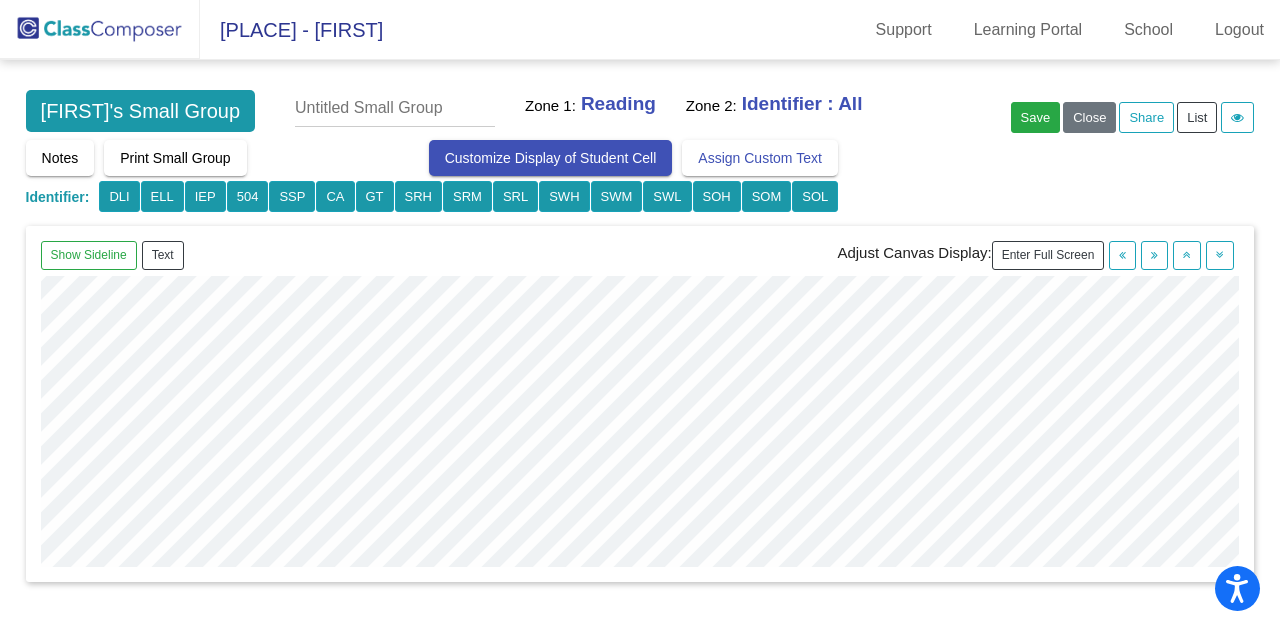 scroll, scrollTop: 200, scrollLeft: 0, axis: vertical 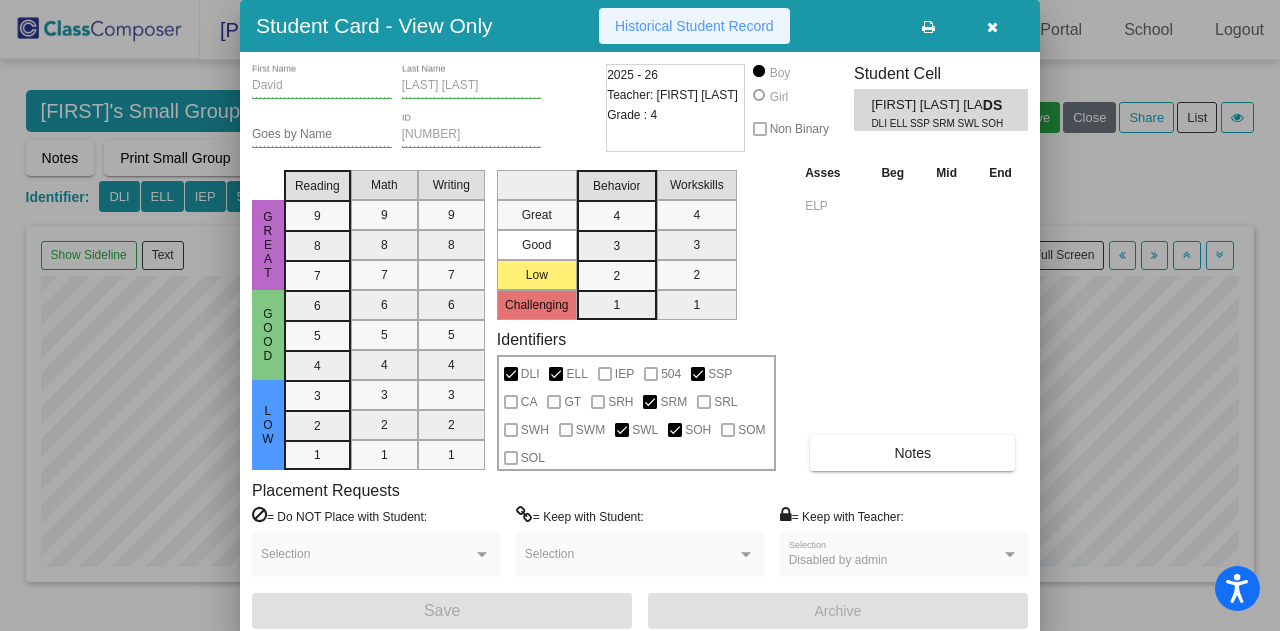 click on "Historical Student Record" at bounding box center [694, 26] 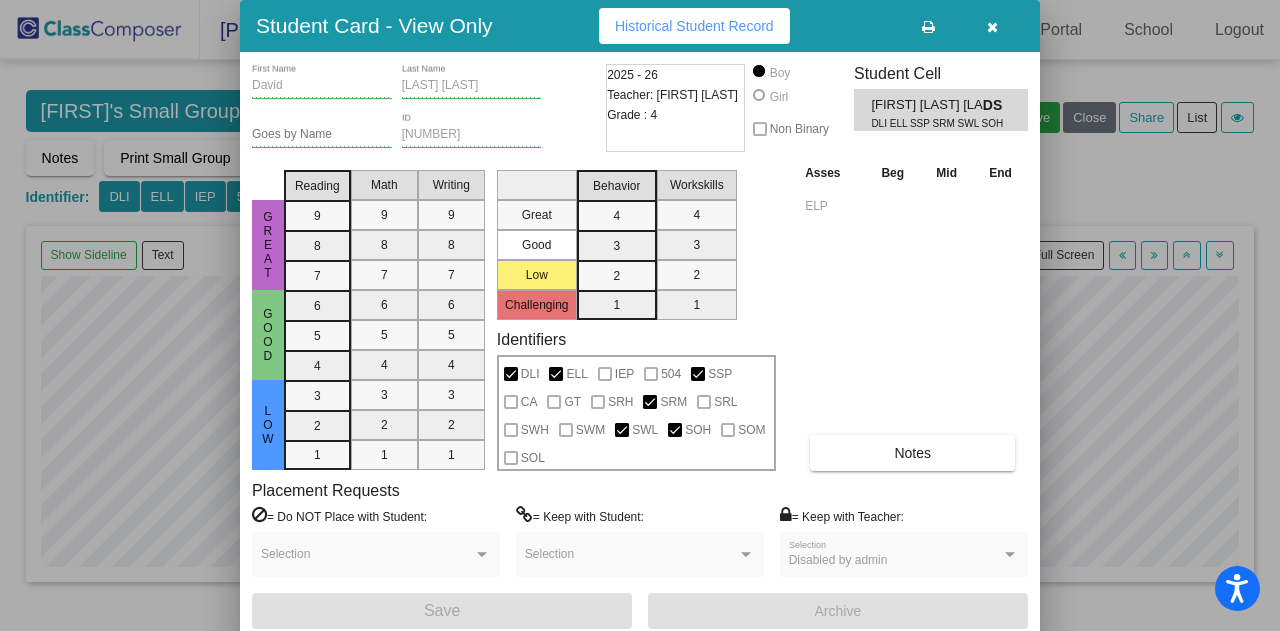 click at bounding box center [992, 27] 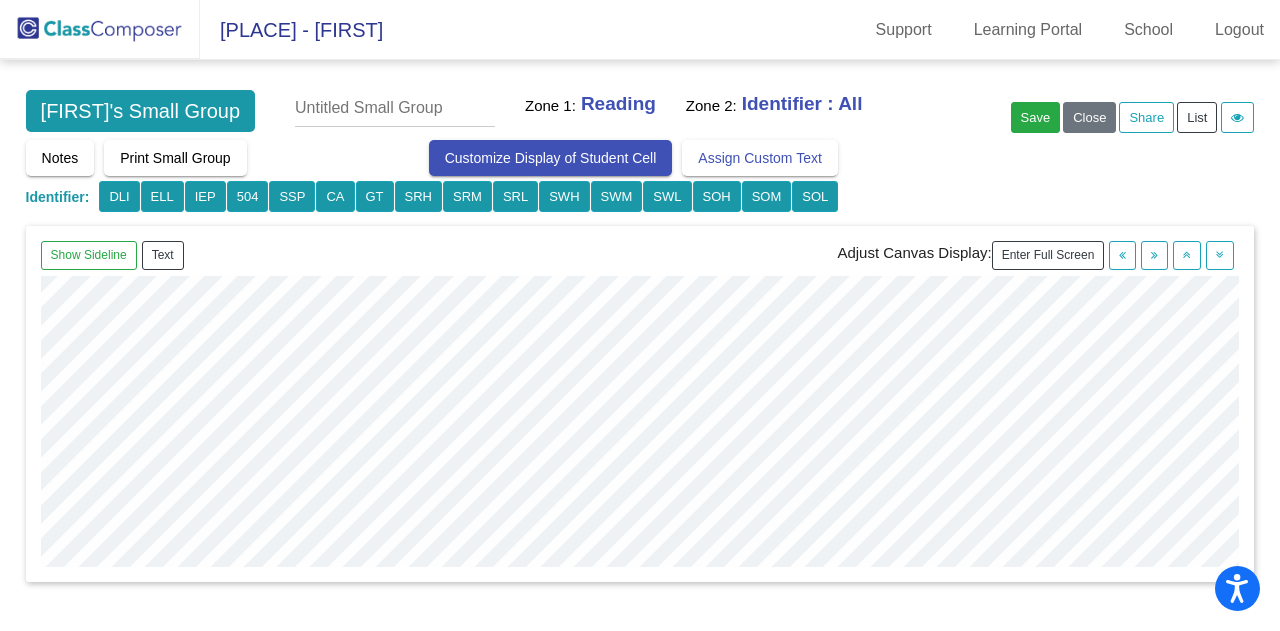 scroll, scrollTop: 300, scrollLeft: 0, axis: vertical 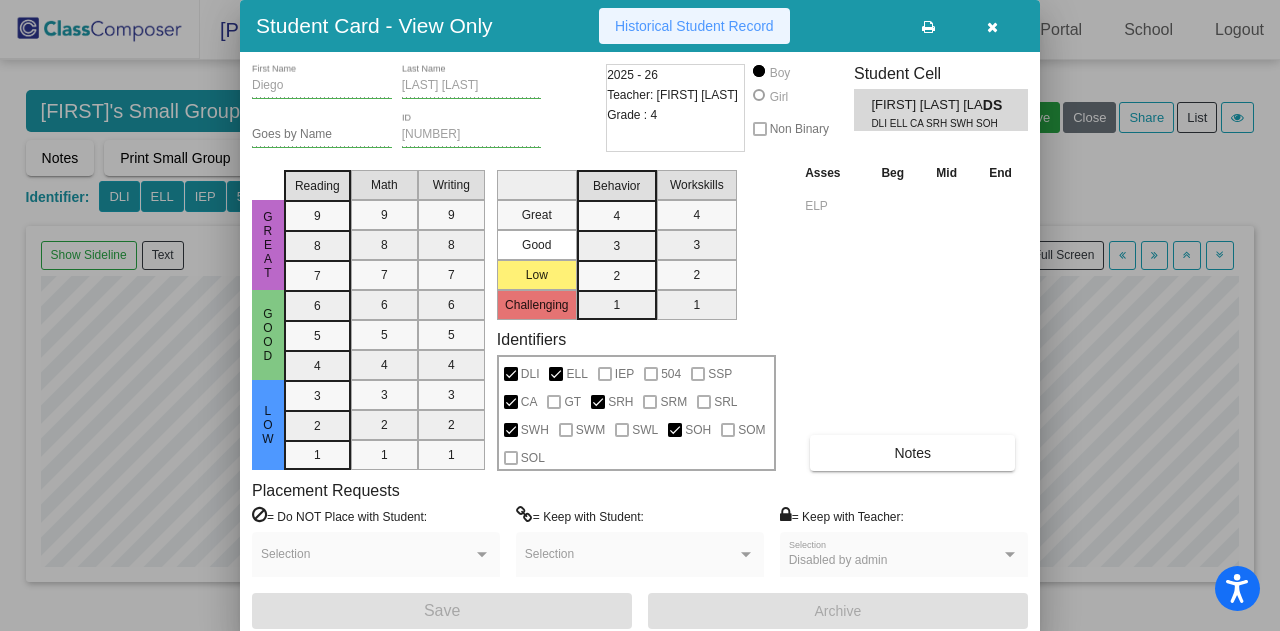 click on "Historical Student Record" at bounding box center [694, 26] 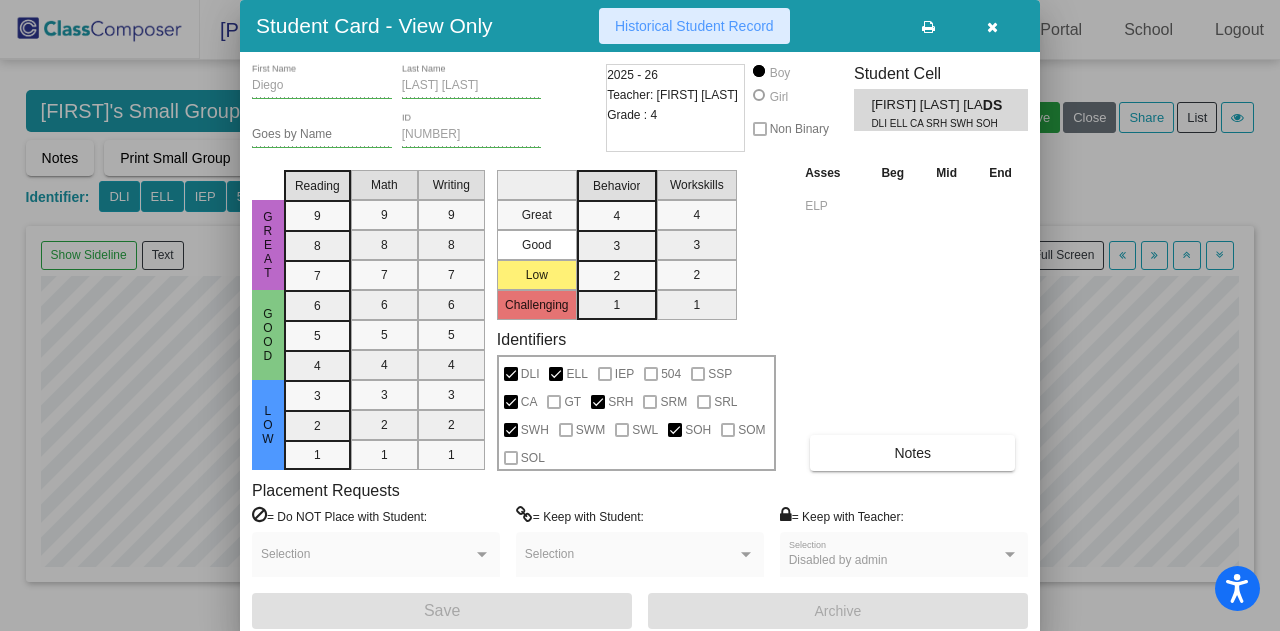 click on "Historical Student Record" at bounding box center [694, 26] 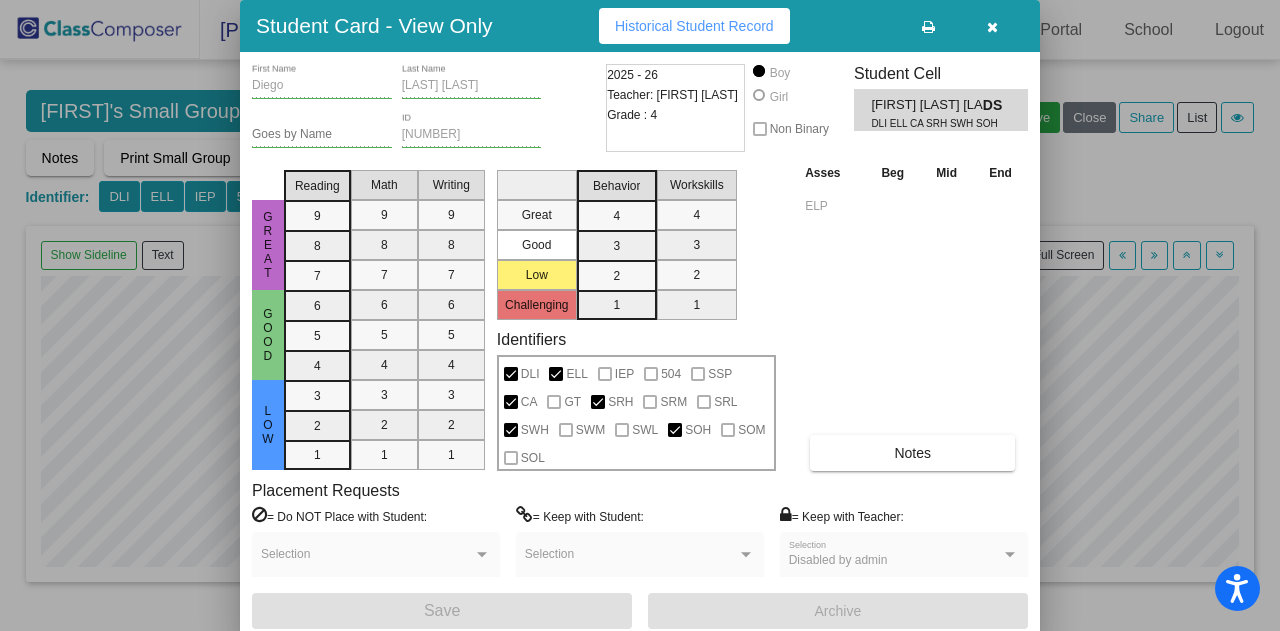 click at bounding box center (992, 27) 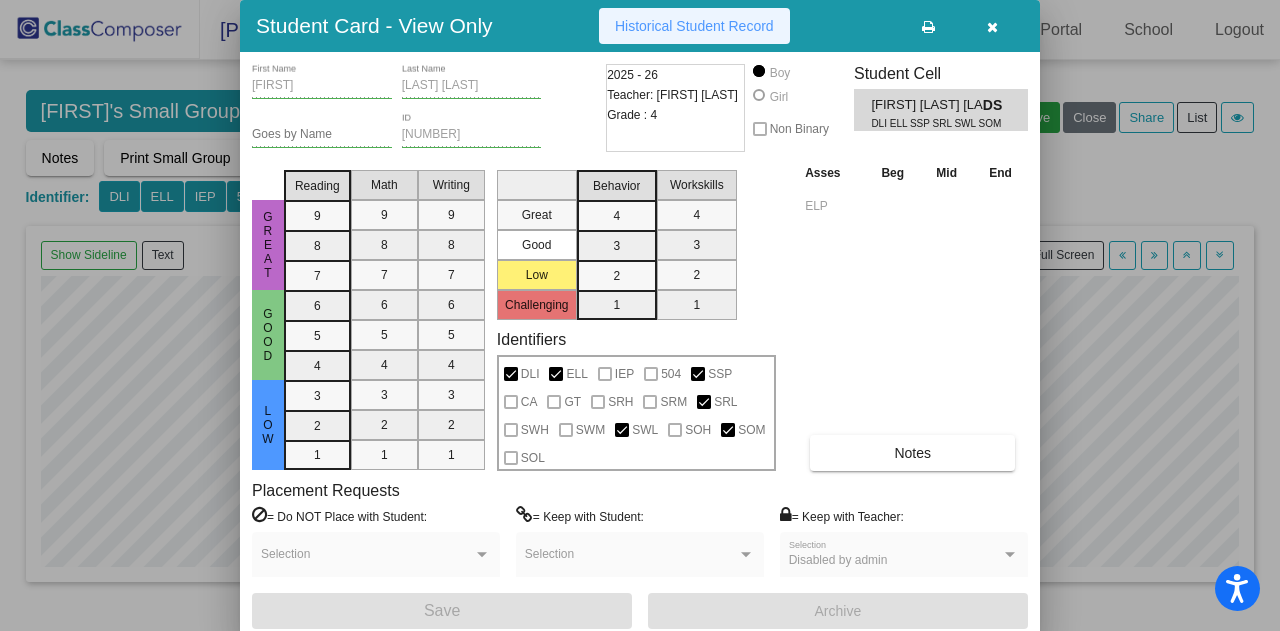 click on "Historical Student Record" at bounding box center [694, 26] 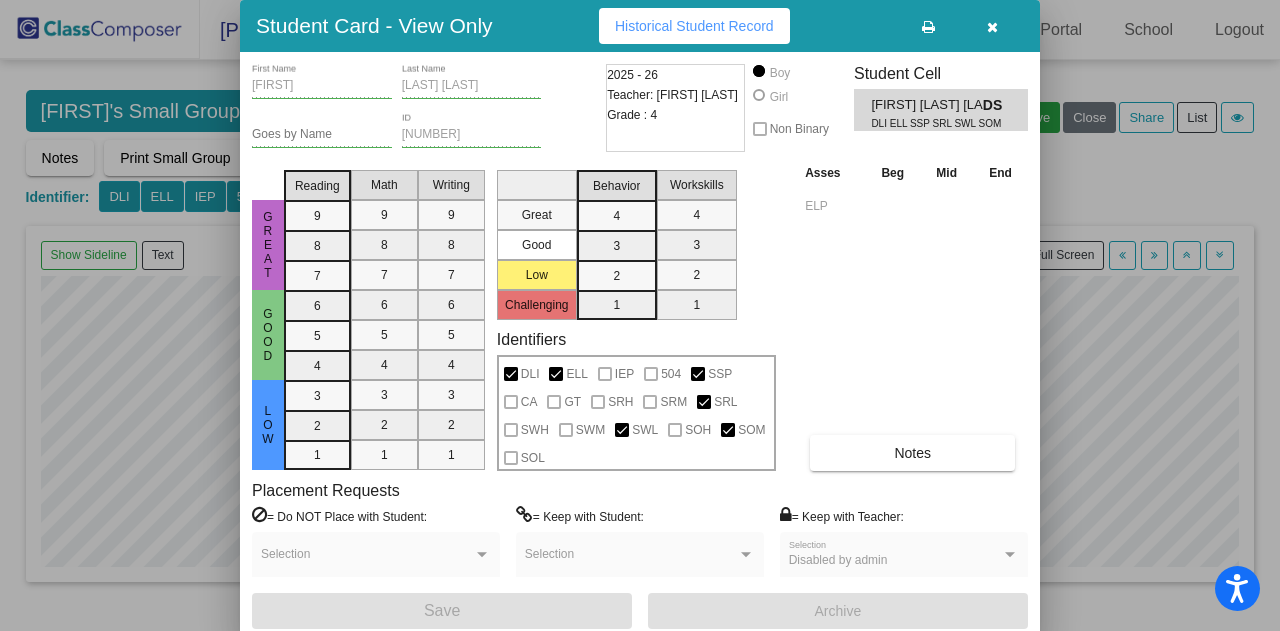click at bounding box center (992, 26) 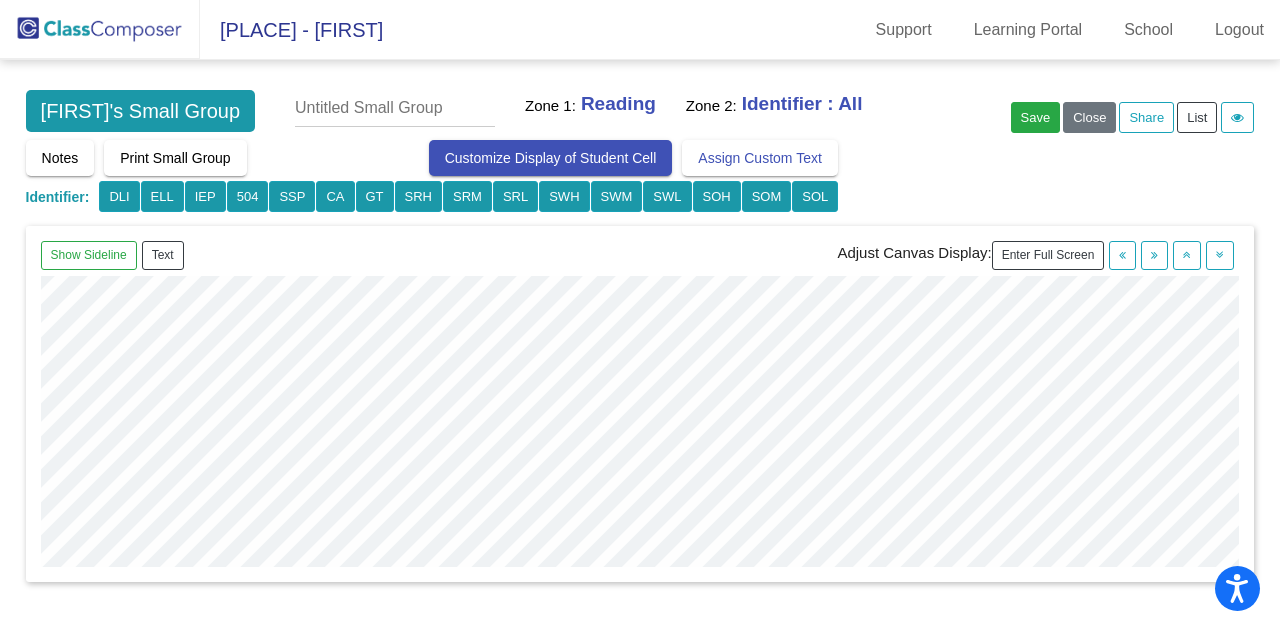 scroll, scrollTop: 400, scrollLeft: 0, axis: vertical 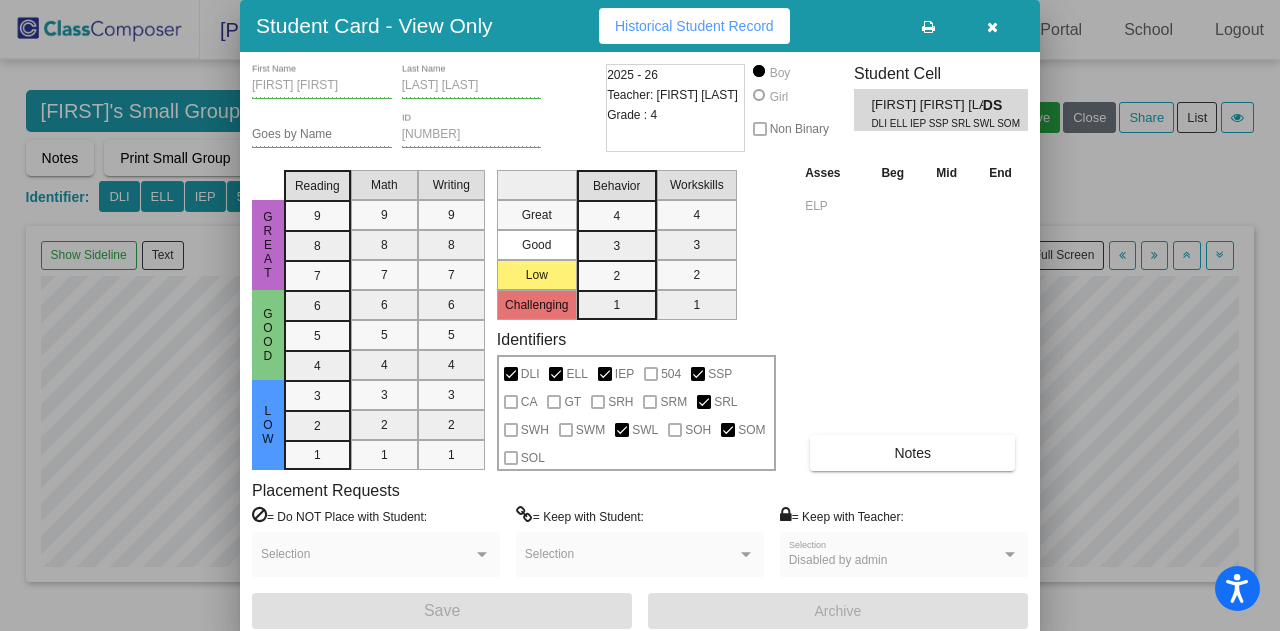 drag, startPoint x: 713, startPoint y: 39, endPoint x: 702, endPoint y: 19, distance: 22.825424 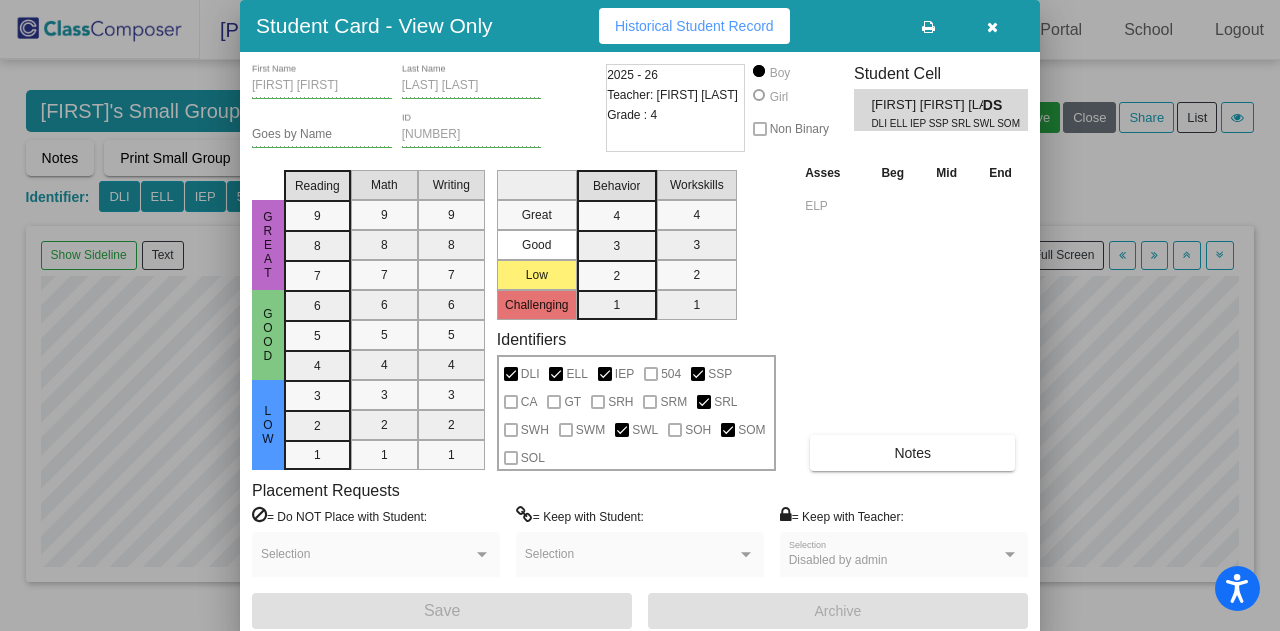 click at bounding box center (992, 26) 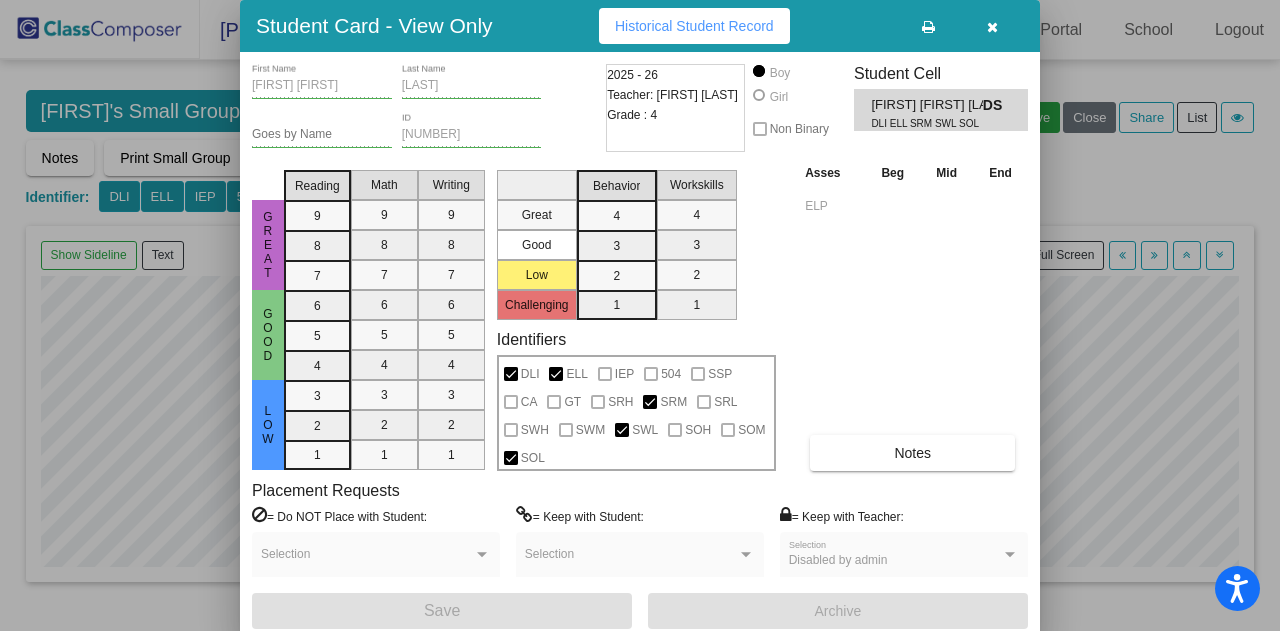 click on "Historical Student Record" at bounding box center (694, 26) 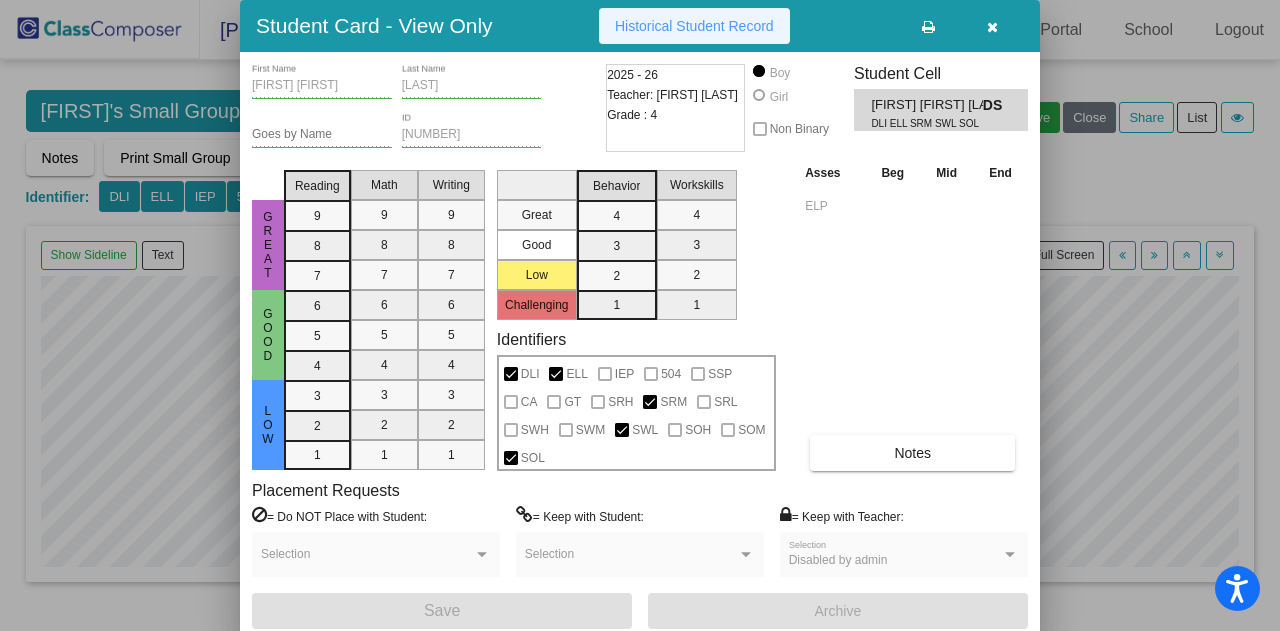 click on "Historical Student Record" at bounding box center [694, 26] 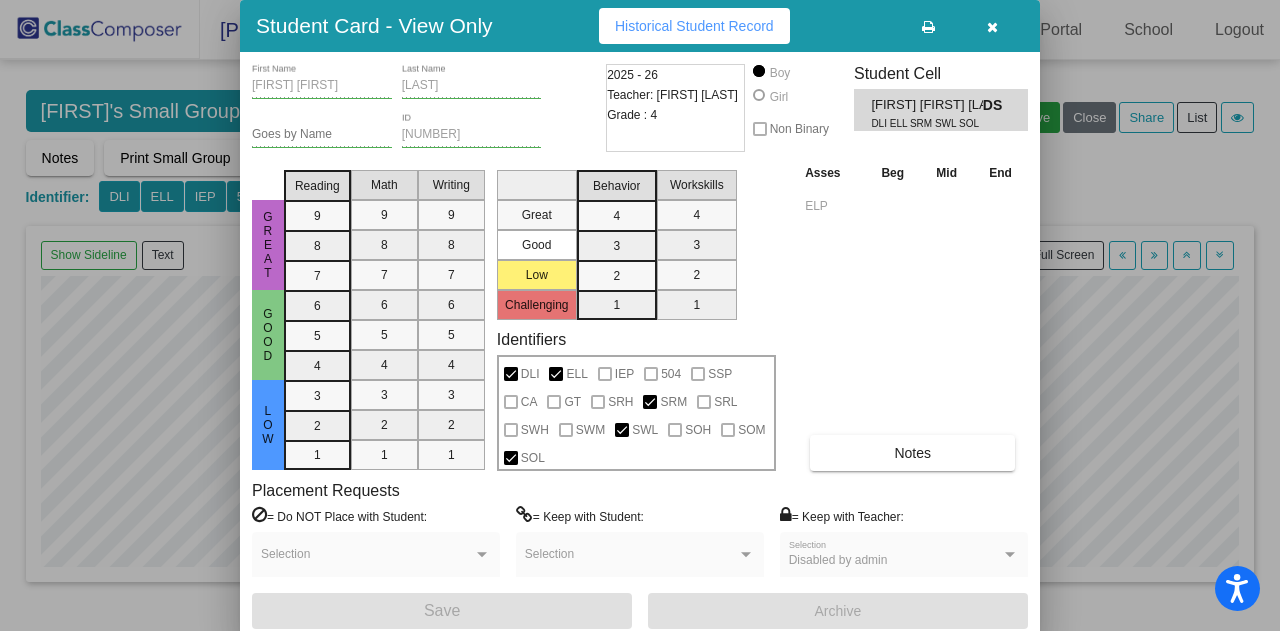 click at bounding box center (992, 26) 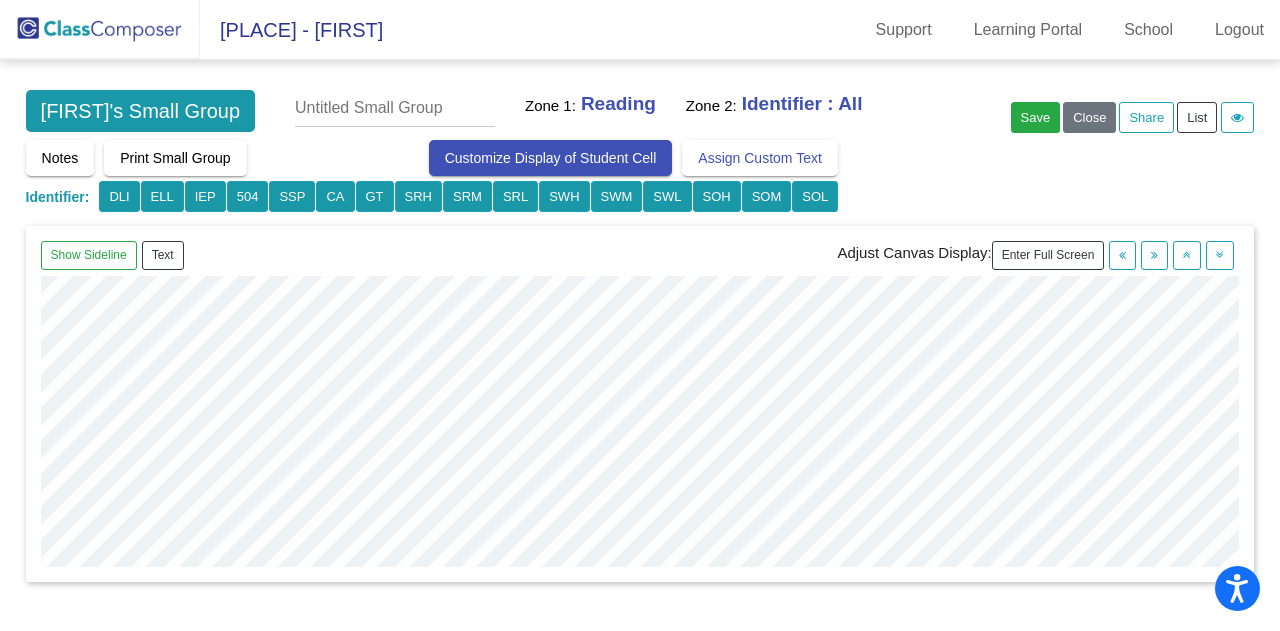 scroll, scrollTop: 600, scrollLeft: 0, axis: vertical 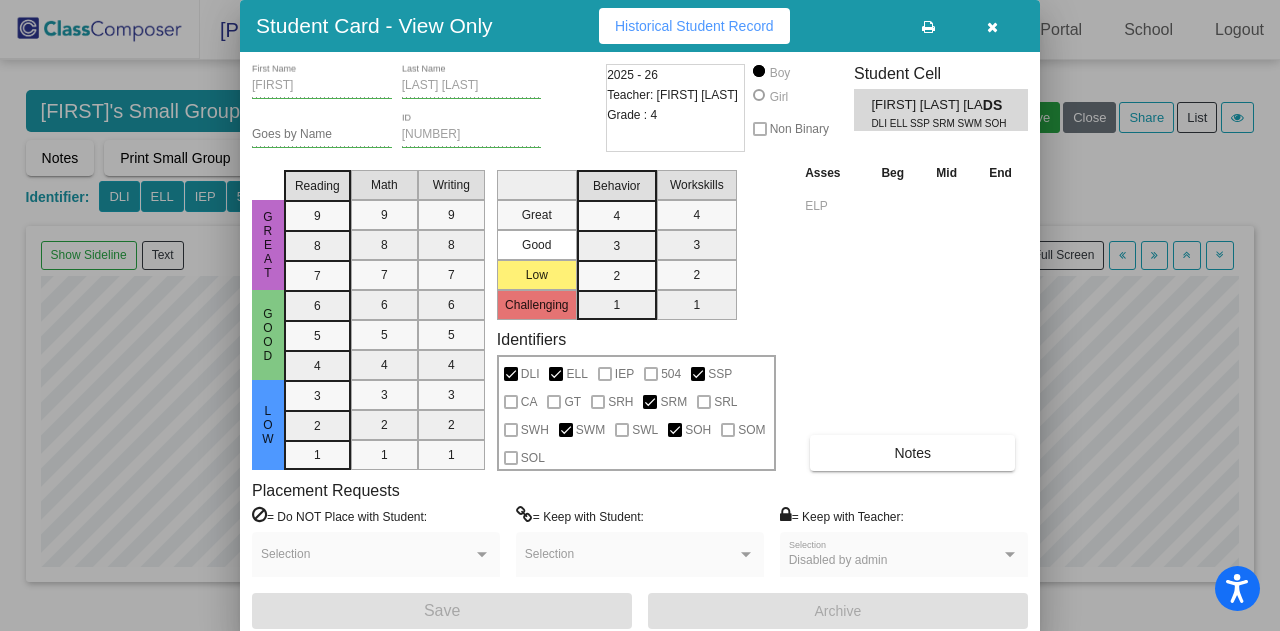 click on "Historical Student Record" at bounding box center [694, 26] 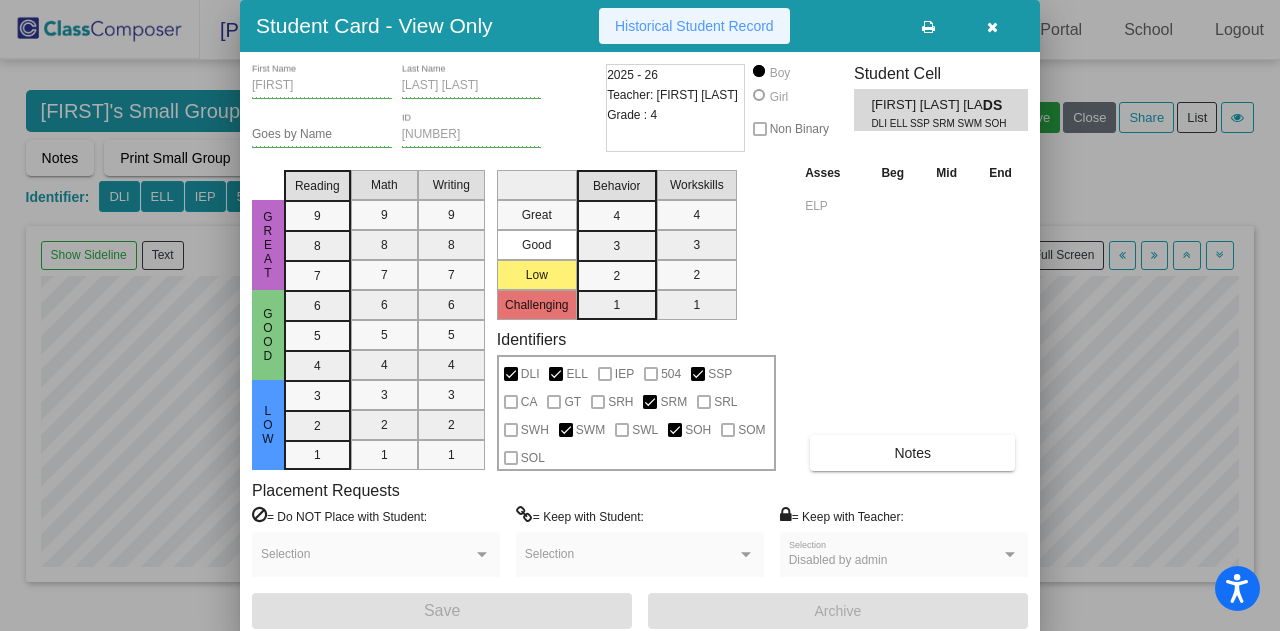 click on "Historical Student Record" at bounding box center [694, 26] 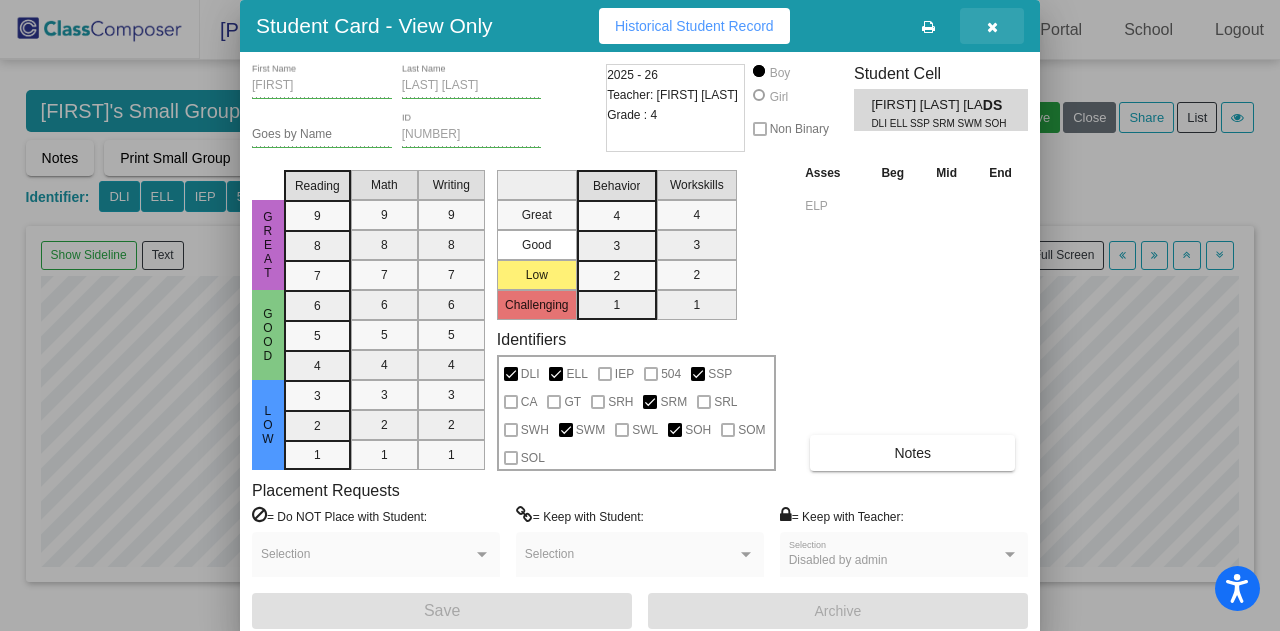 click at bounding box center (992, 26) 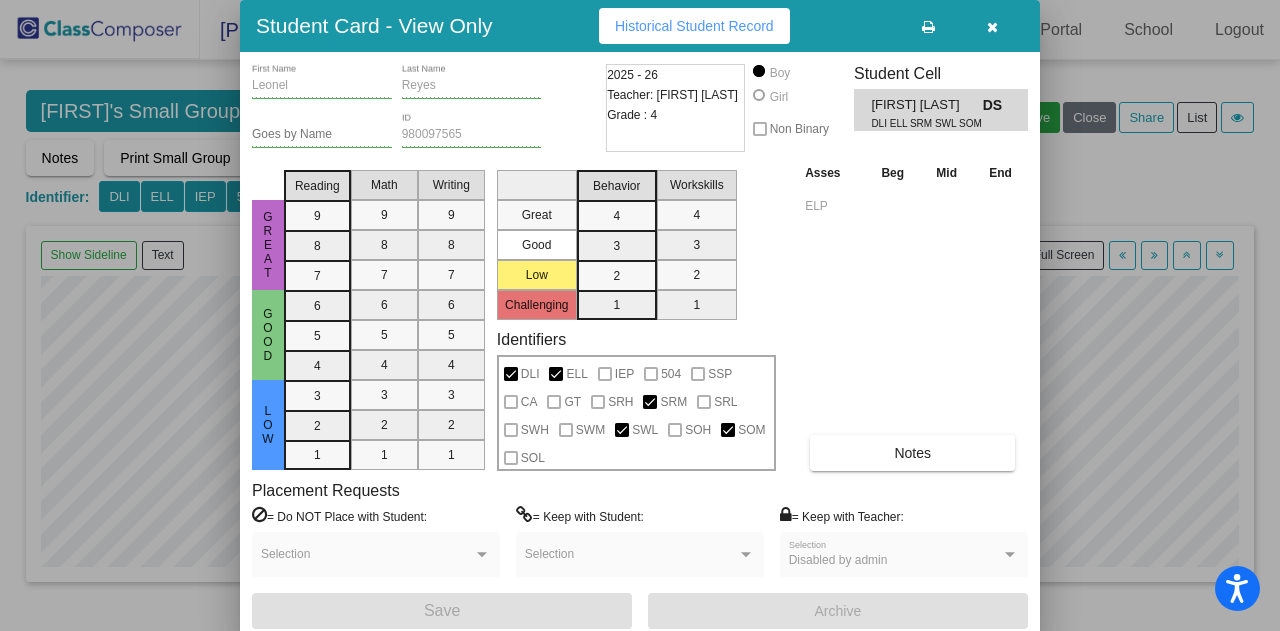 click on "Historical Student Record" at bounding box center [694, 26] 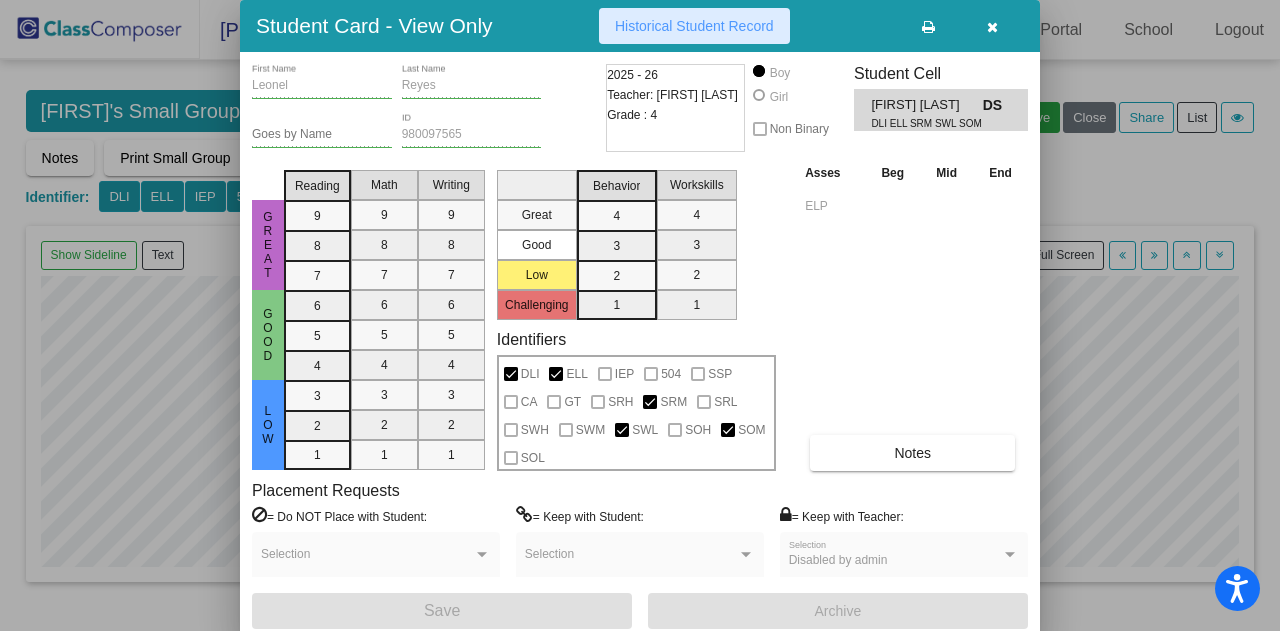 click on "Historical Student Record" at bounding box center [694, 26] 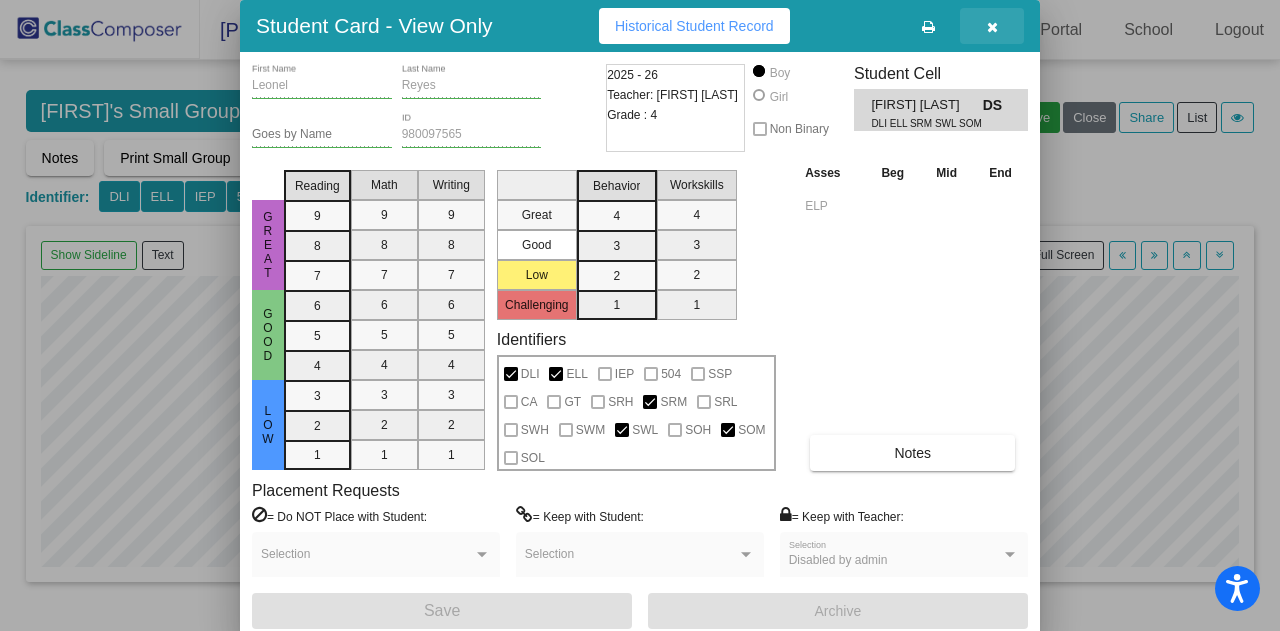 click at bounding box center (992, 26) 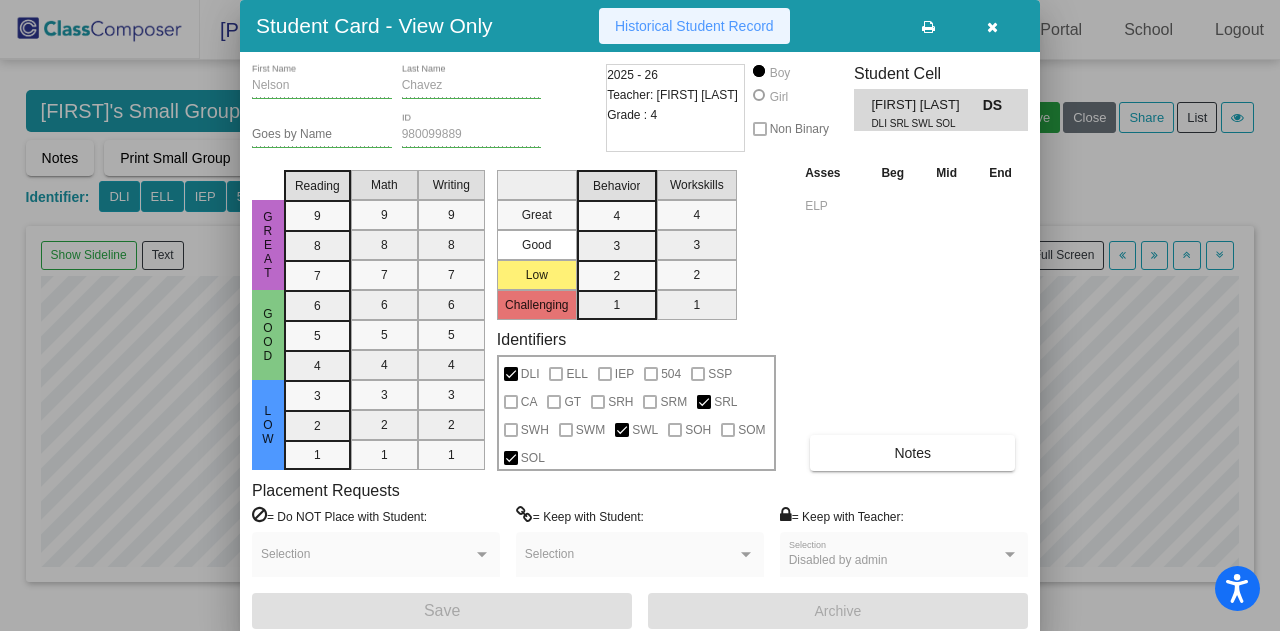 click on "Historical Student Record" at bounding box center (694, 26) 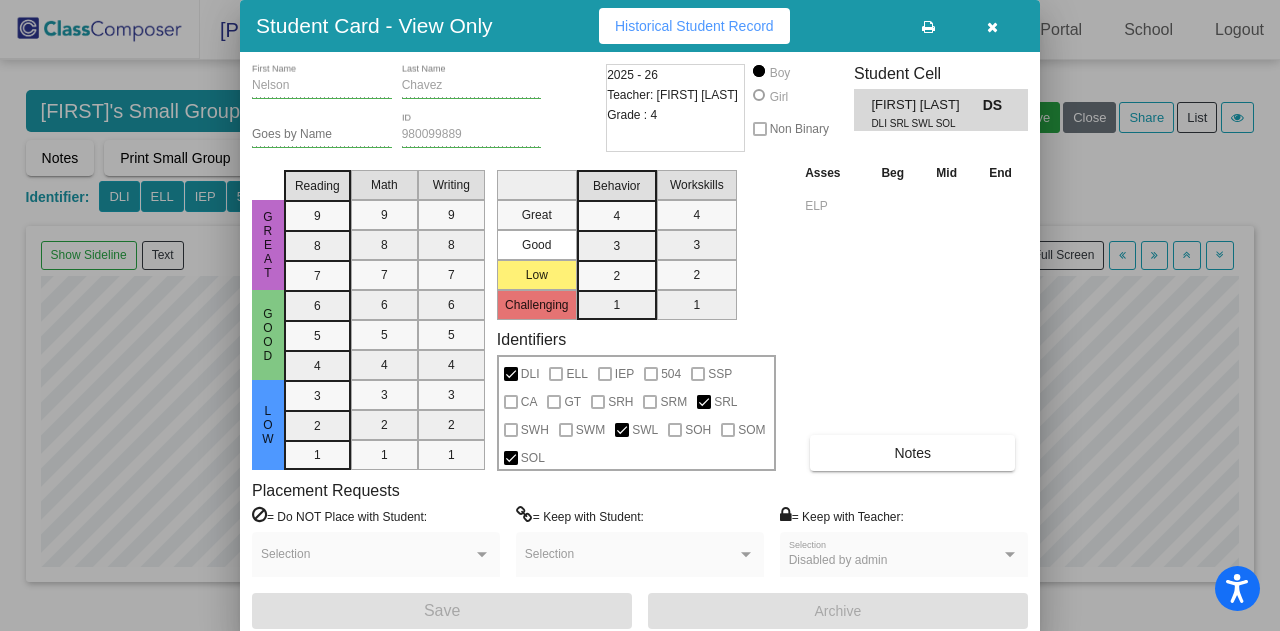 click at bounding box center (992, 26) 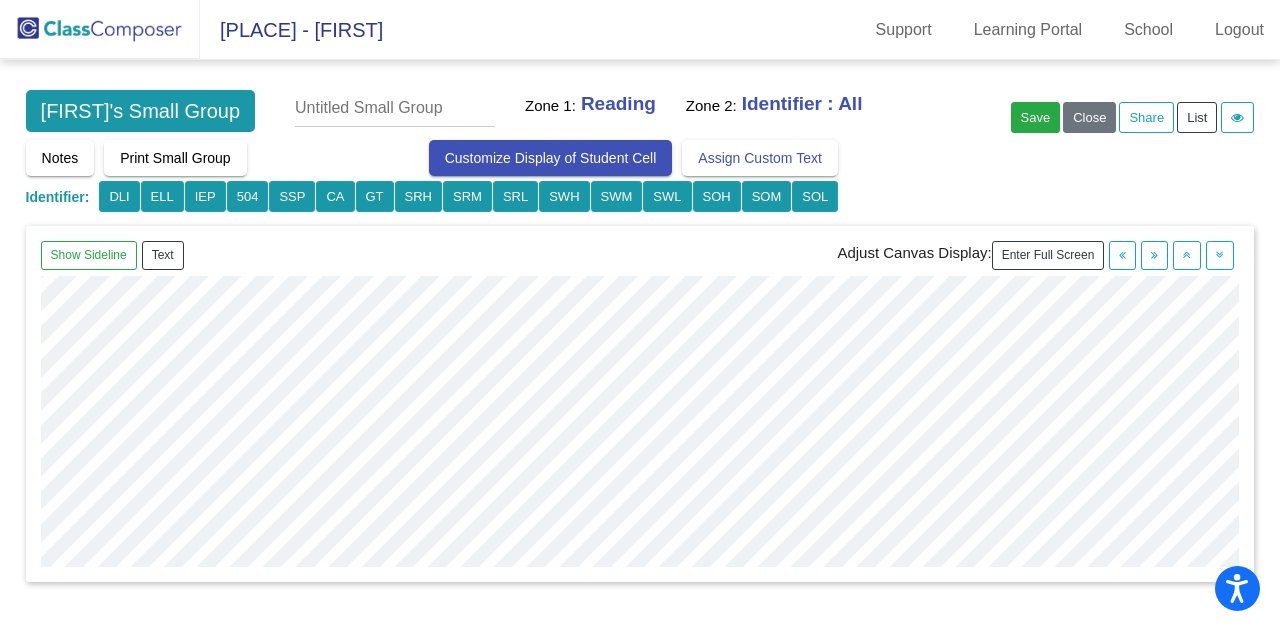 scroll, scrollTop: 500, scrollLeft: 0, axis: vertical 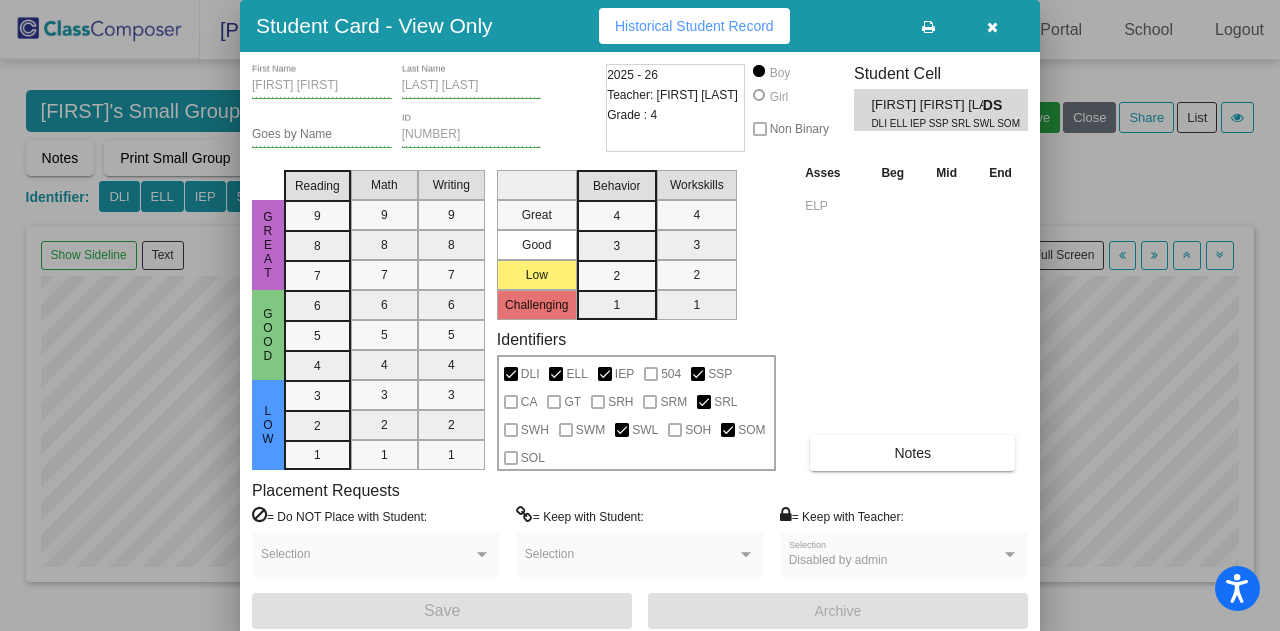 click on "Historical Student Record" at bounding box center (694, 26) 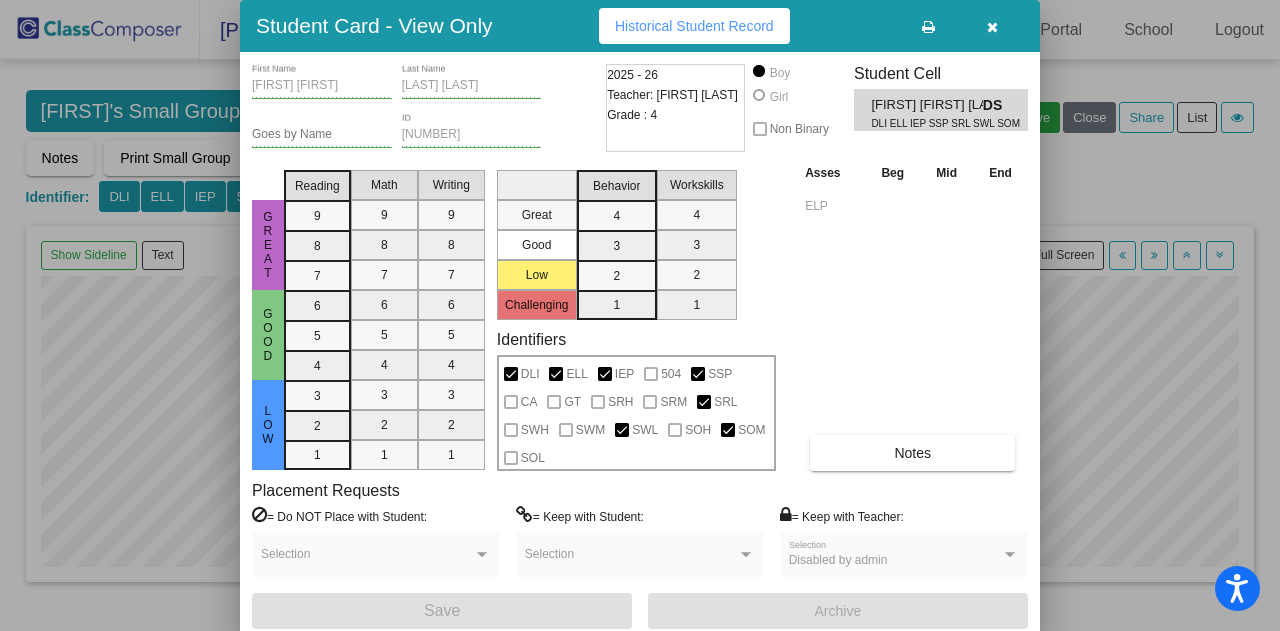 click at bounding box center [992, 27] 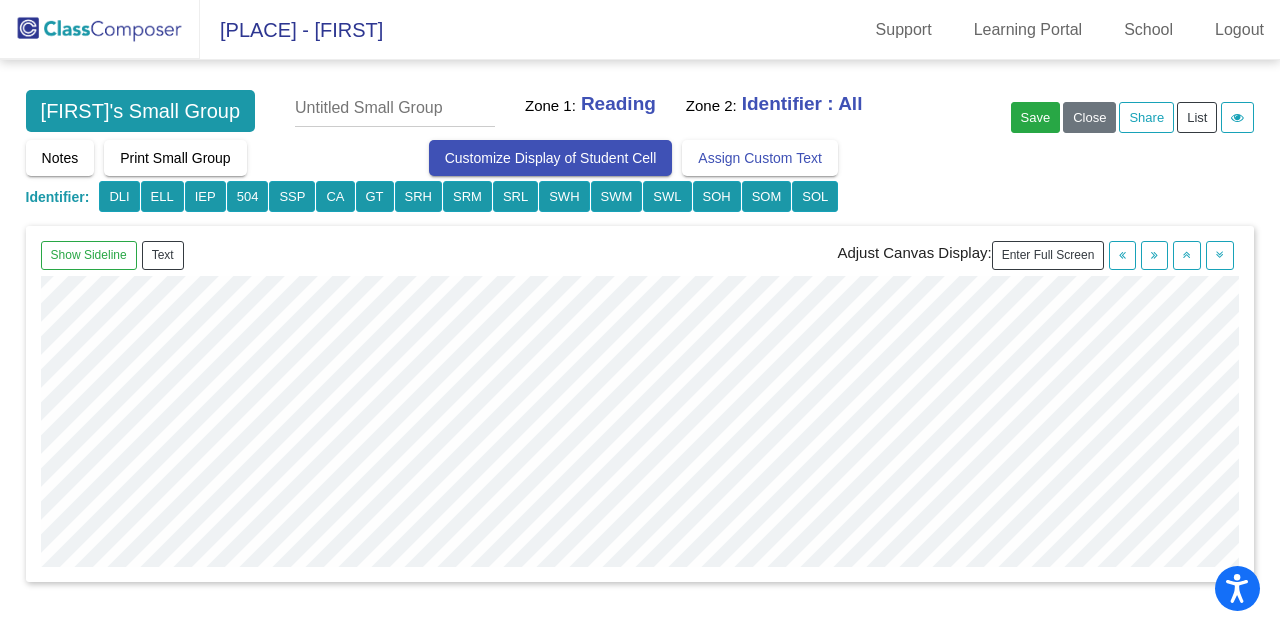 scroll, scrollTop: 500, scrollLeft: 0, axis: vertical 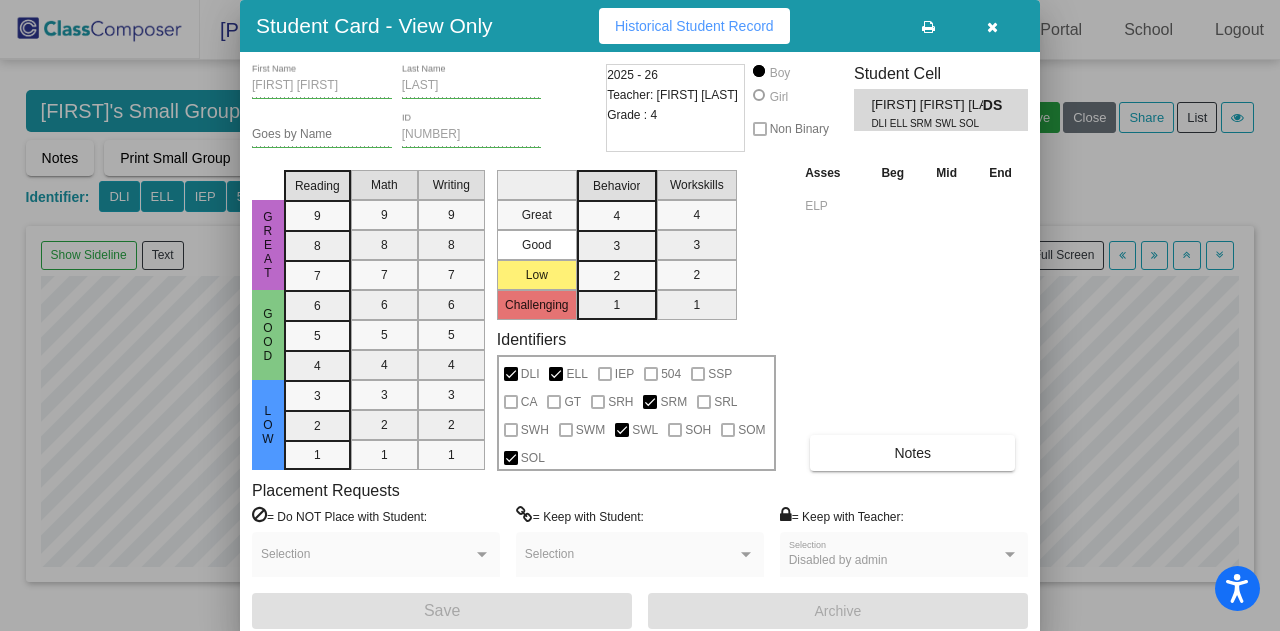 click on "Historical Student Record" at bounding box center (694, 26) 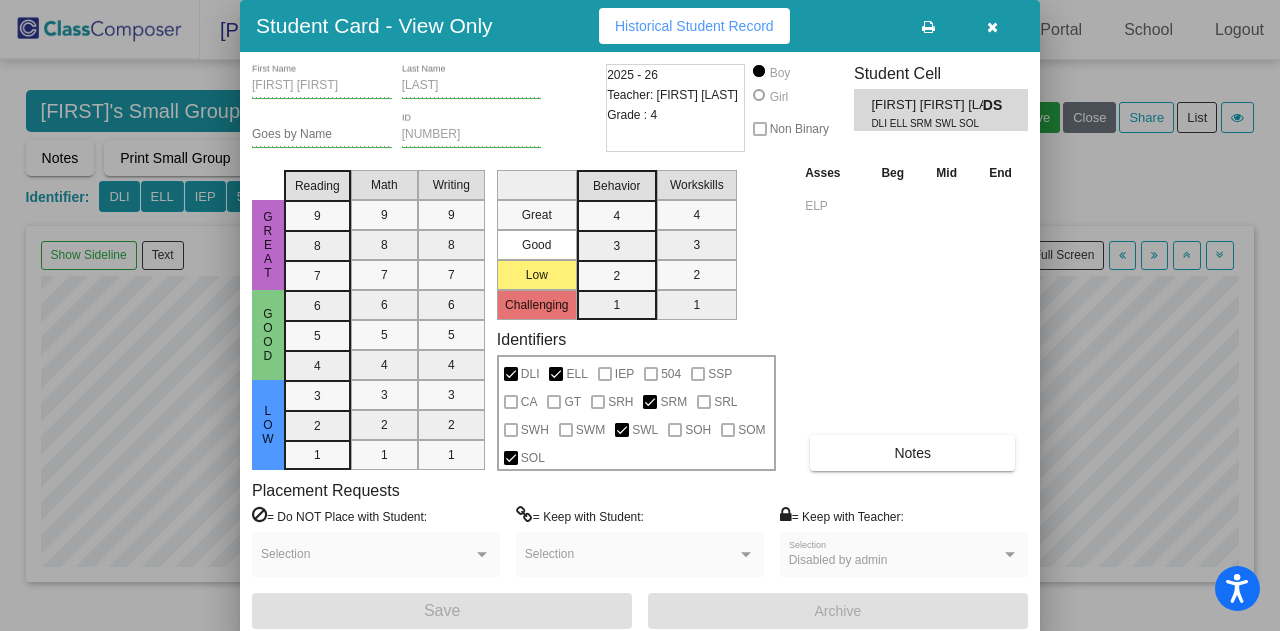 click at bounding box center [992, 27] 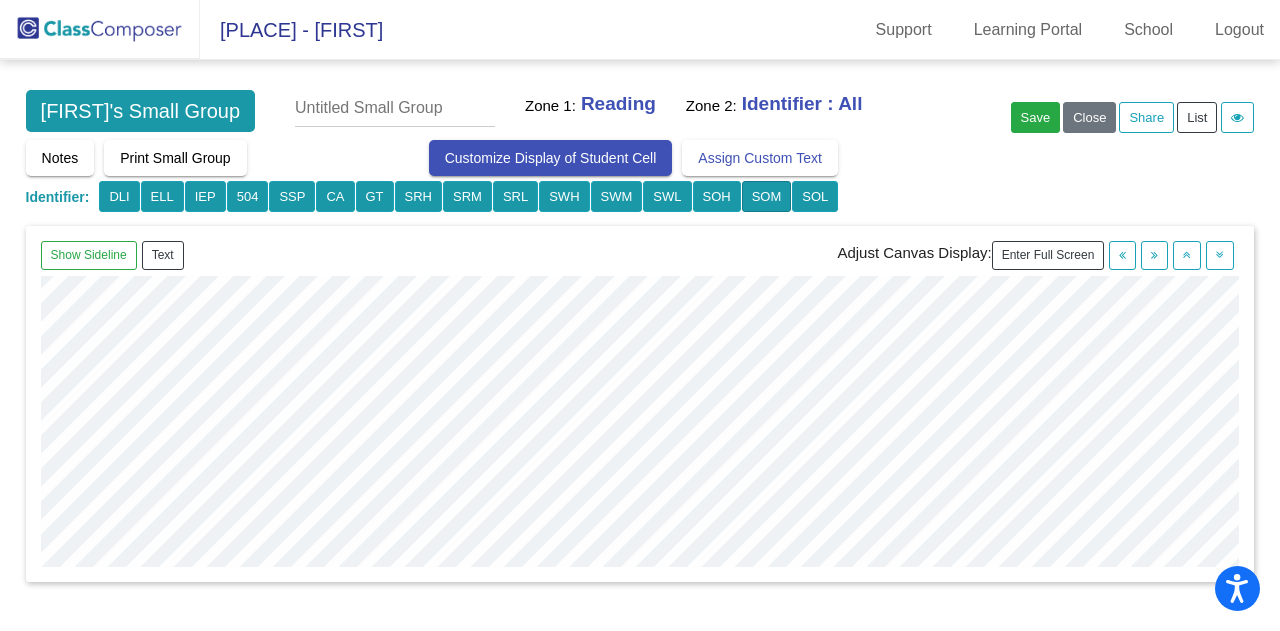 scroll, scrollTop: 500, scrollLeft: 0, axis: vertical 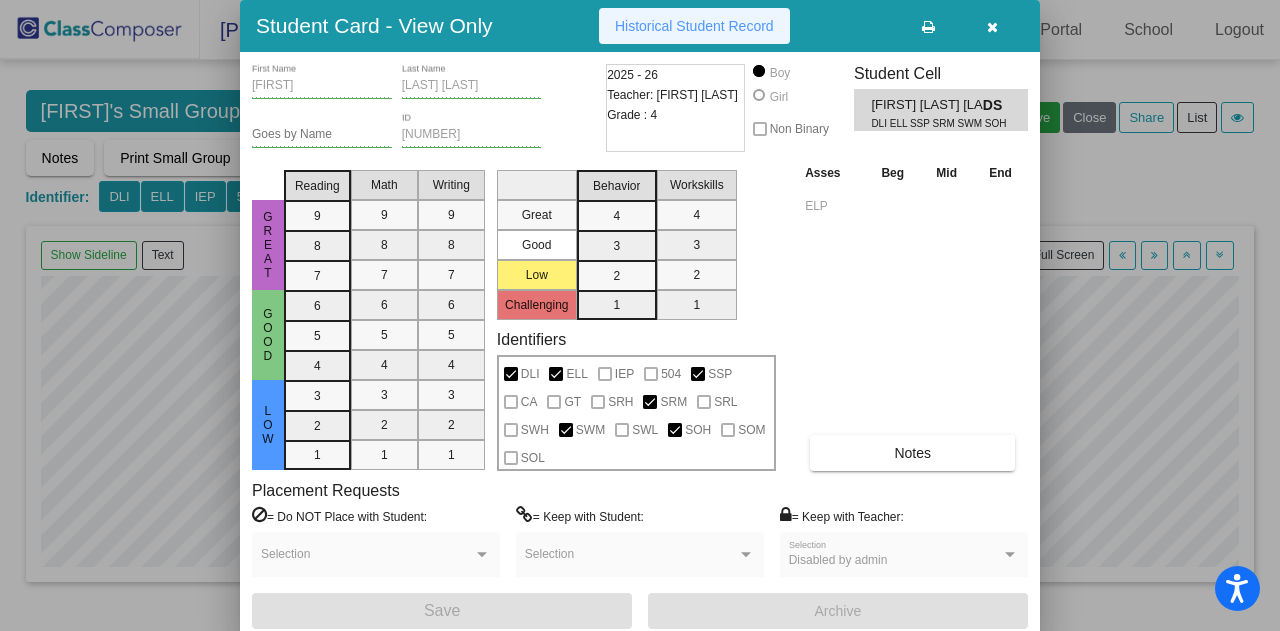 click on "Historical Student Record" at bounding box center (694, 26) 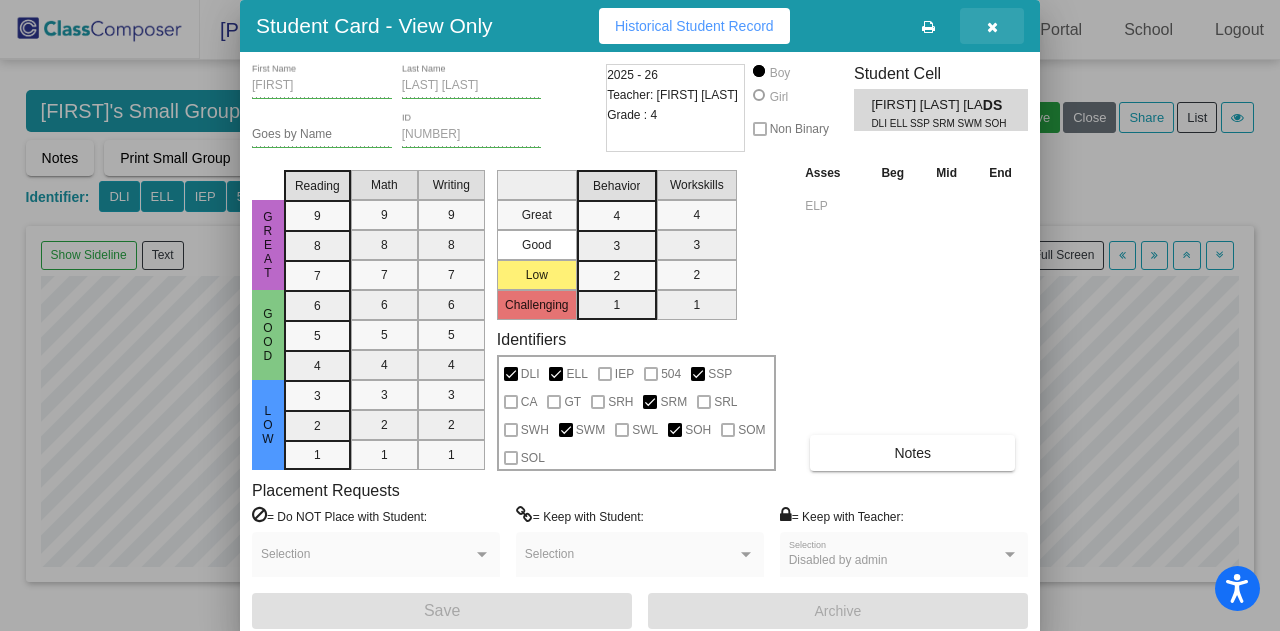 click at bounding box center (992, 27) 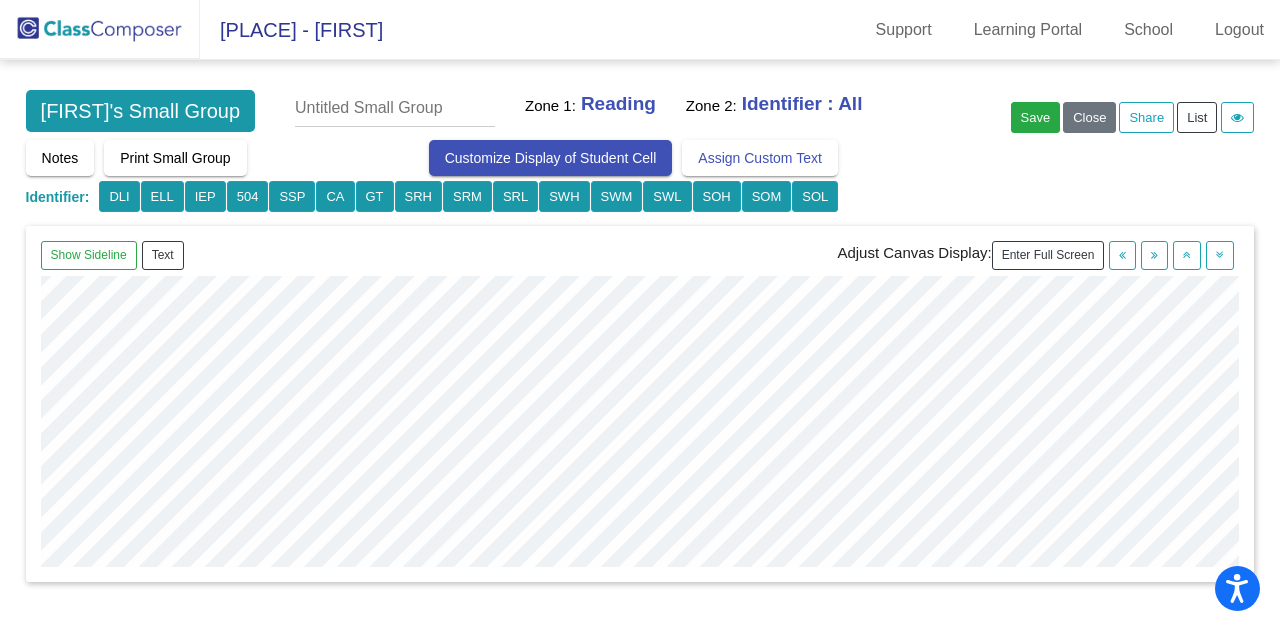 scroll, scrollTop: 700, scrollLeft: 0, axis: vertical 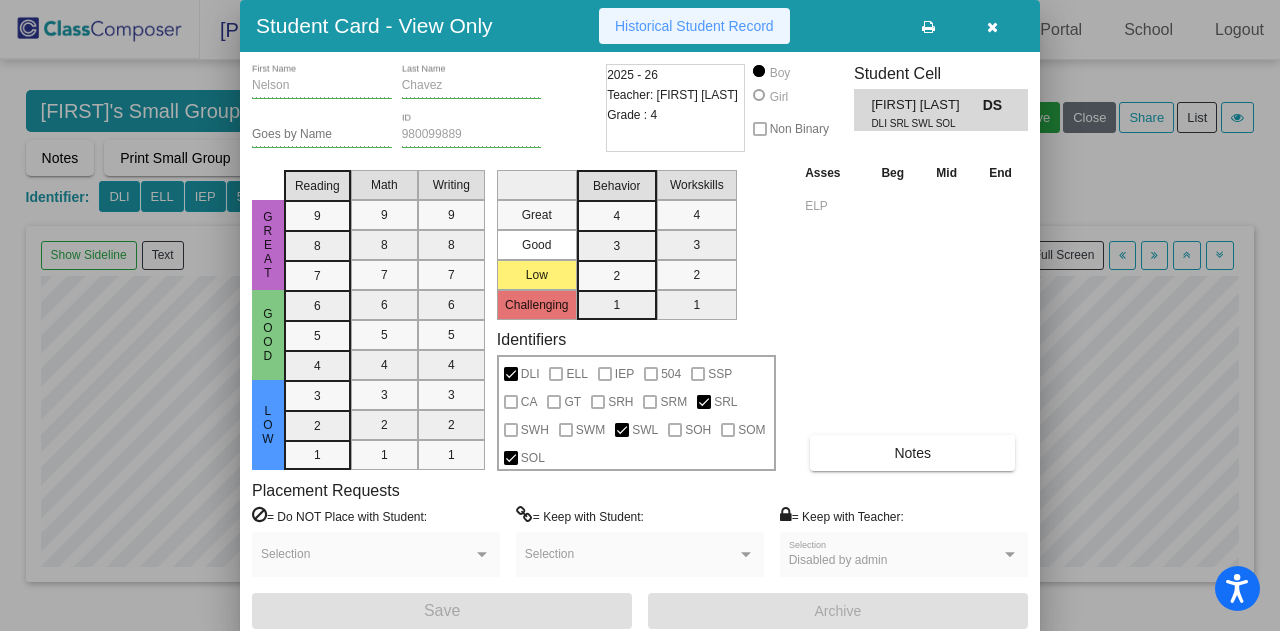 click on "Historical Student Record" at bounding box center [694, 26] 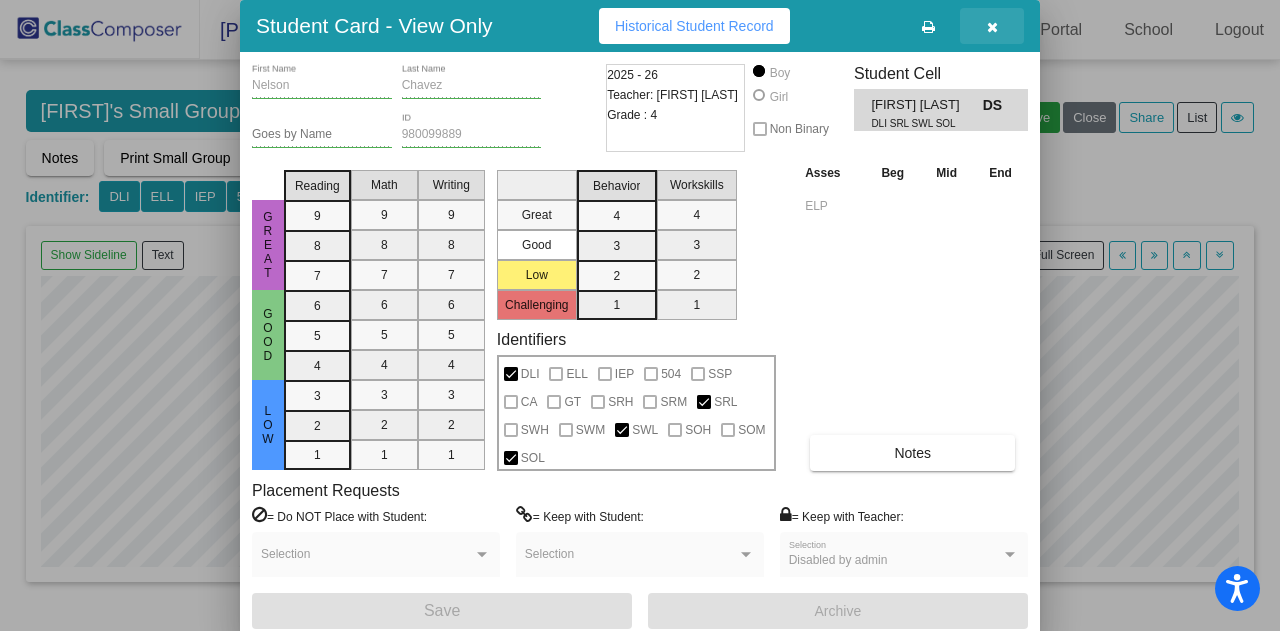 click at bounding box center [992, 26] 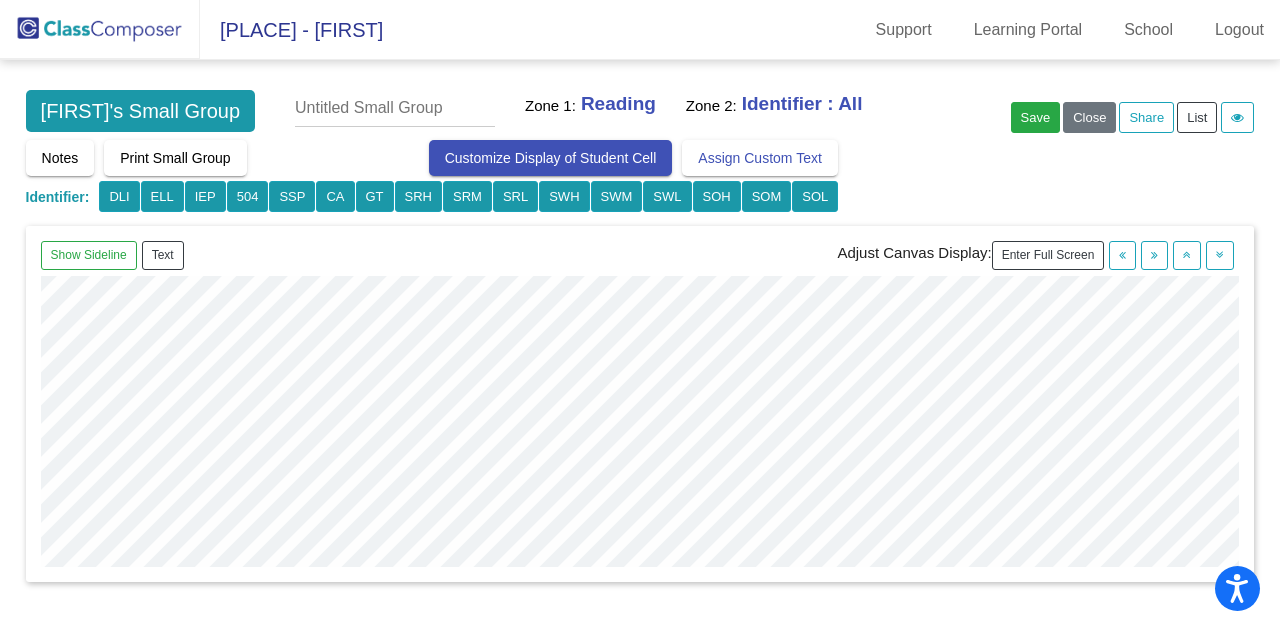 scroll, scrollTop: 0, scrollLeft: 0, axis: both 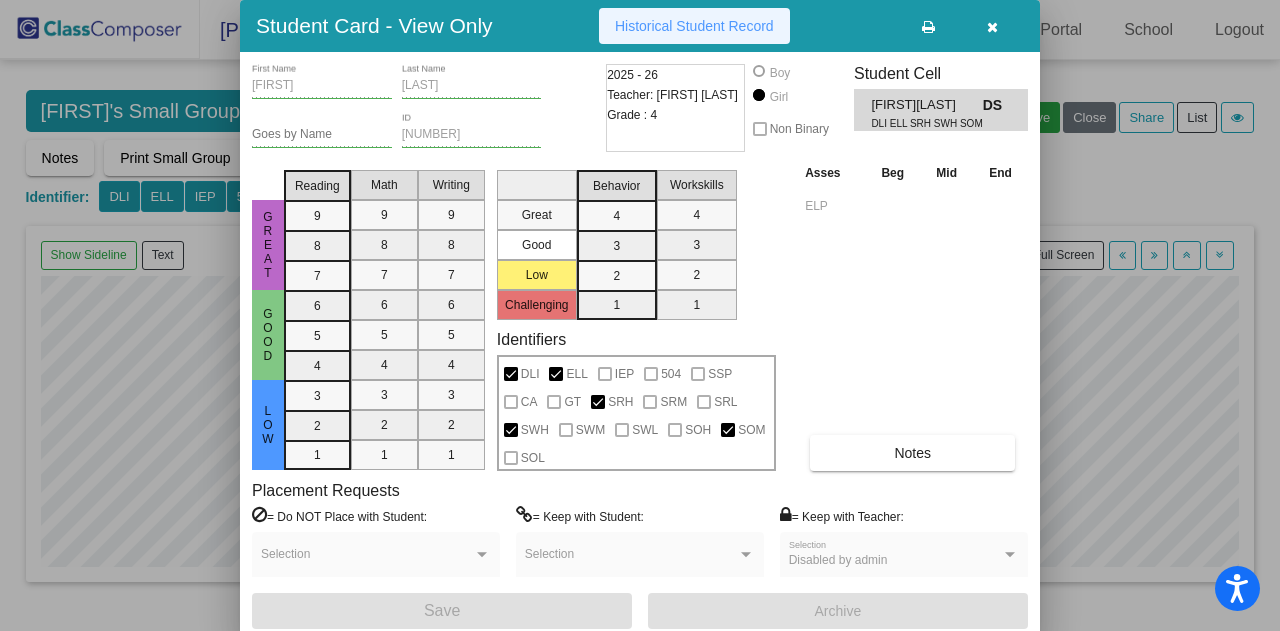 click on "Historical Student Record" at bounding box center (694, 26) 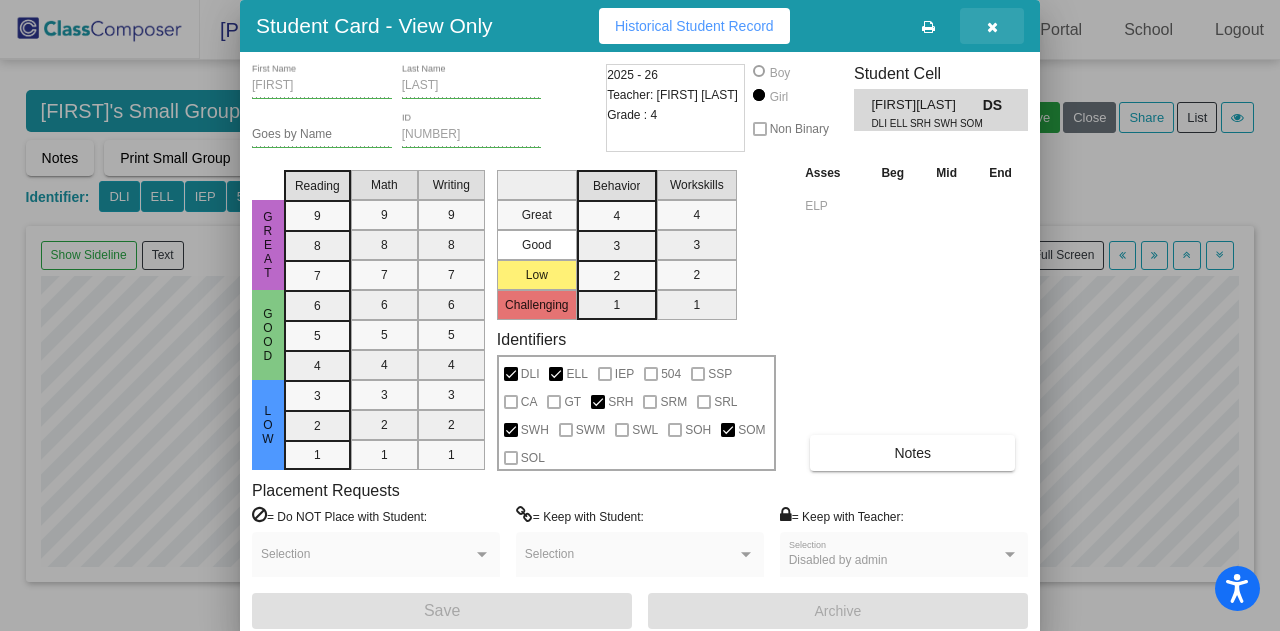click at bounding box center [992, 27] 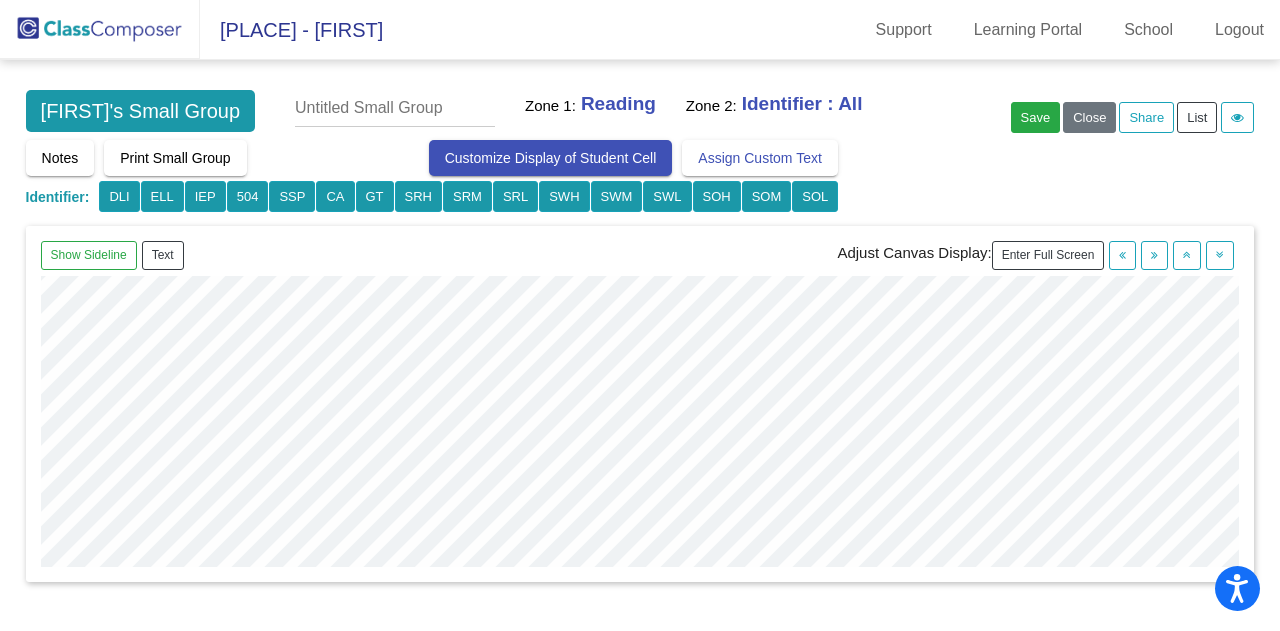 scroll, scrollTop: 0, scrollLeft: 0, axis: both 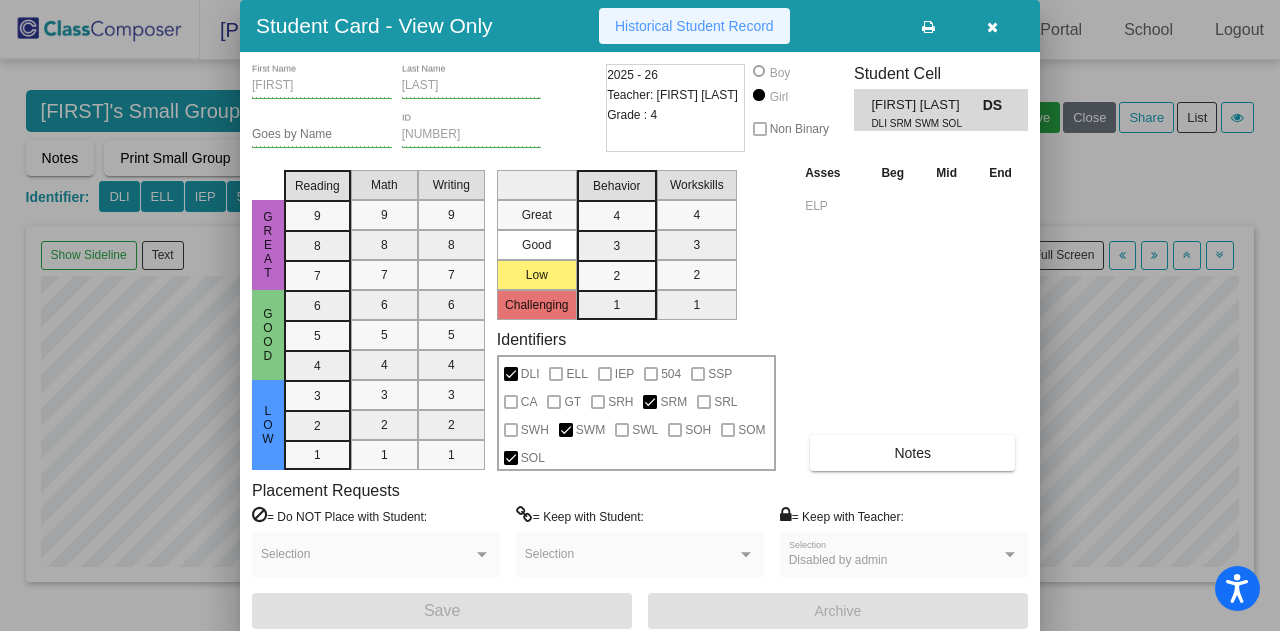 click on "Historical Student Record" at bounding box center (694, 26) 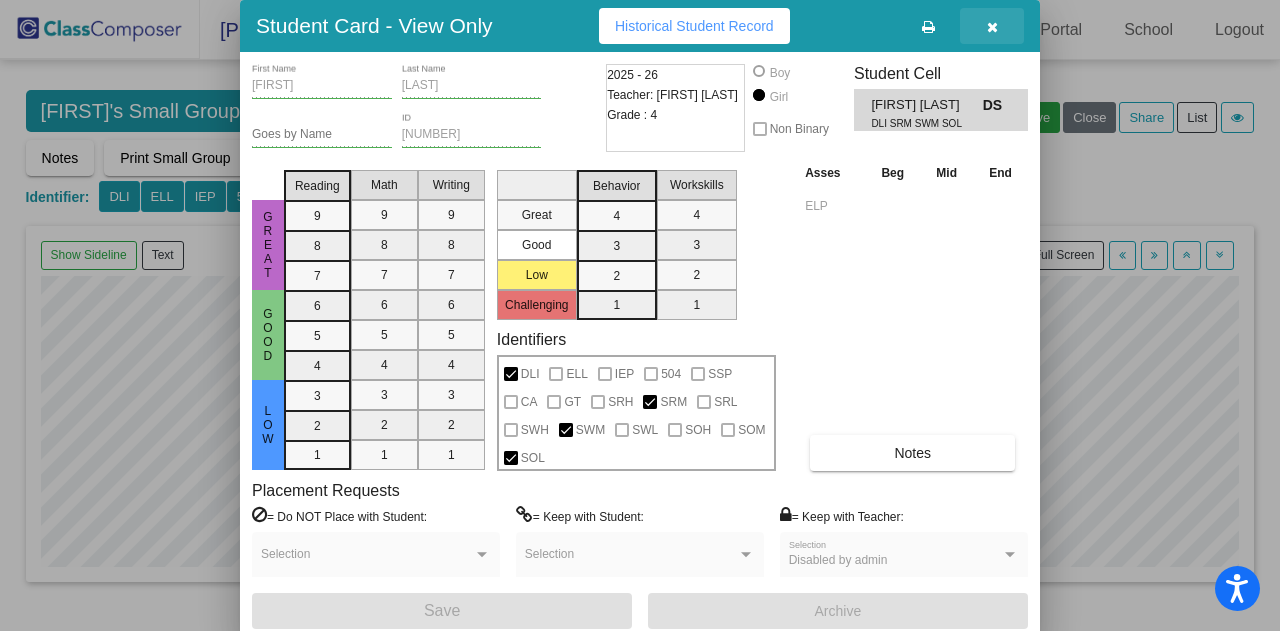 click at bounding box center (992, 26) 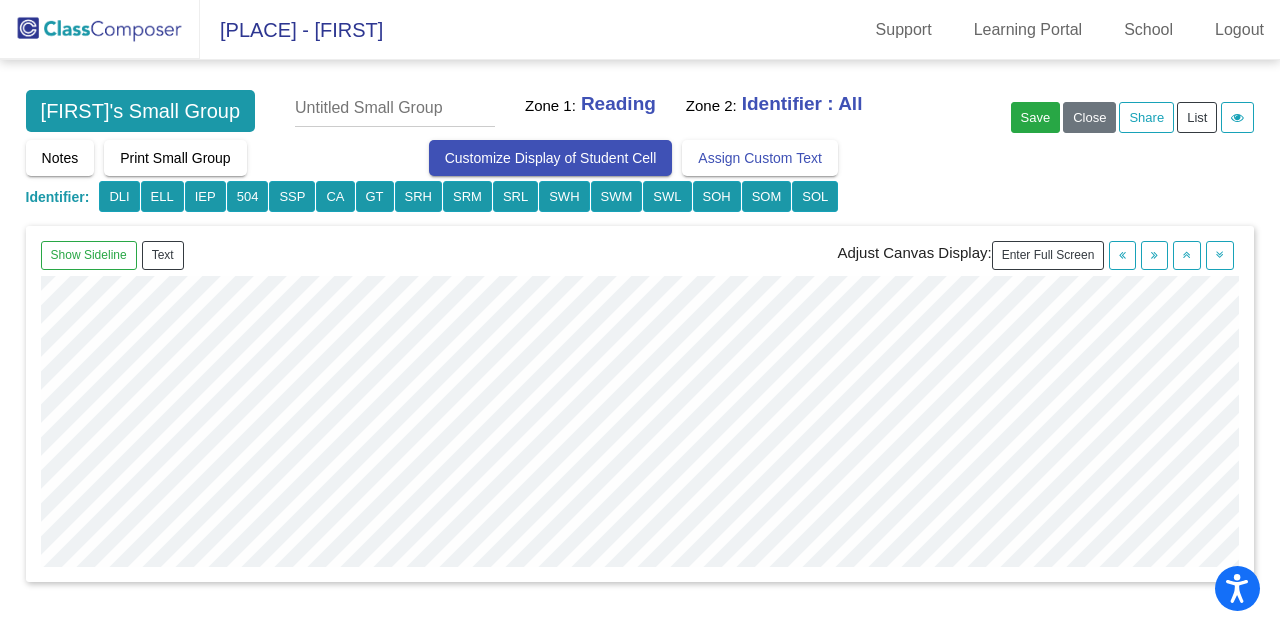 scroll, scrollTop: 100, scrollLeft: 0, axis: vertical 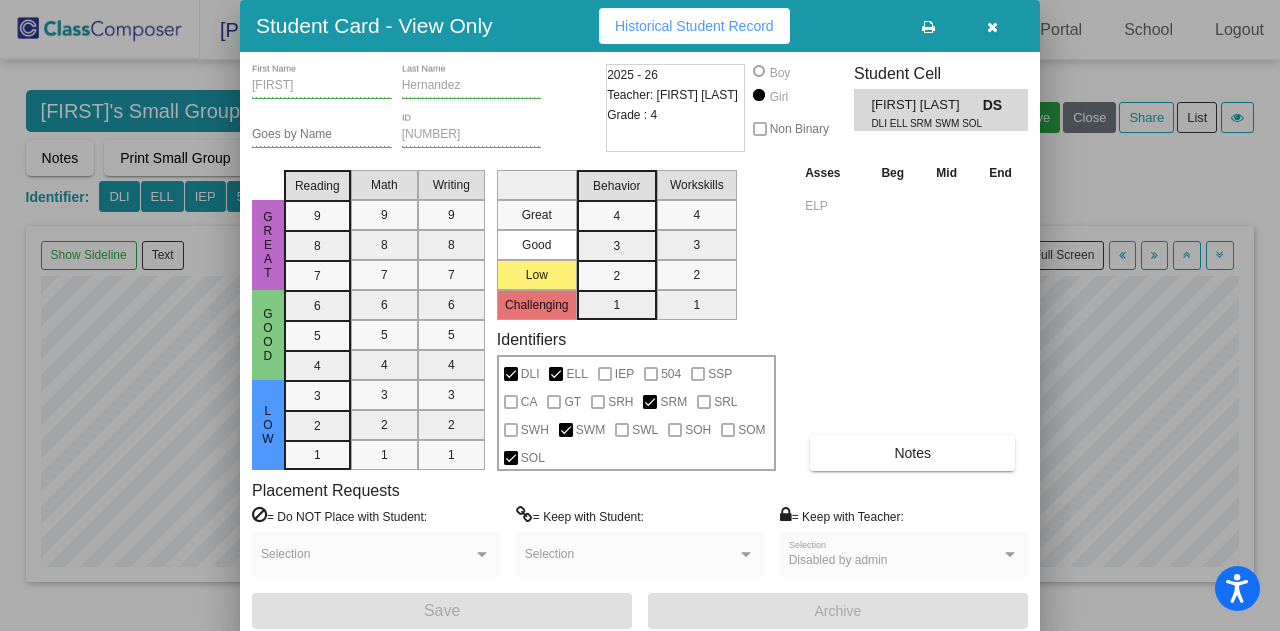 click on "Historical Student Record" at bounding box center [694, 26] 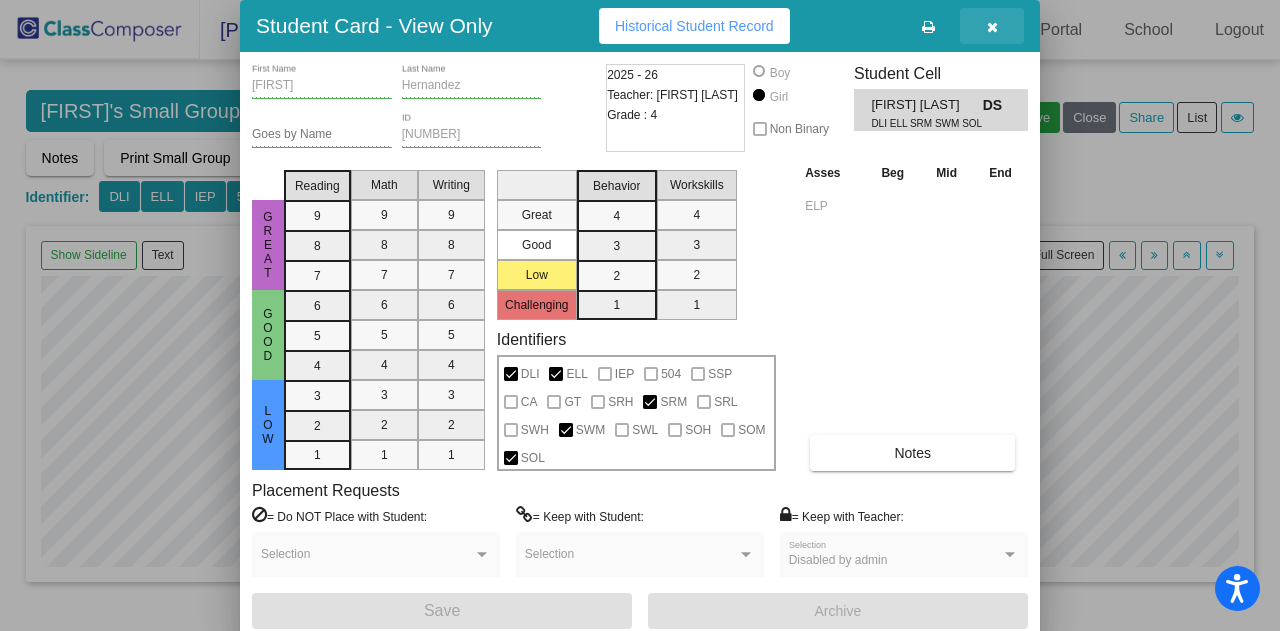 click at bounding box center [992, 27] 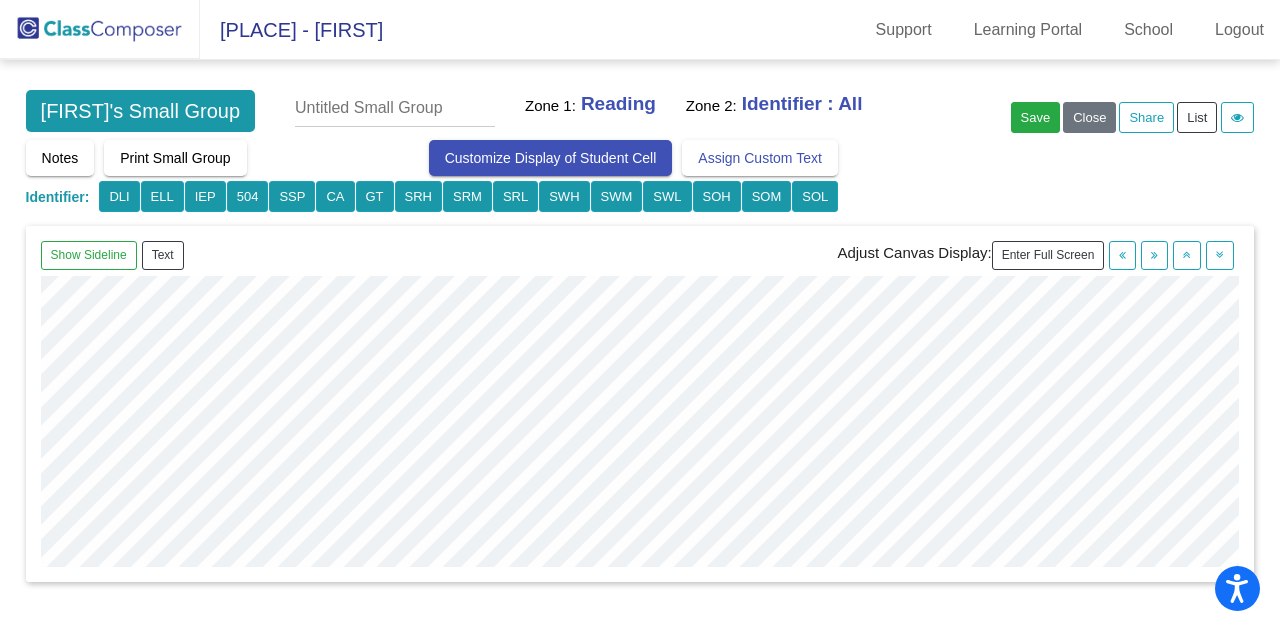 scroll, scrollTop: 200, scrollLeft: 0, axis: vertical 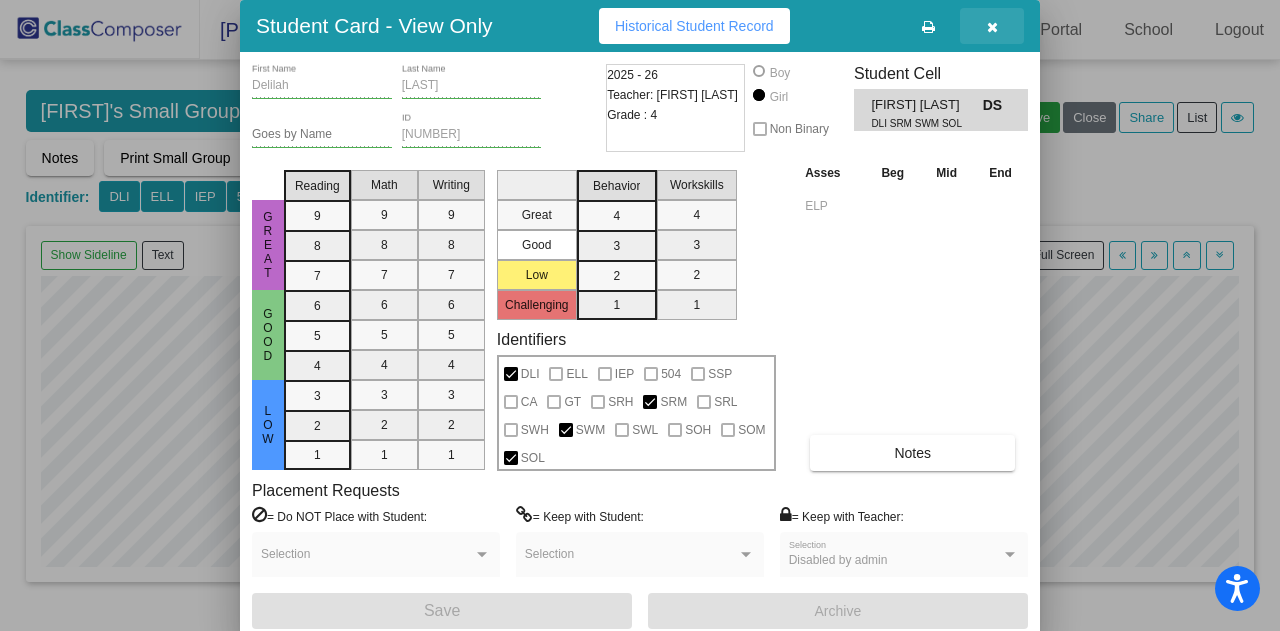 click at bounding box center [992, 26] 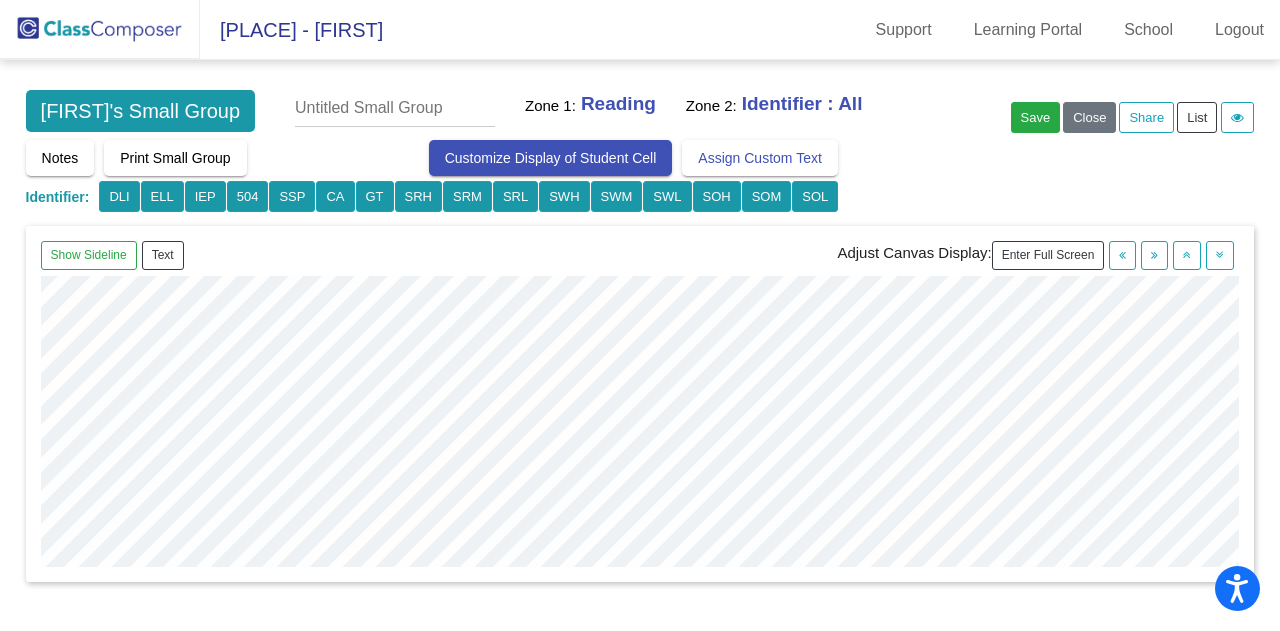 click 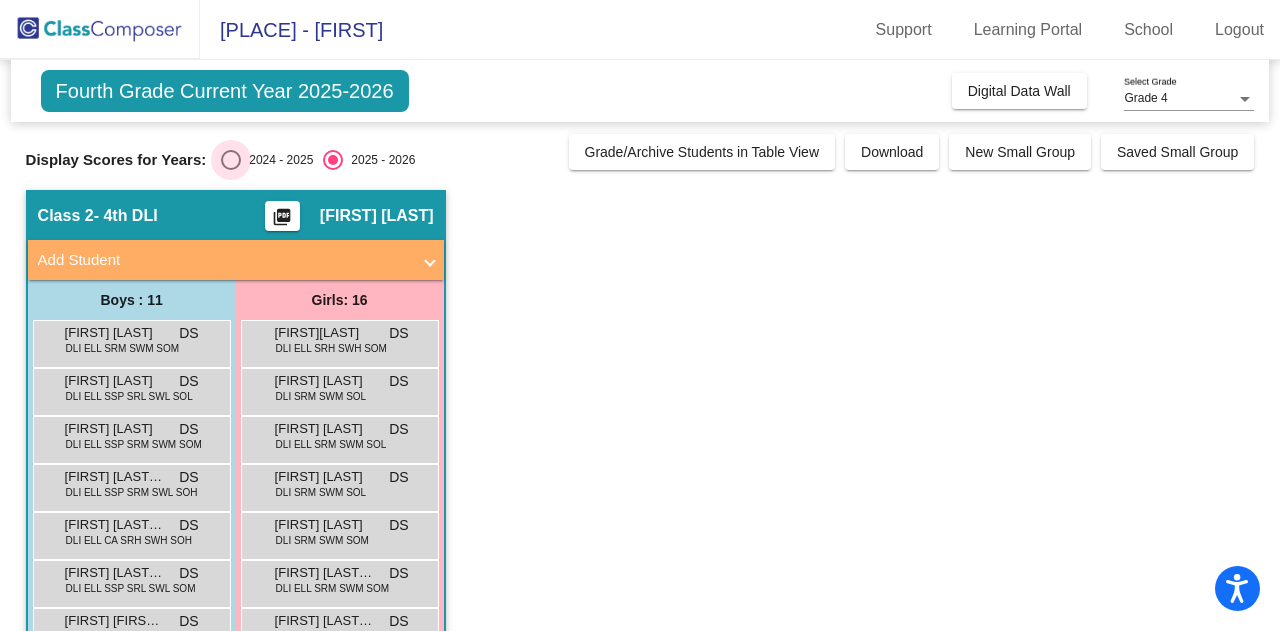 click at bounding box center [231, 160] 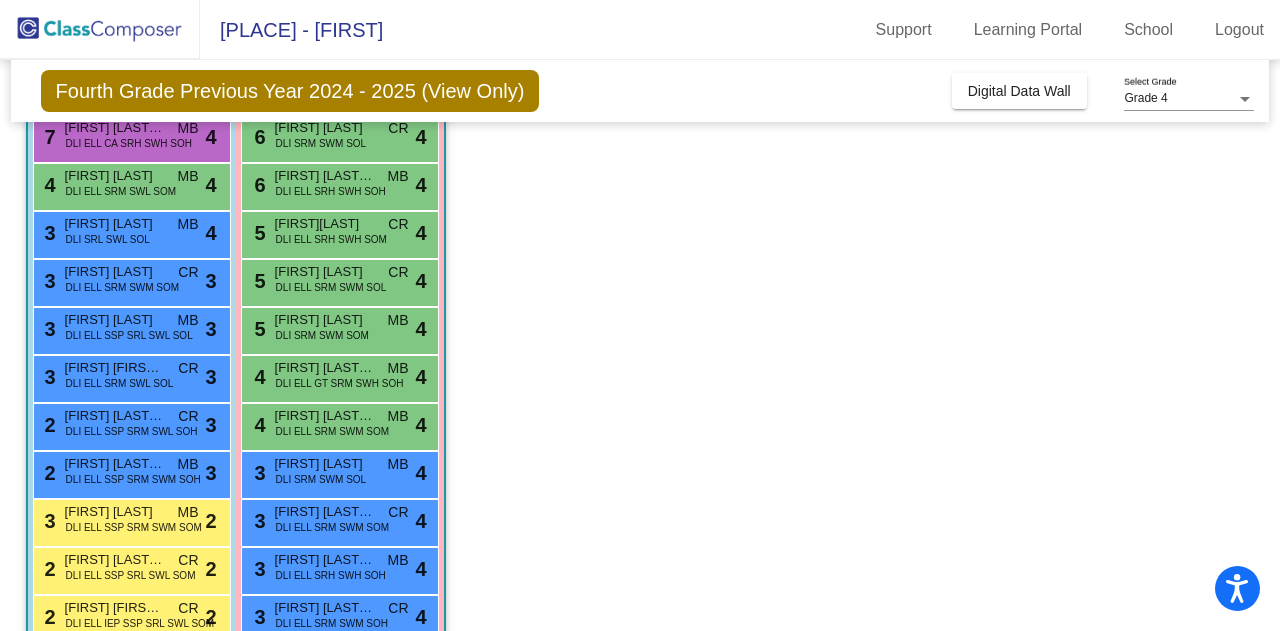 scroll, scrollTop: 188, scrollLeft: 0, axis: vertical 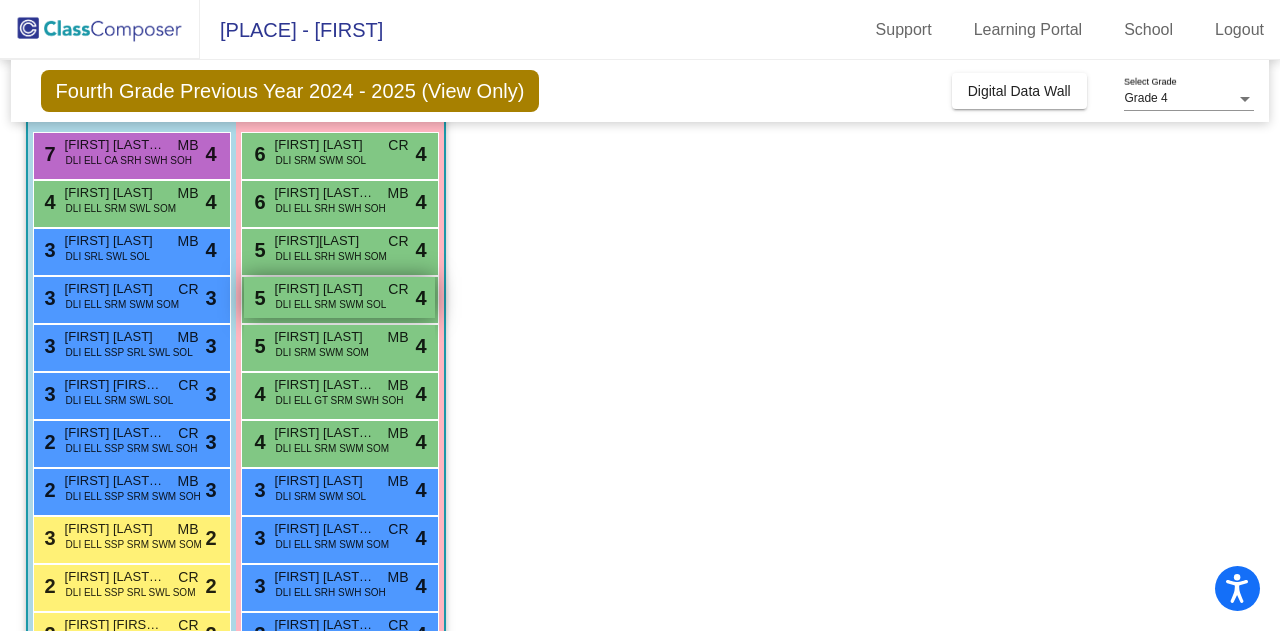 click on "DLI ELL SRM SWM SOL" at bounding box center [331, 304] 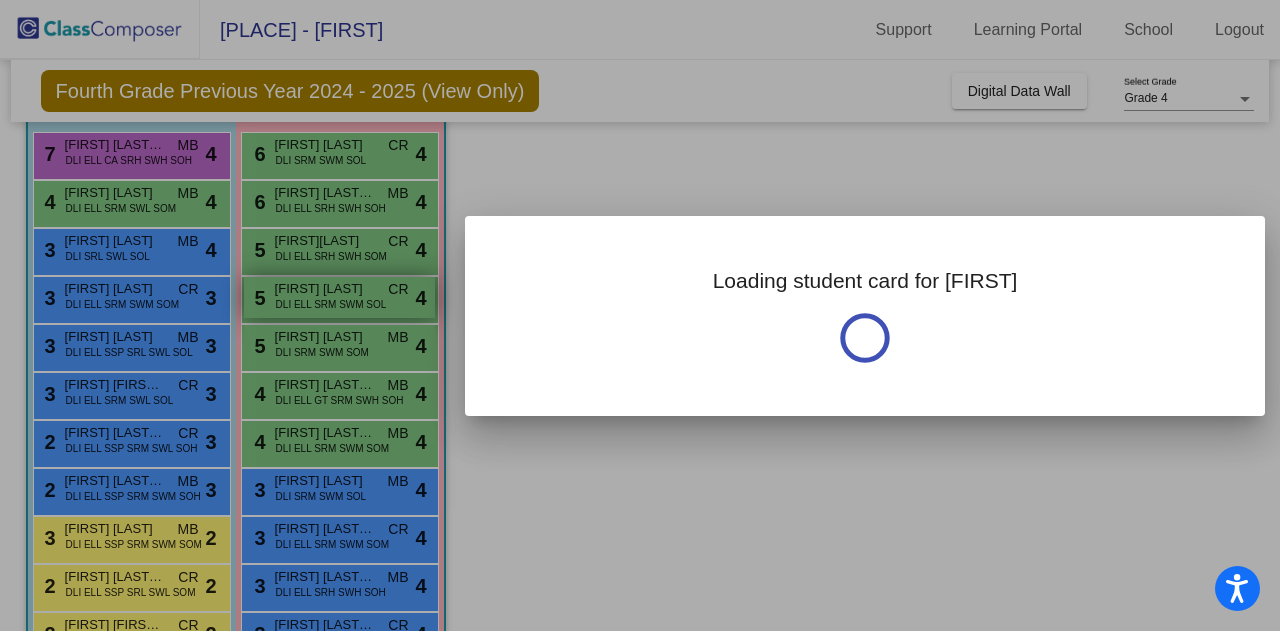 click at bounding box center [640, 315] 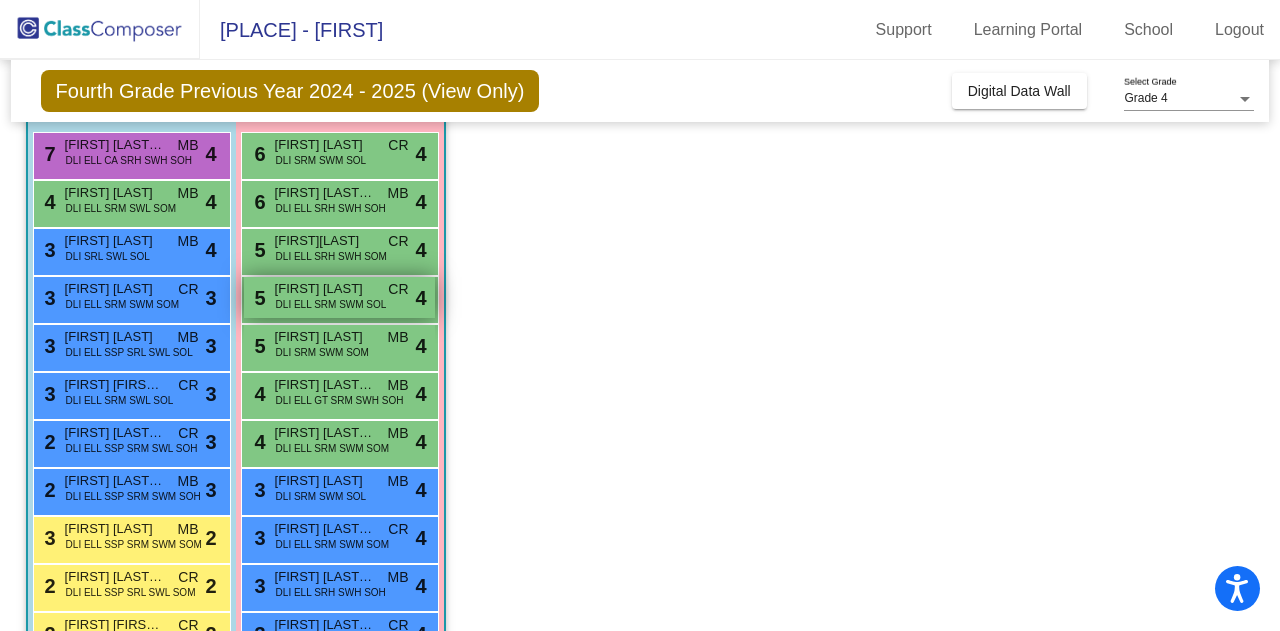 click on "DLI ELL SRM SWM SOL" at bounding box center [331, 304] 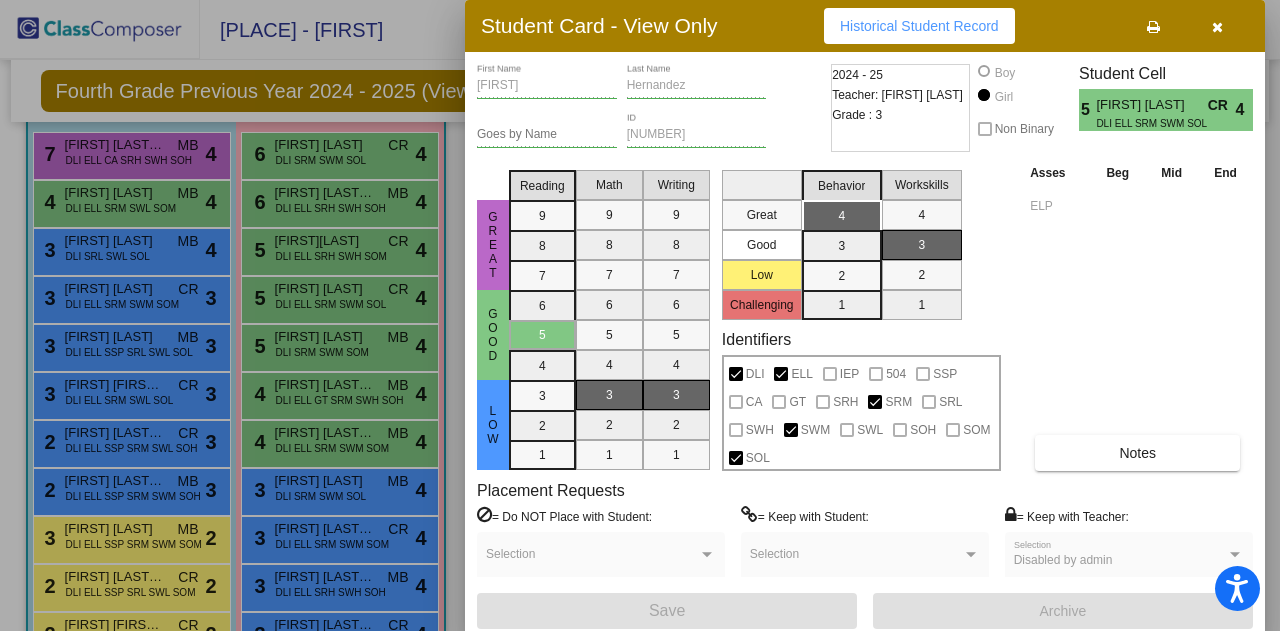 click at bounding box center [1217, 27] 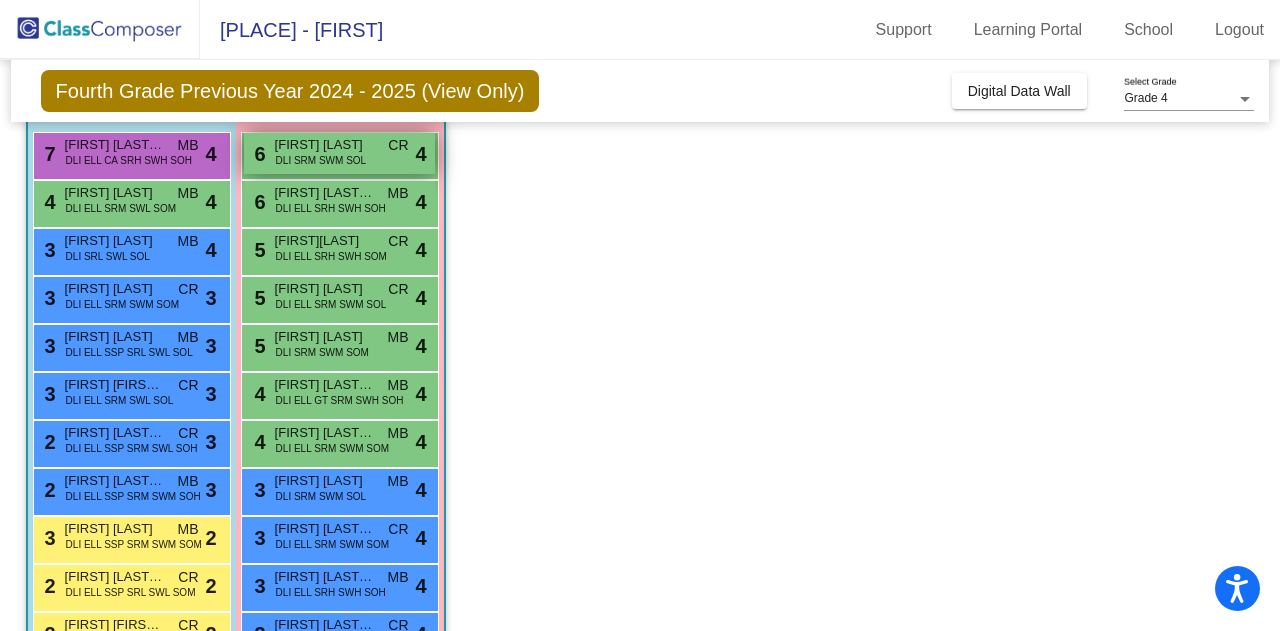 click on "DLI SRM SWM SOL" at bounding box center [321, 160] 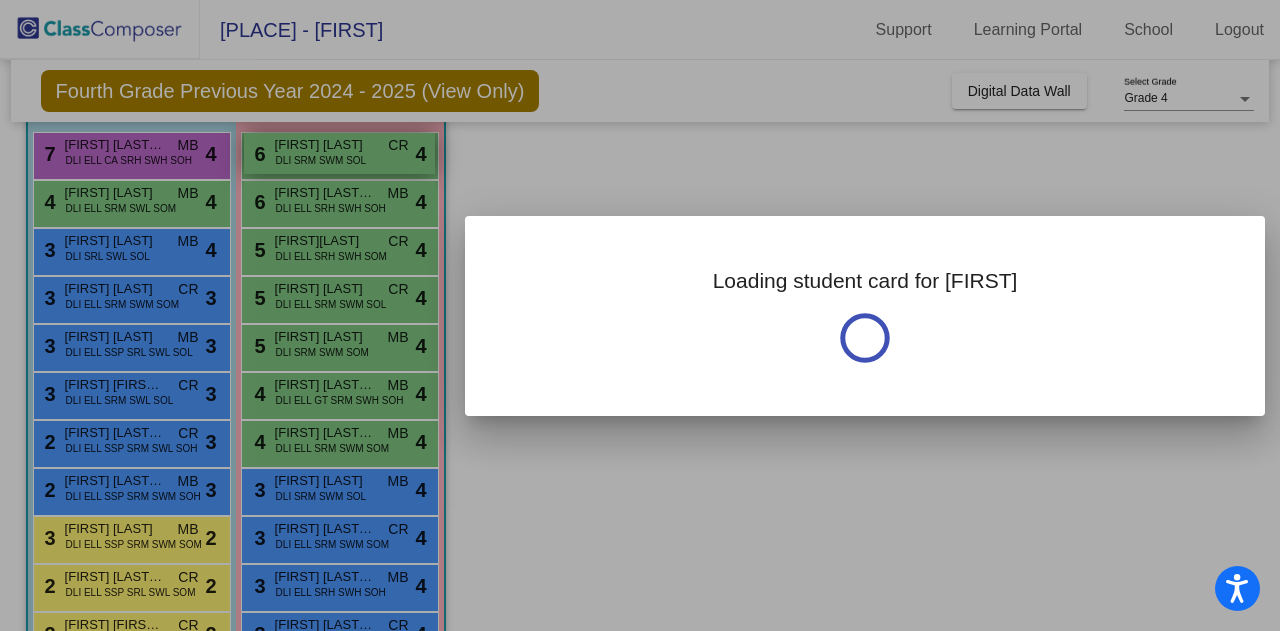 click at bounding box center [640, 315] 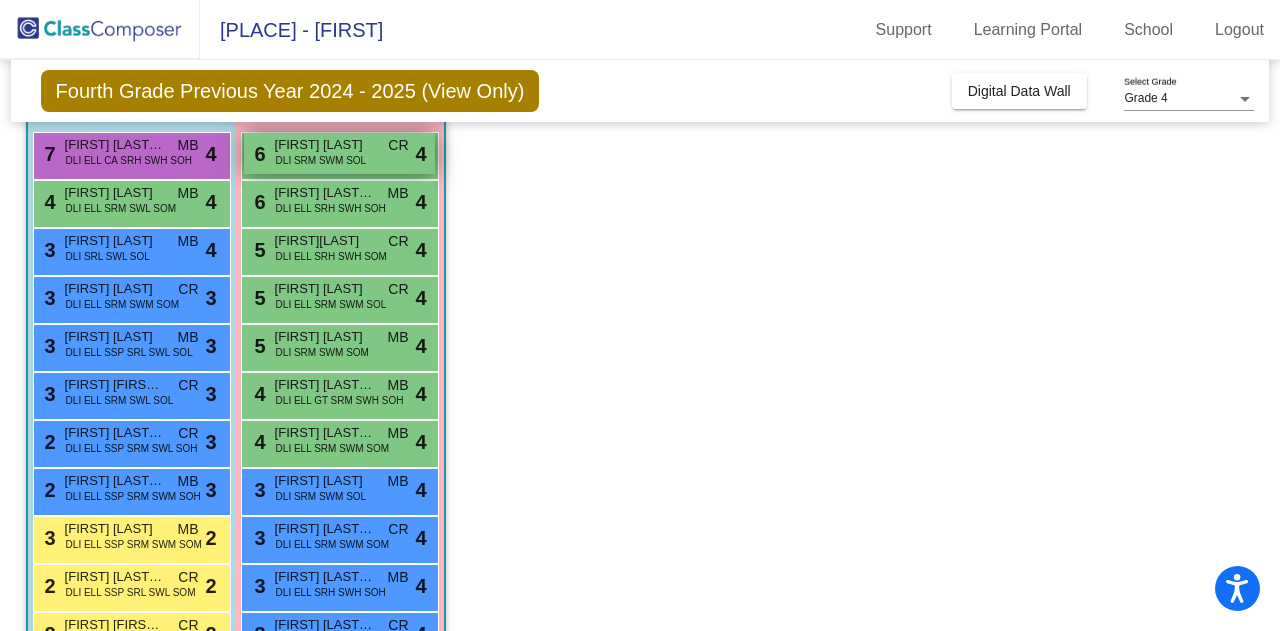 click on "DLI SRM SWM SOL" at bounding box center [321, 160] 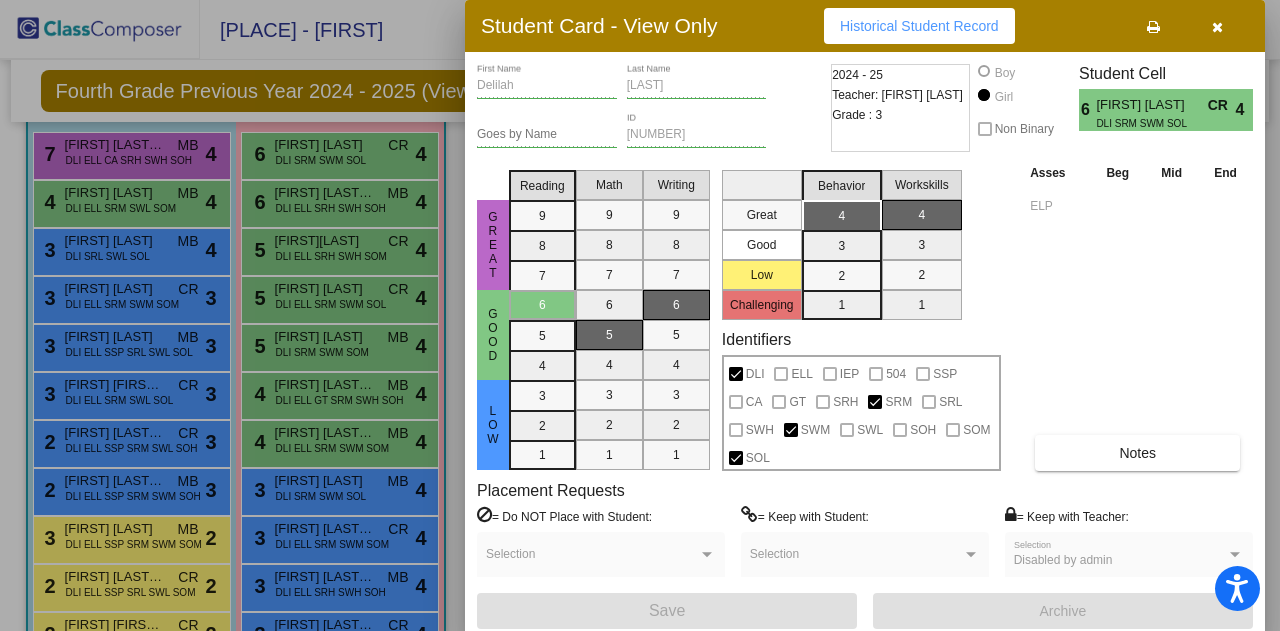click at bounding box center [1217, 27] 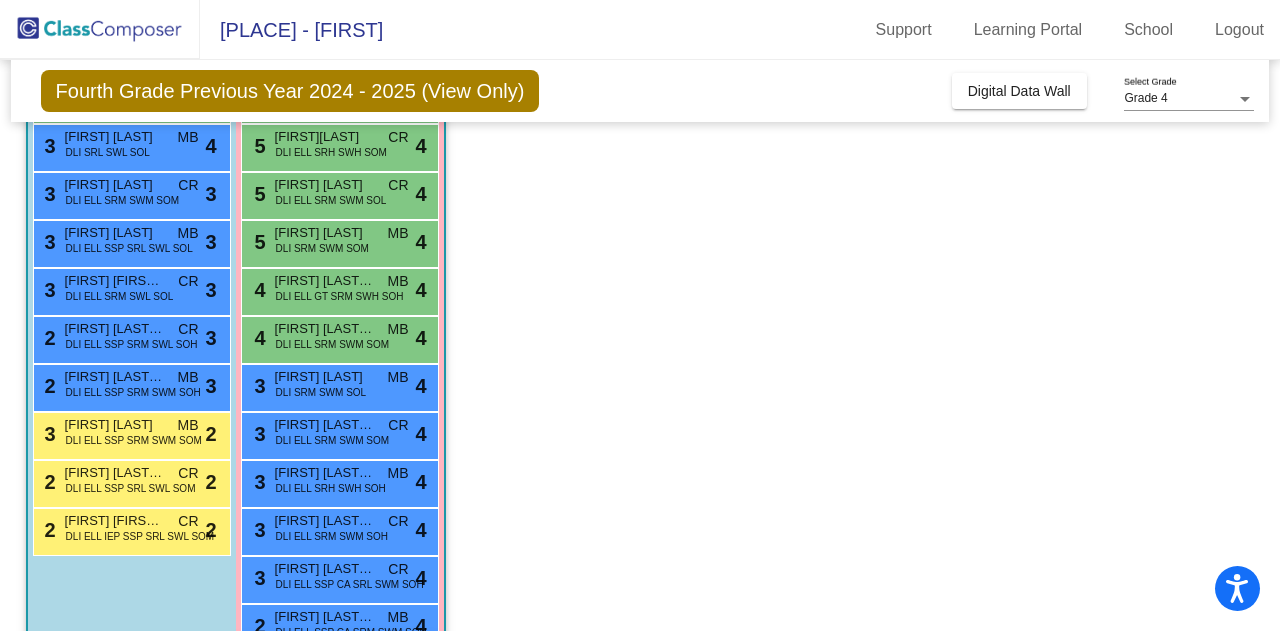 scroll, scrollTop: 288, scrollLeft: 0, axis: vertical 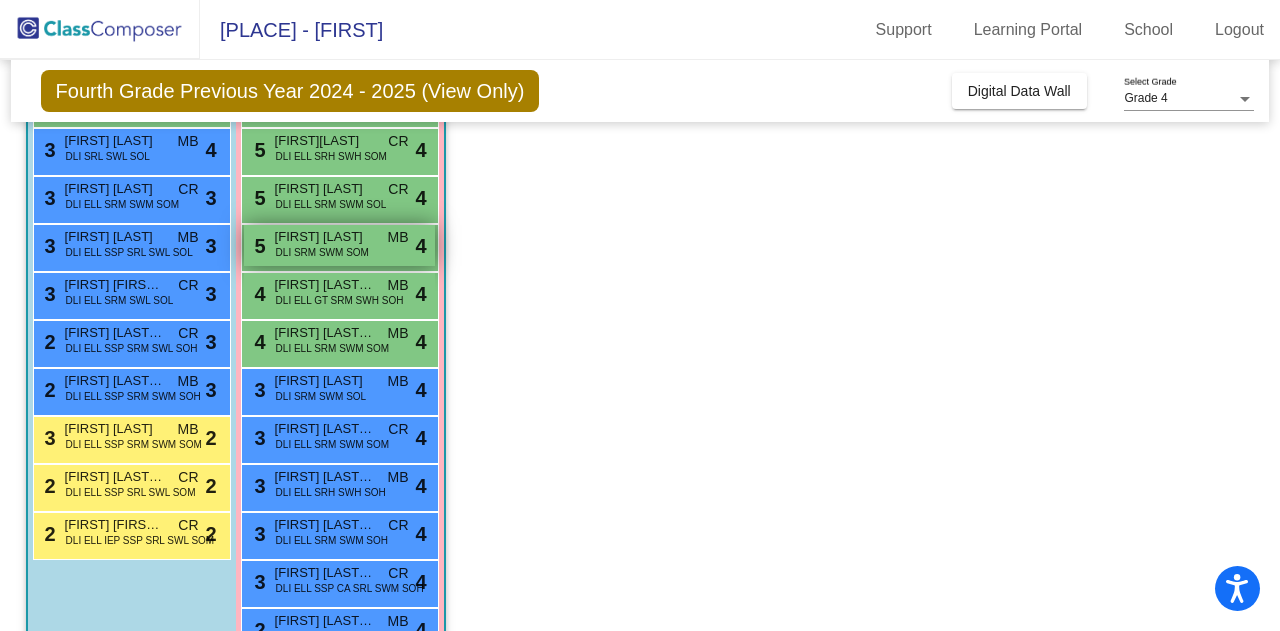 click on "DLI SRM SWM SOM" at bounding box center [322, 252] 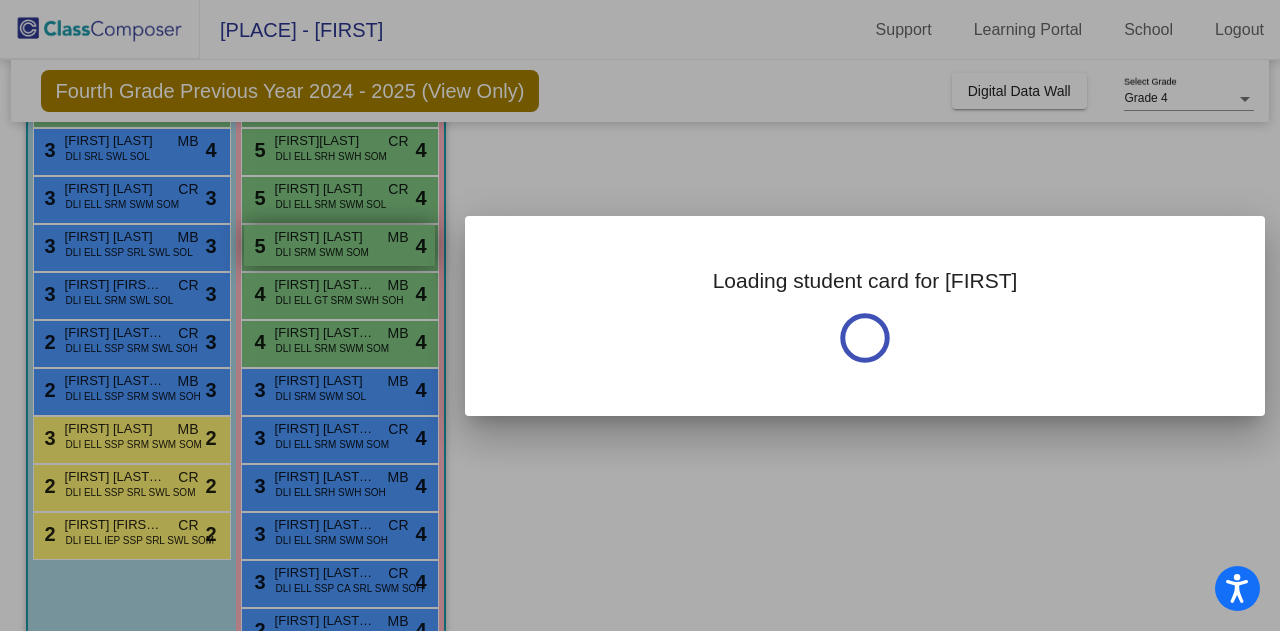 click at bounding box center (640, 315) 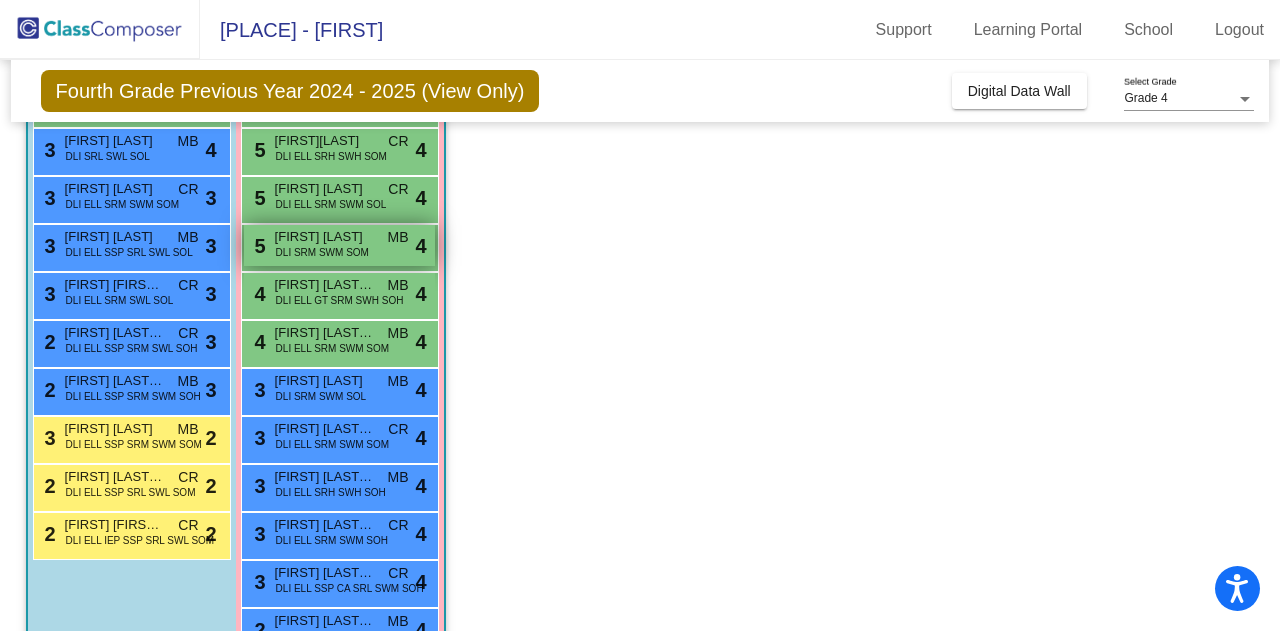 click on "DLI SRM SWM SOM" at bounding box center [322, 252] 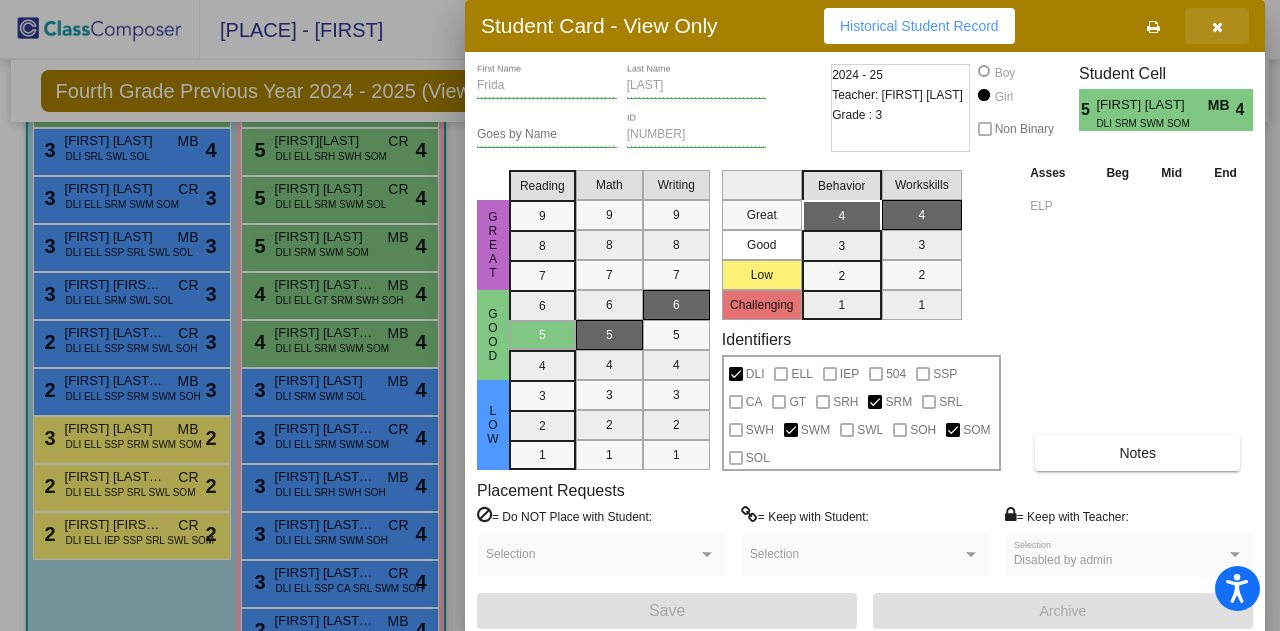 click at bounding box center [1217, 26] 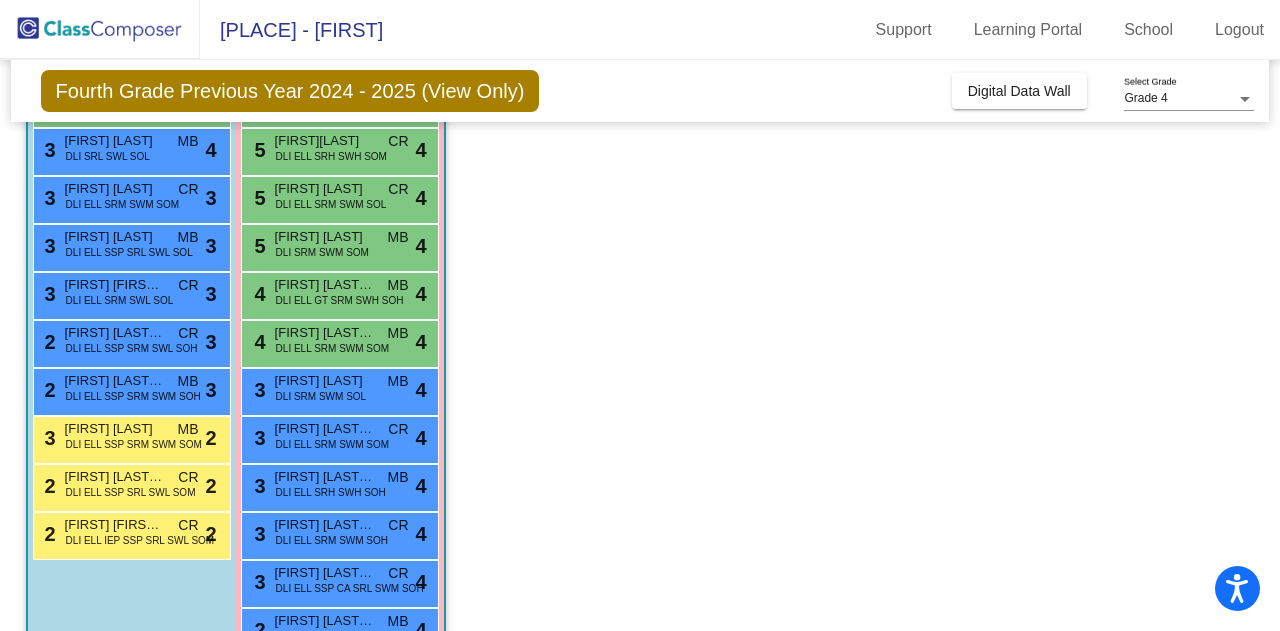 scroll, scrollTop: 0, scrollLeft: 0, axis: both 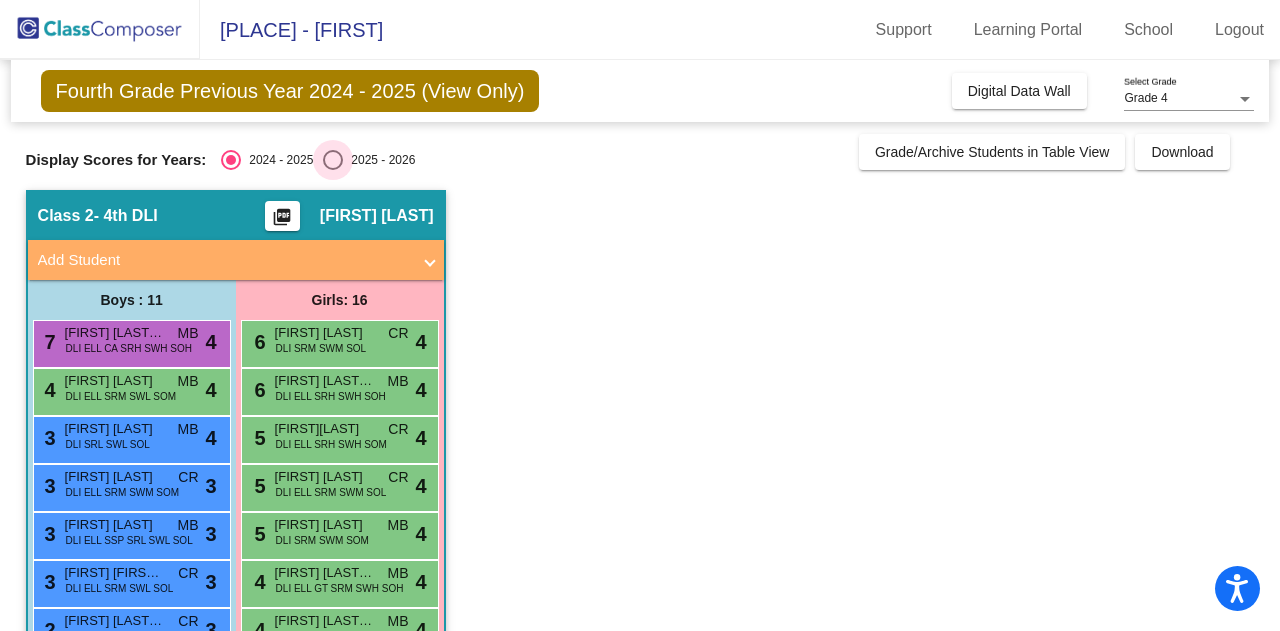 click at bounding box center [333, 160] 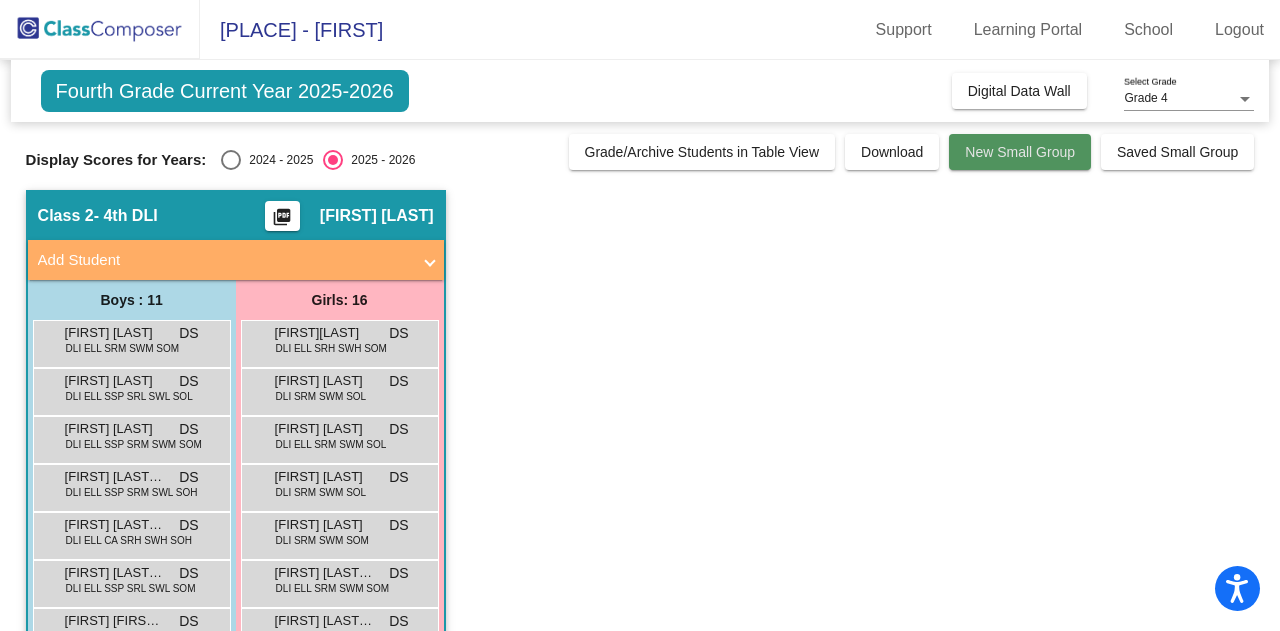 click on "New Small Group" 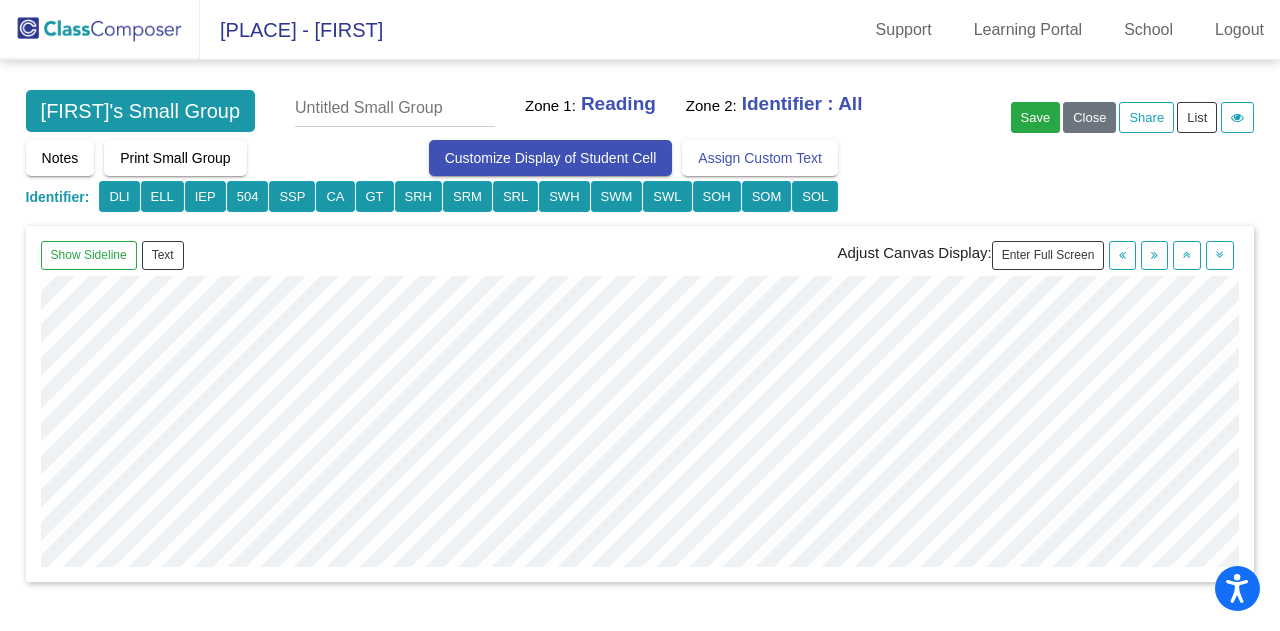 scroll, scrollTop: 200, scrollLeft: 0, axis: vertical 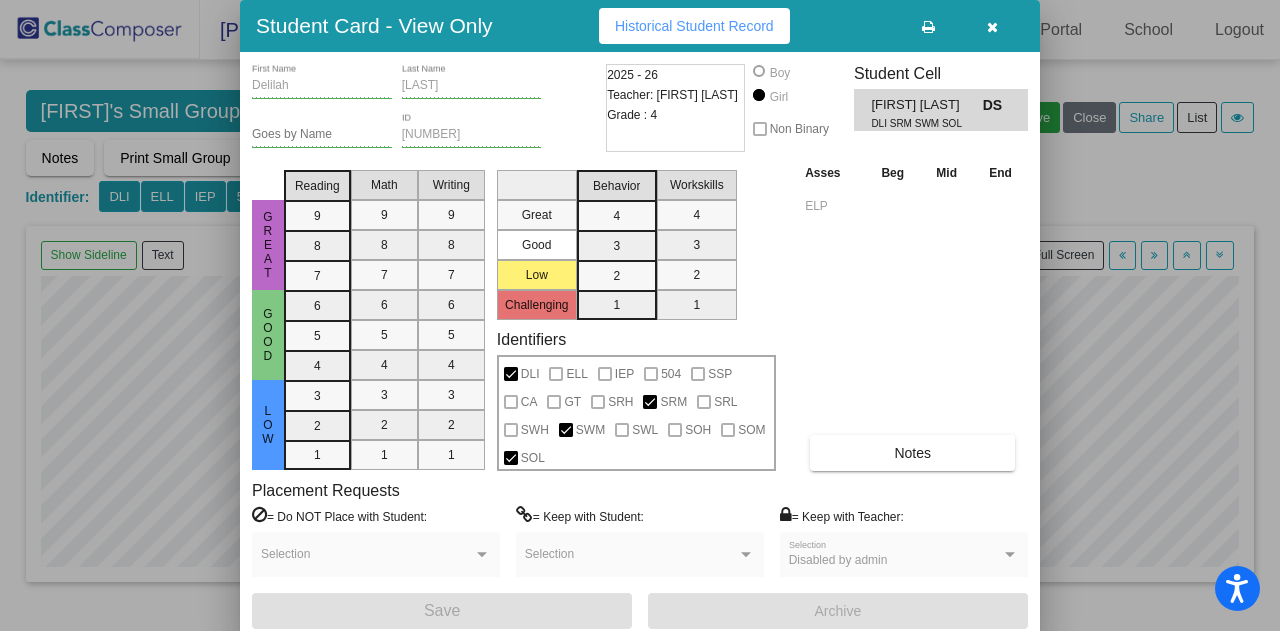click on "Historical Student Record" at bounding box center [694, 26] 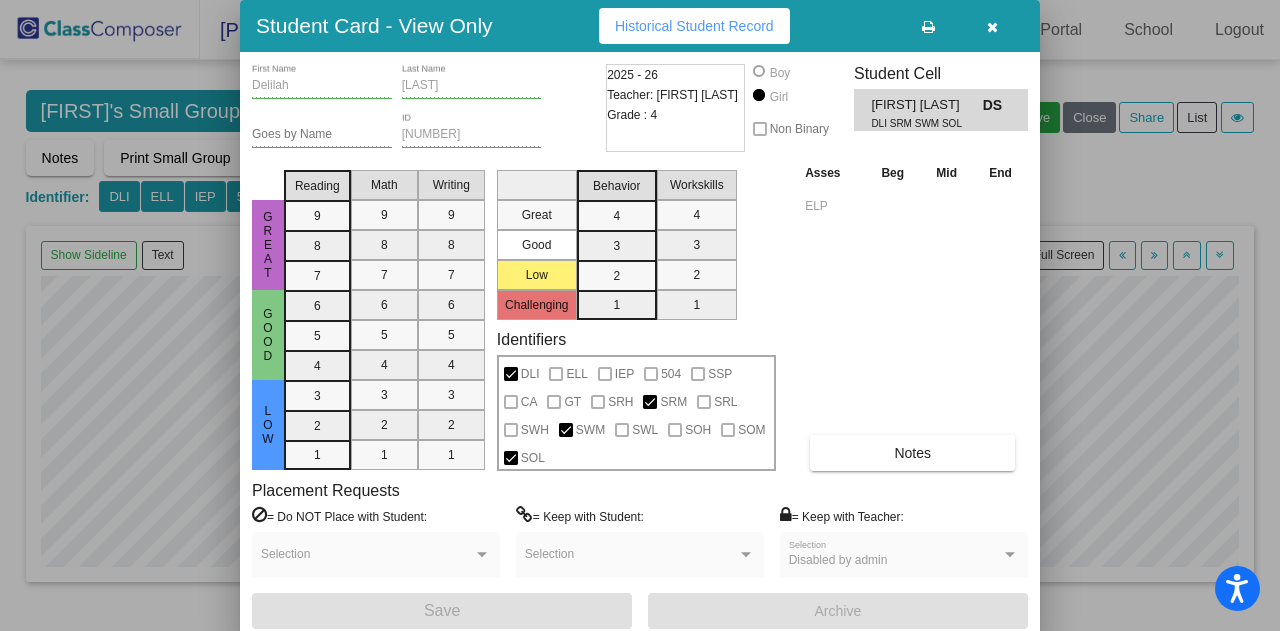 click at bounding box center (992, 26) 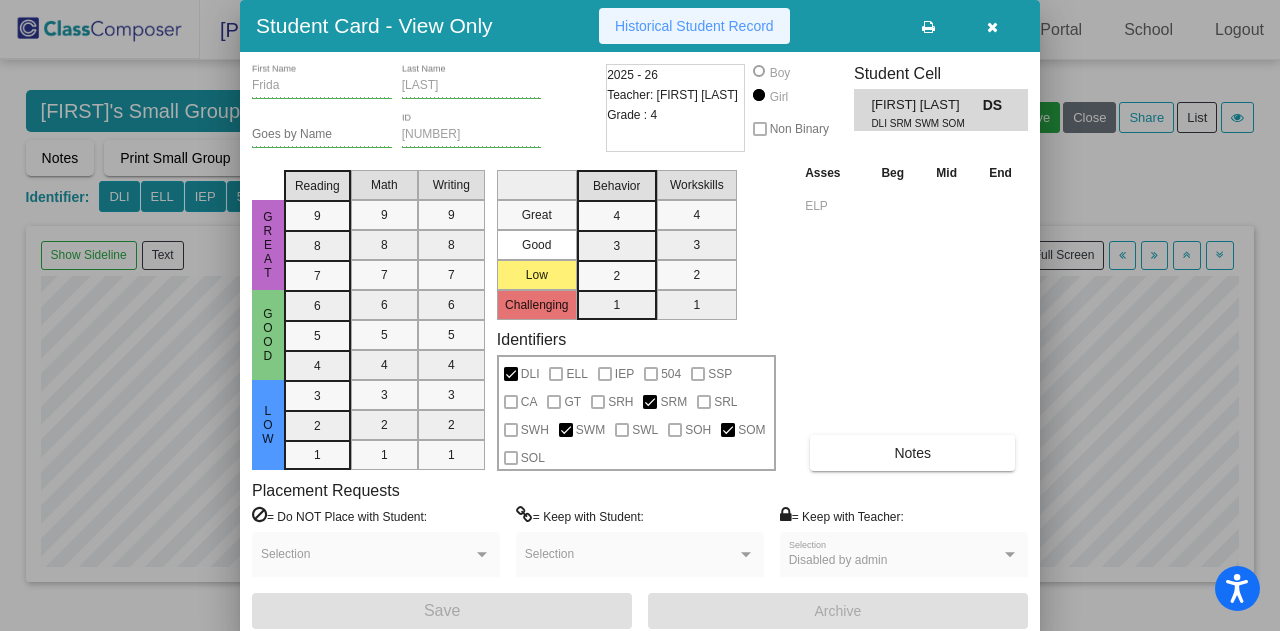 click on "Historical Student Record" at bounding box center (694, 26) 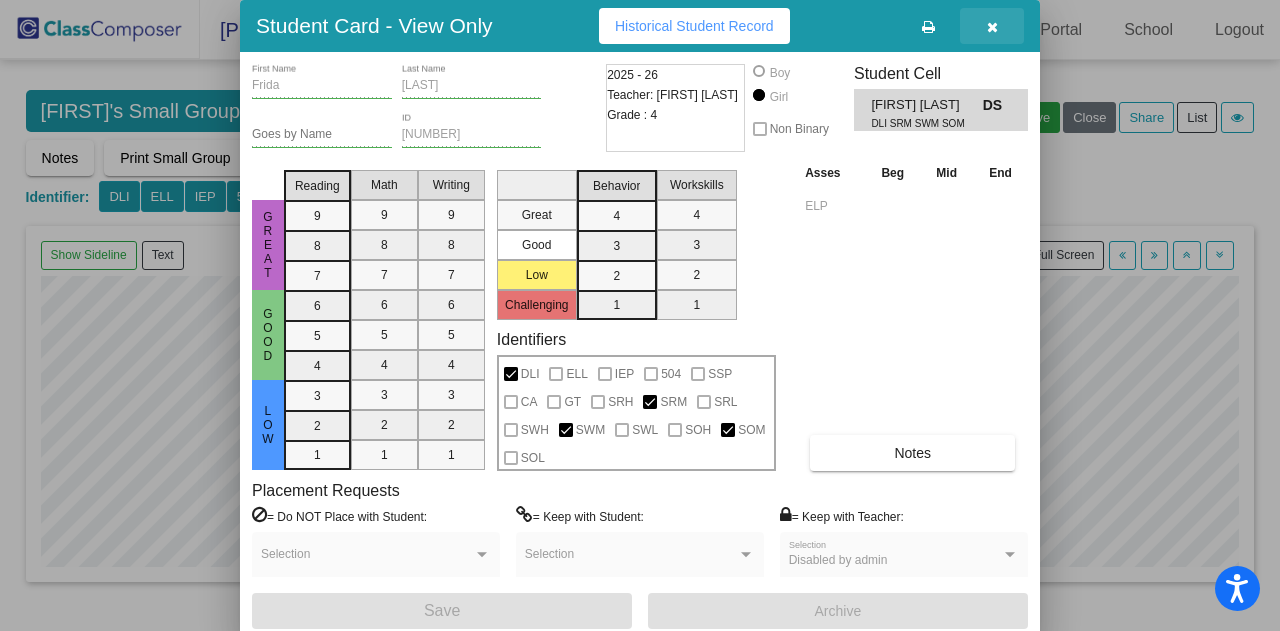 click at bounding box center (992, 27) 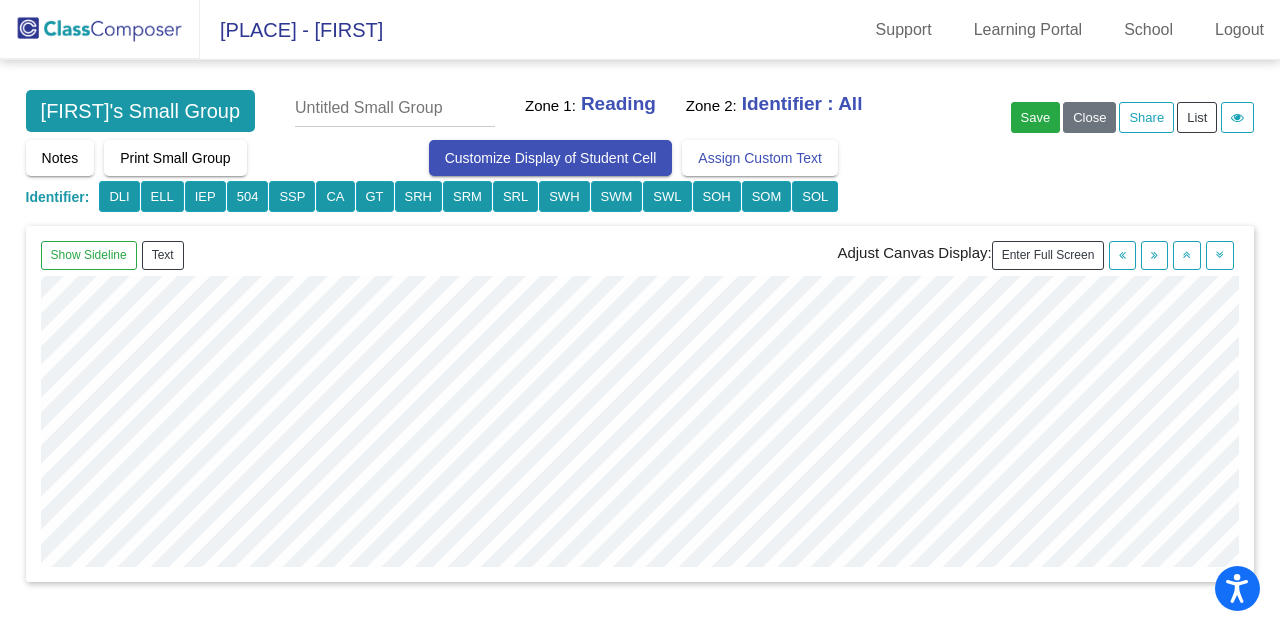 scroll, scrollTop: 400, scrollLeft: 0, axis: vertical 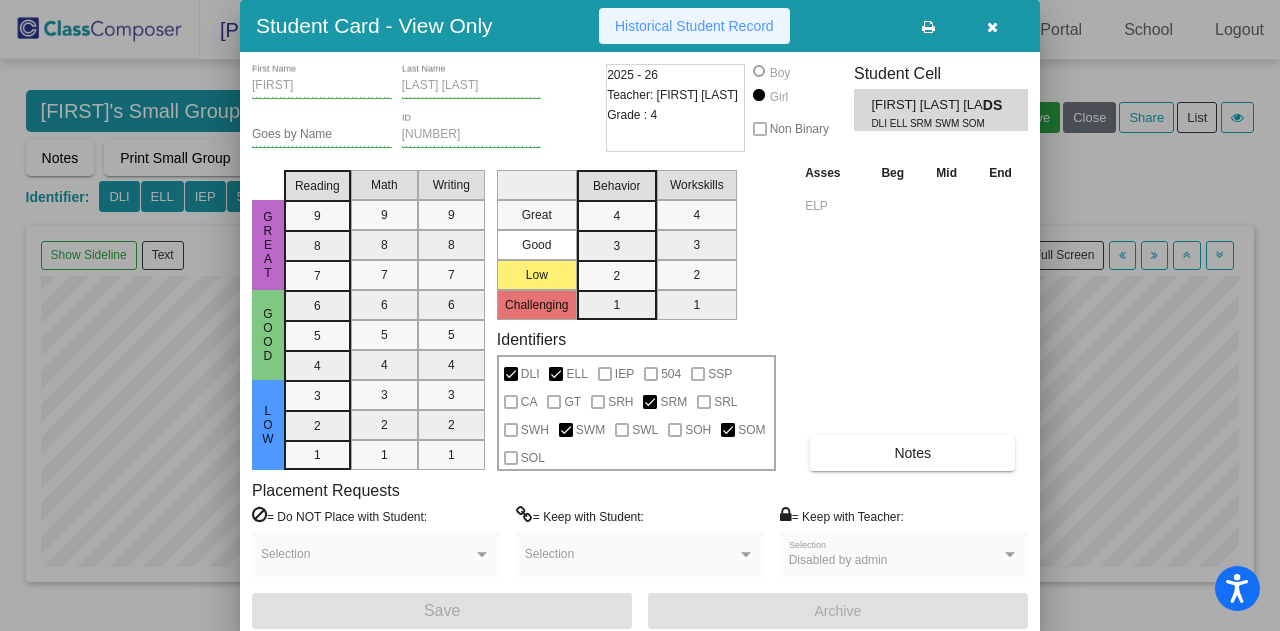 click on "Historical Student Record" at bounding box center (694, 26) 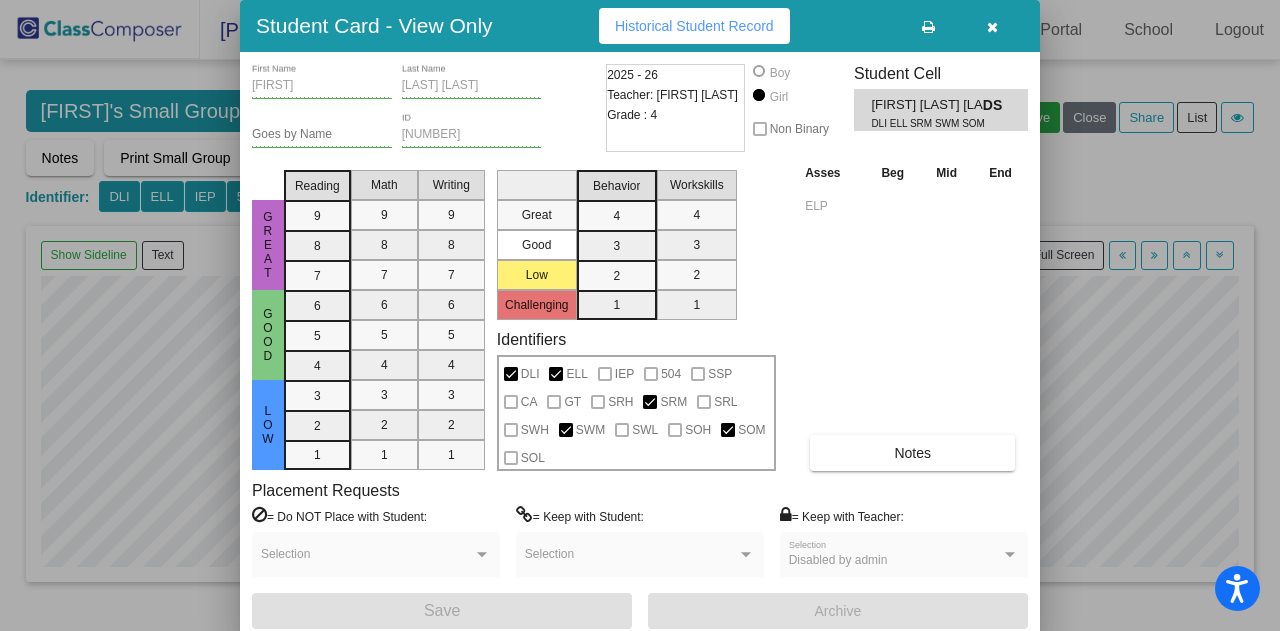 click at bounding box center (992, 27) 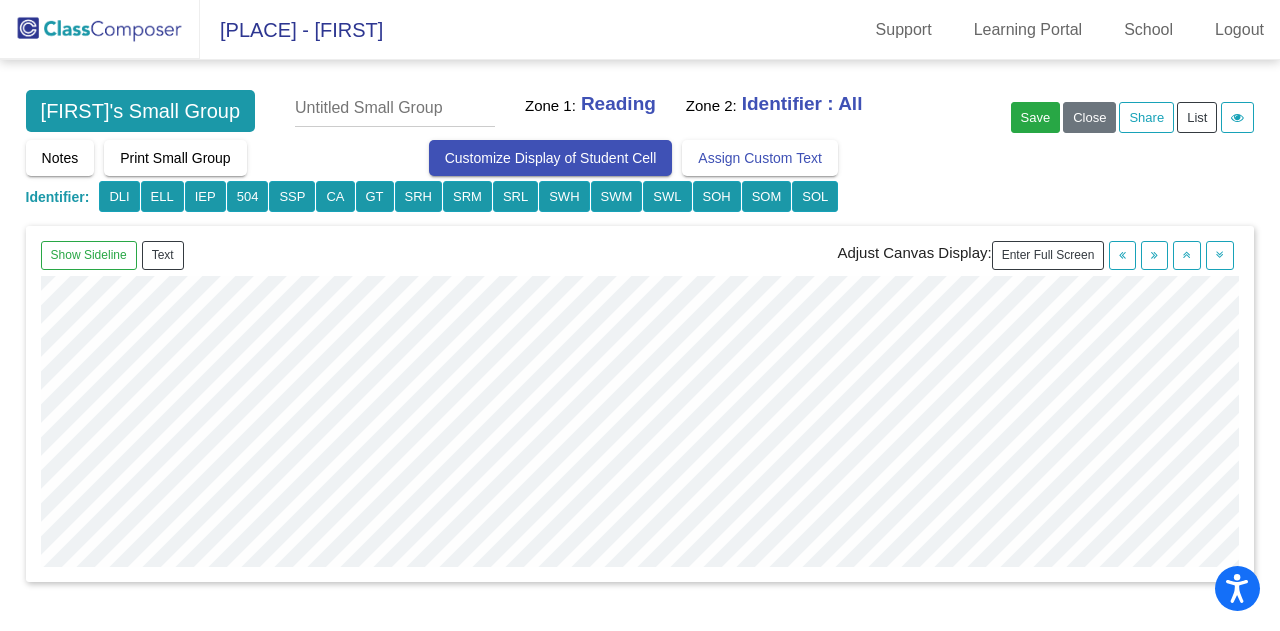 scroll, scrollTop: 500, scrollLeft: 0, axis: vertical 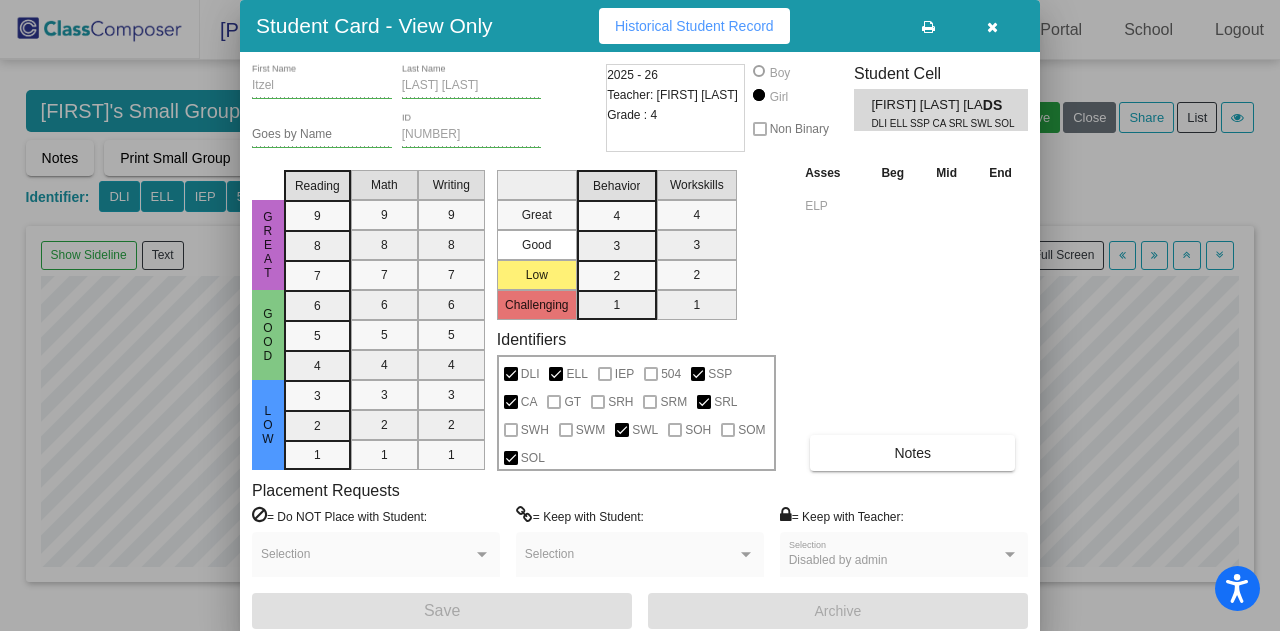click at bounding box center (992, 27) 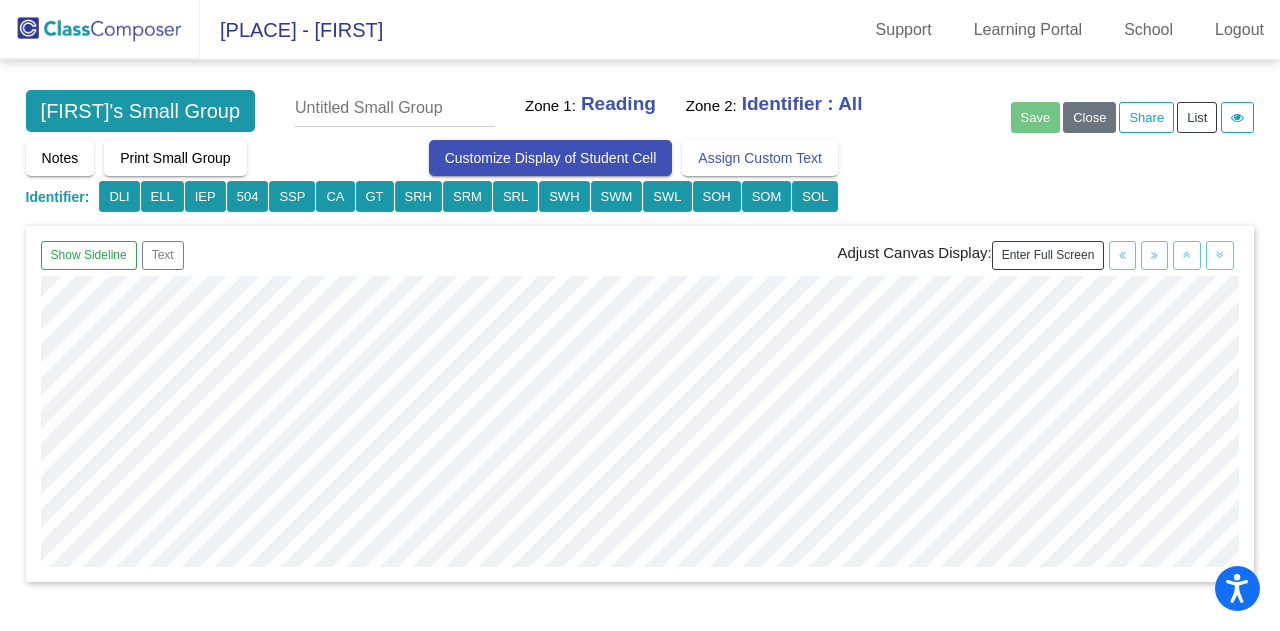 scroll, scrollTop: 200, scrollLeft: 0, axis: vertical 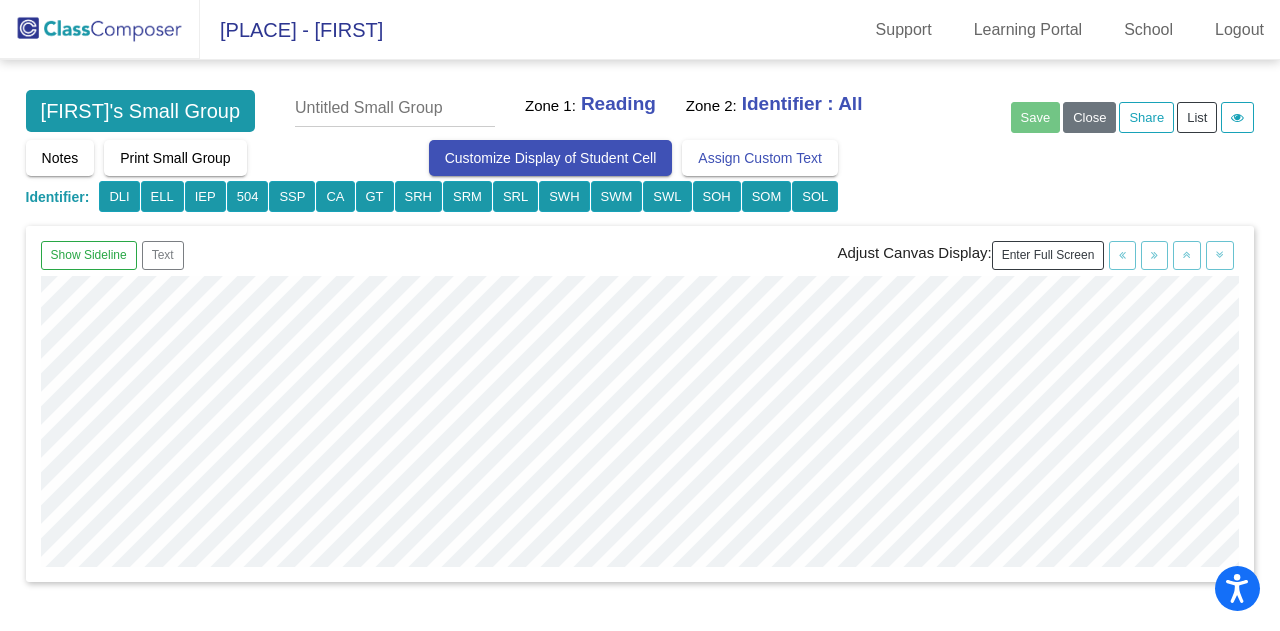 click 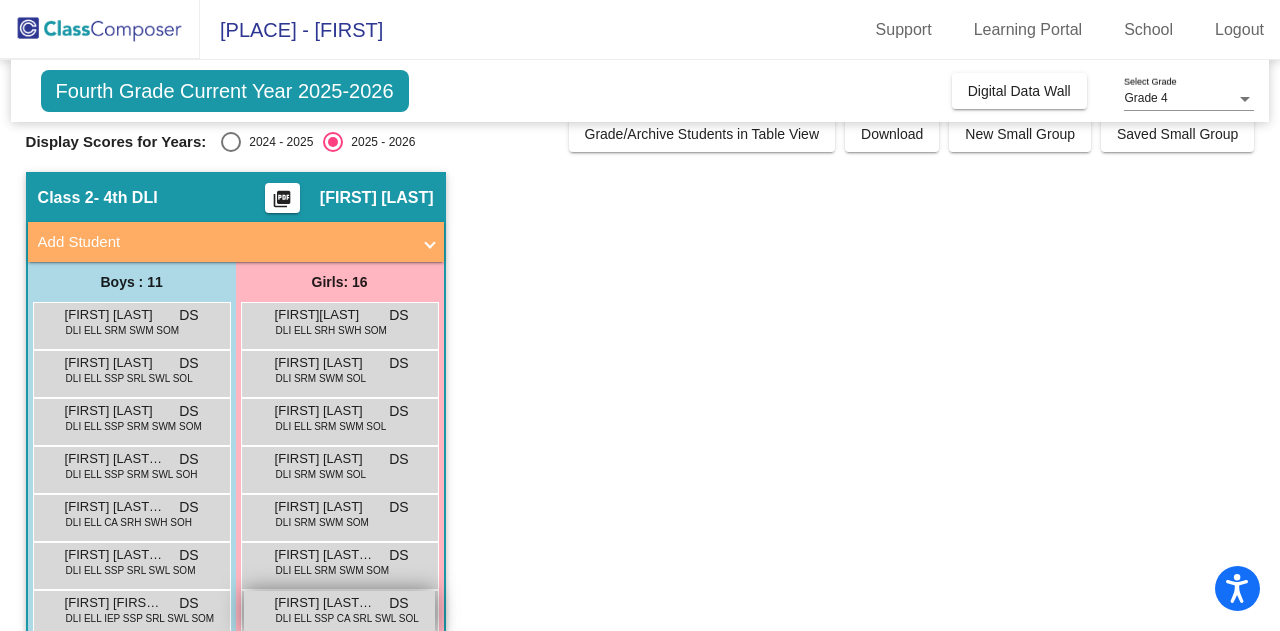 scroll, scrollTop: 0, scrollLeft: 0, axis: both 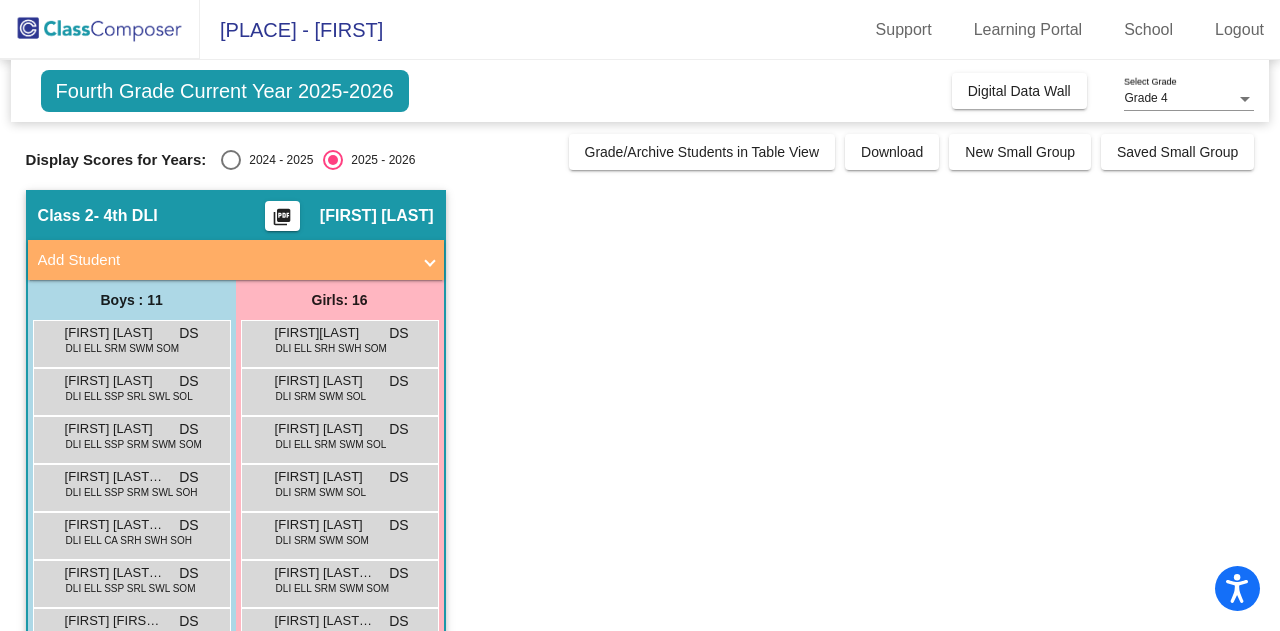 click at bounding box center [231, 160] 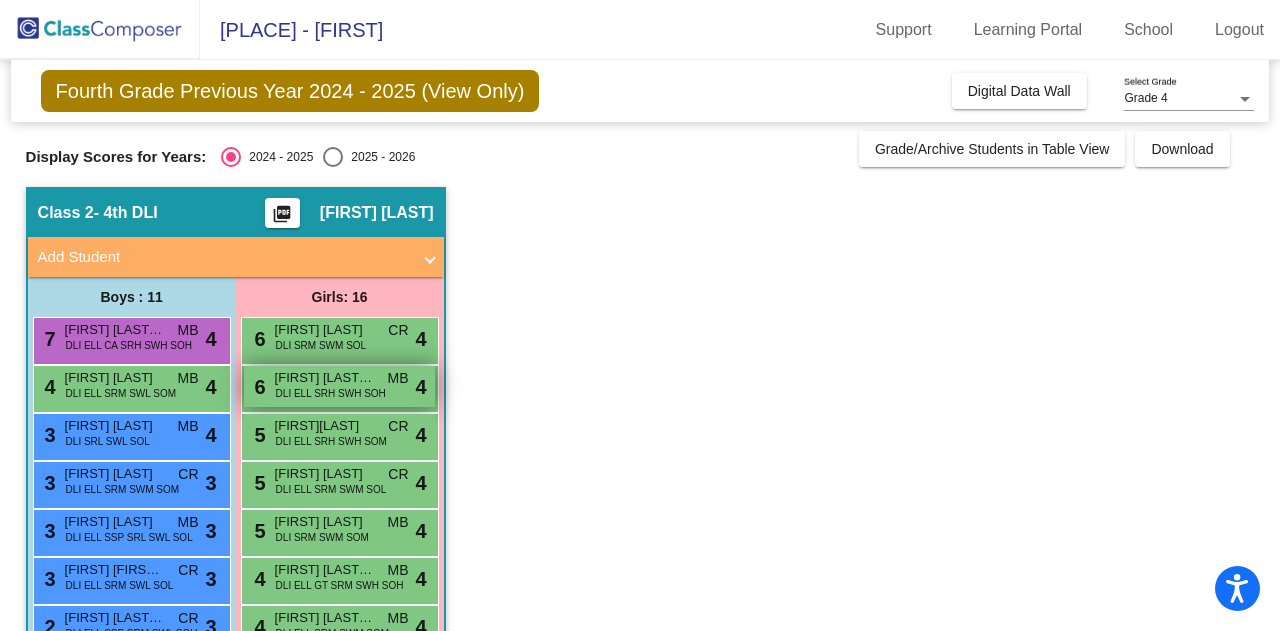 scroll, scrollTop: 0, scrollLeft: 0, axis: both 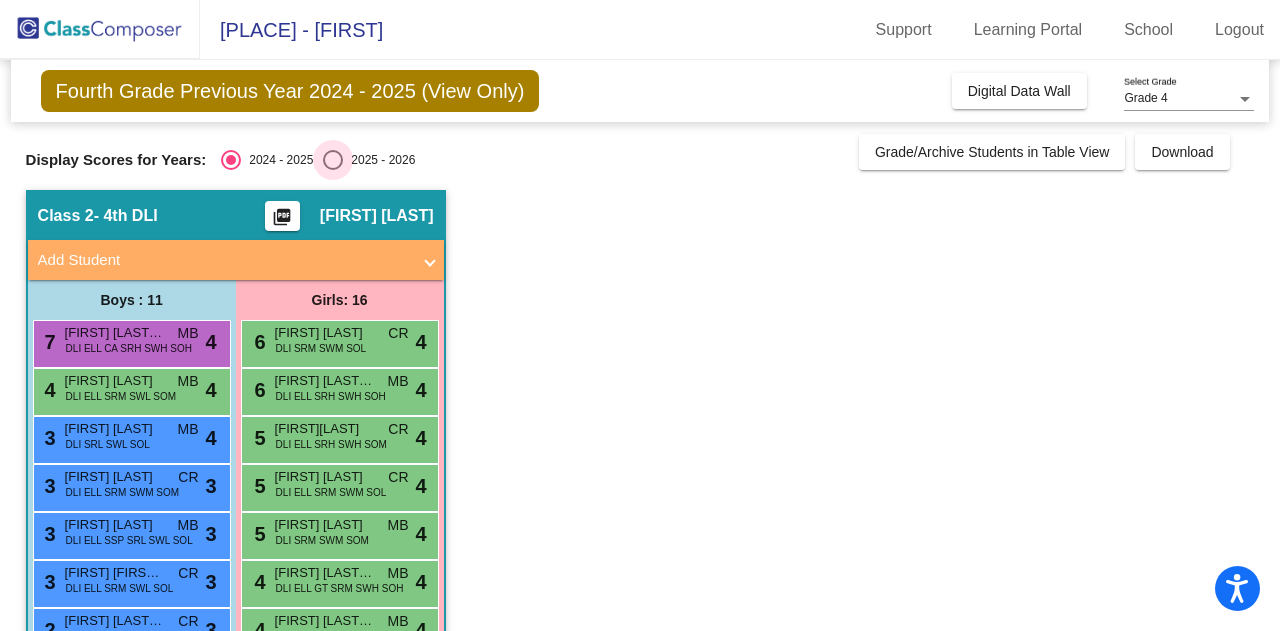 click at bounding box center (333, 160) 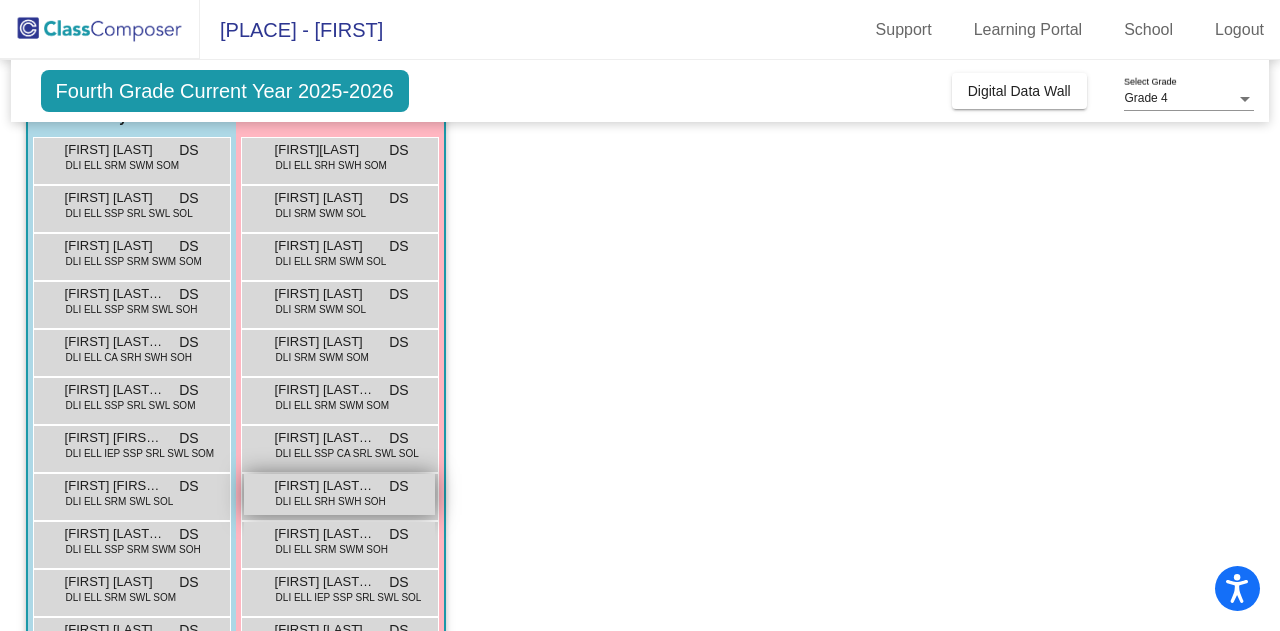 scroll, scrollTop: 200, scrollLeft: 0, axis: vertical 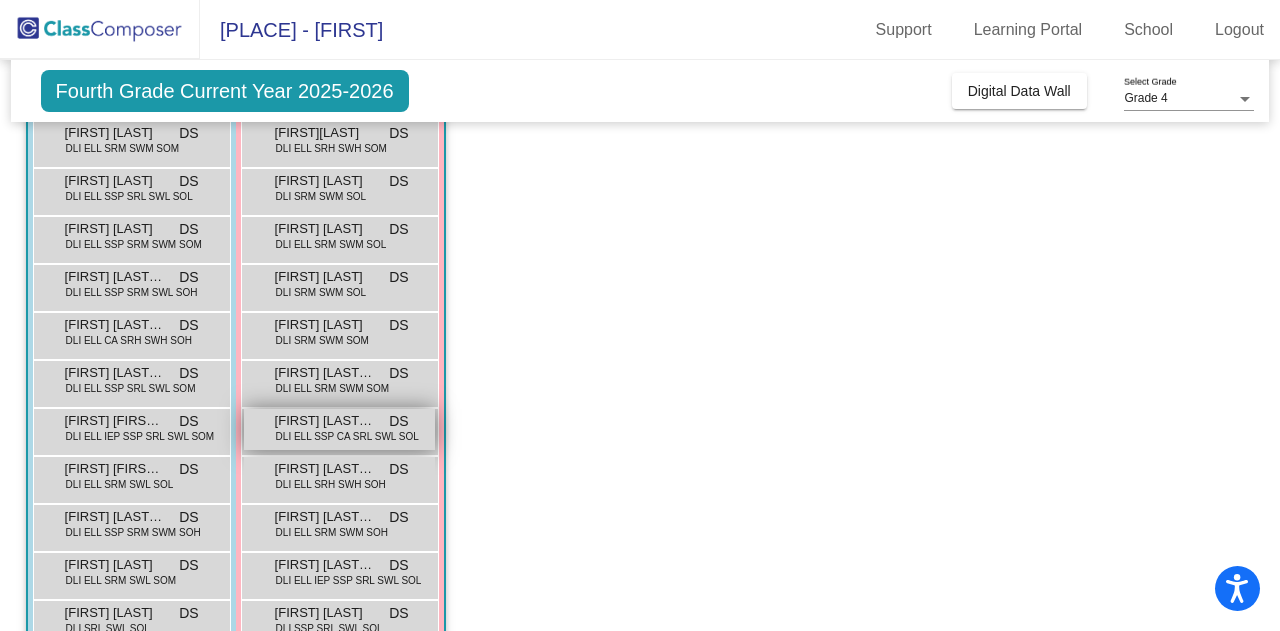 click on "DLI ELL SSP CA SRL SWL SOL" at bounding box center [347, 436] 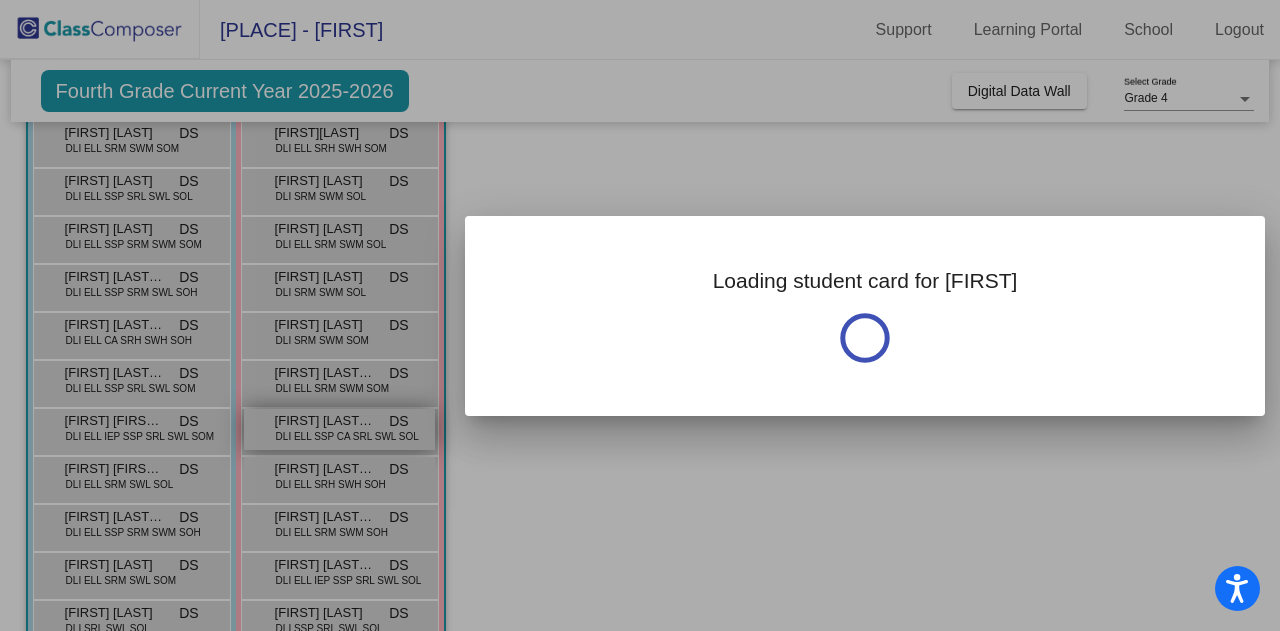 click at bounding box center (640, 315) 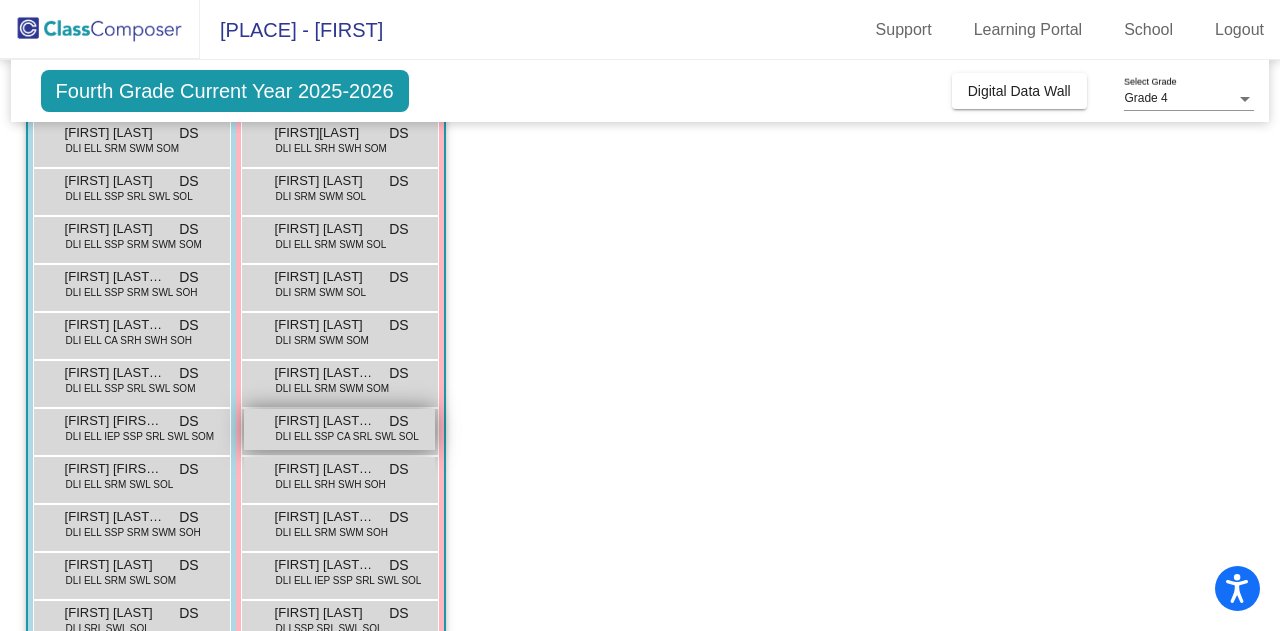click on "DLI ELL SSP CA SRL SWL SOL" at bounding box center [347, 436] 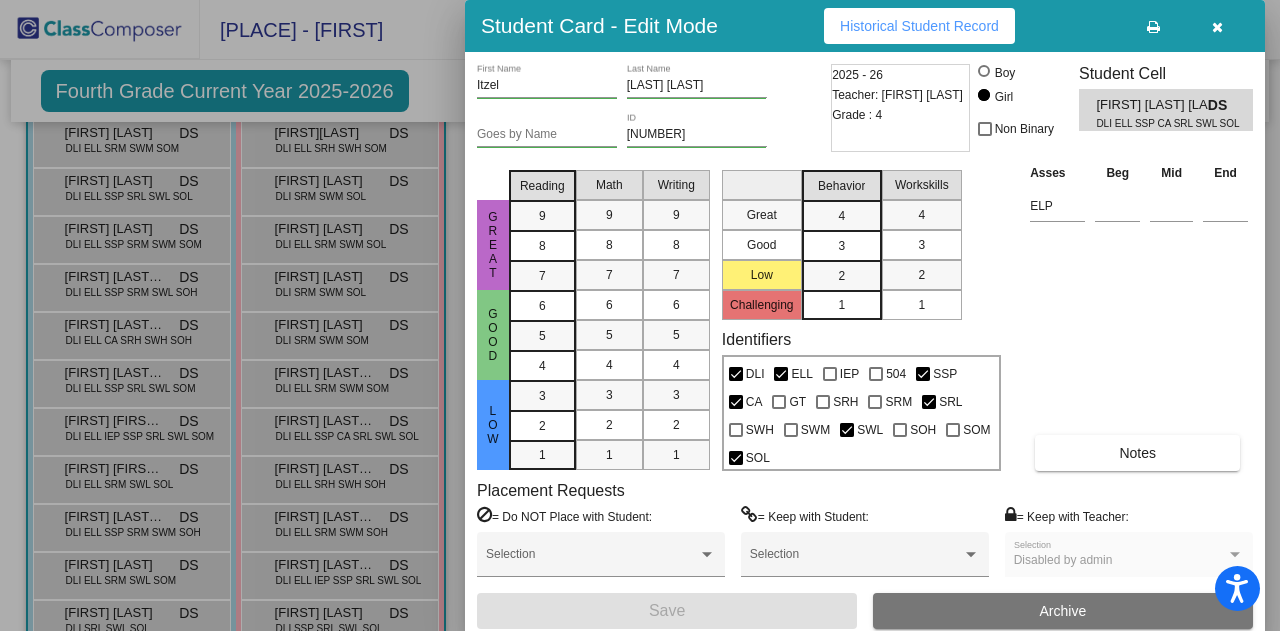 click on "Historical Student Record" at bounding box center [919, 26] 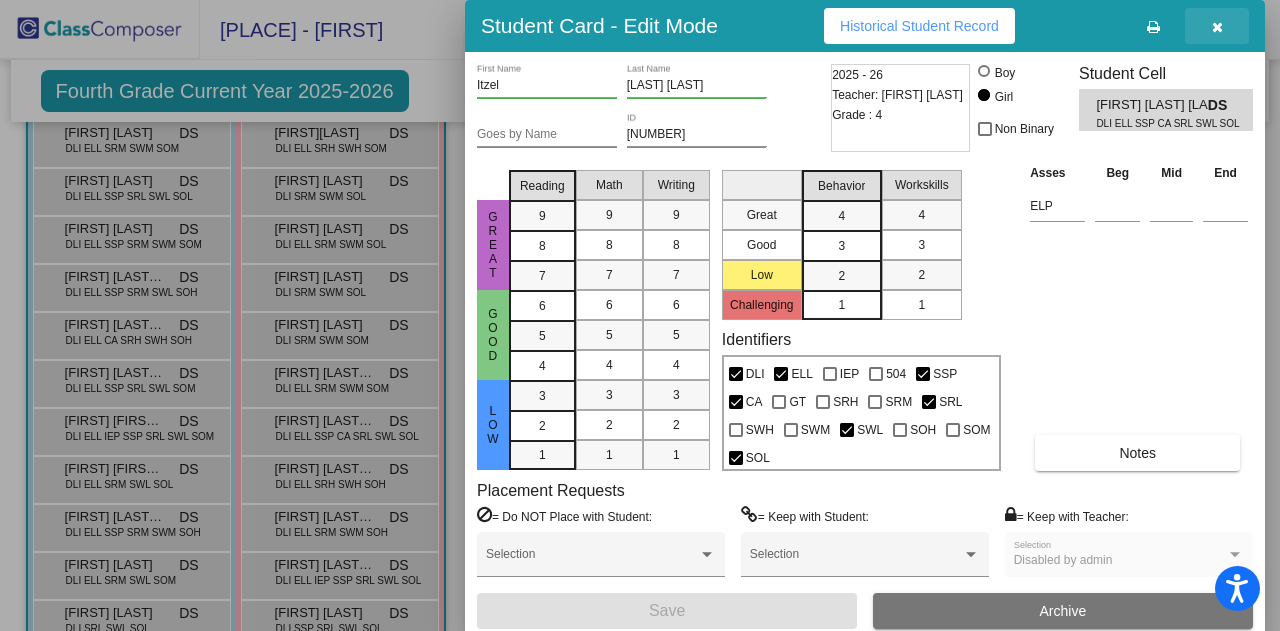 click at bounding box center [1217, 26] 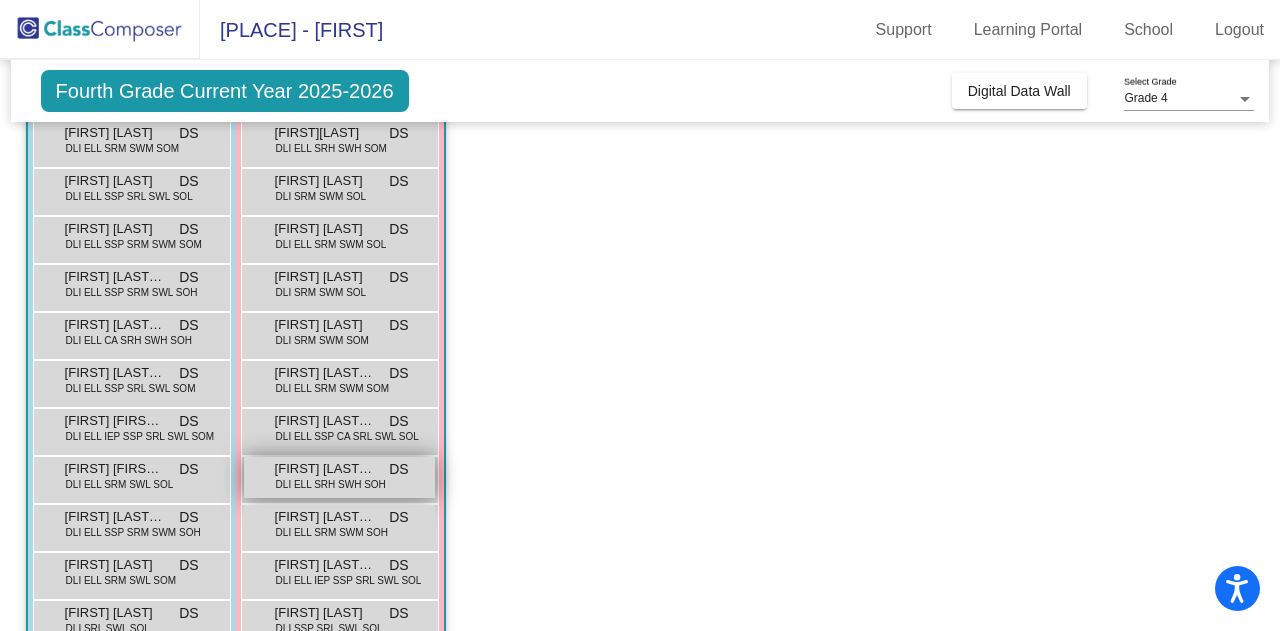 click on "[FIRST] [LAST] [LAST]" at bounding box center (325, 469) 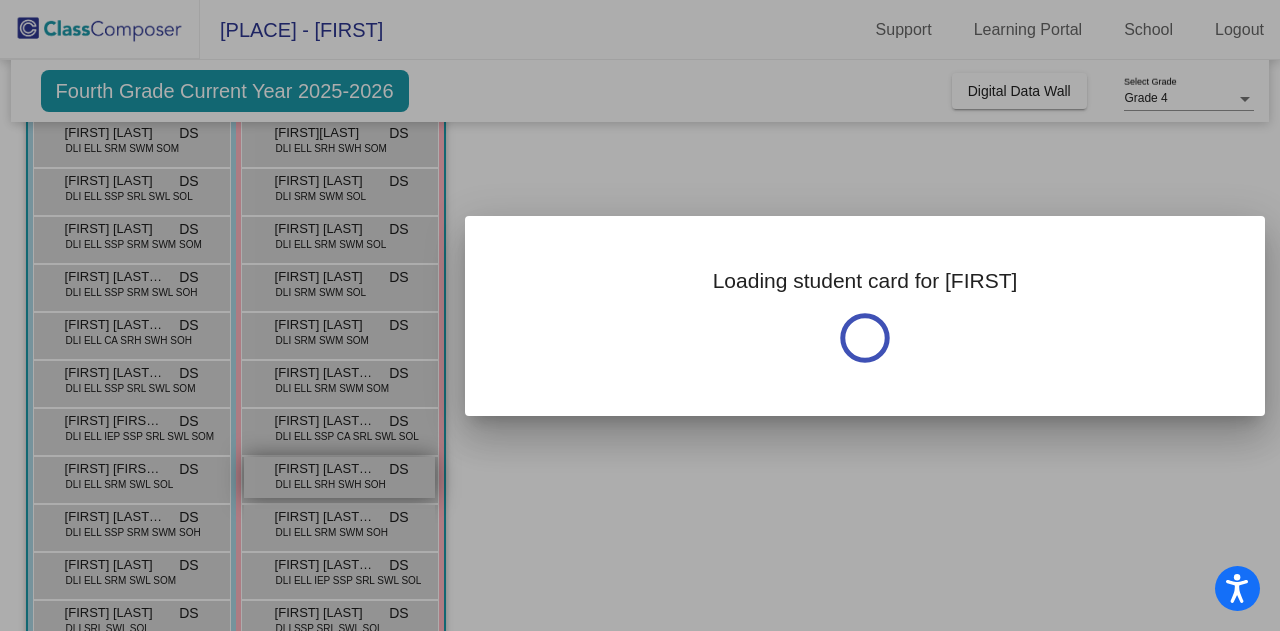 click at bounding box center (640, 315) 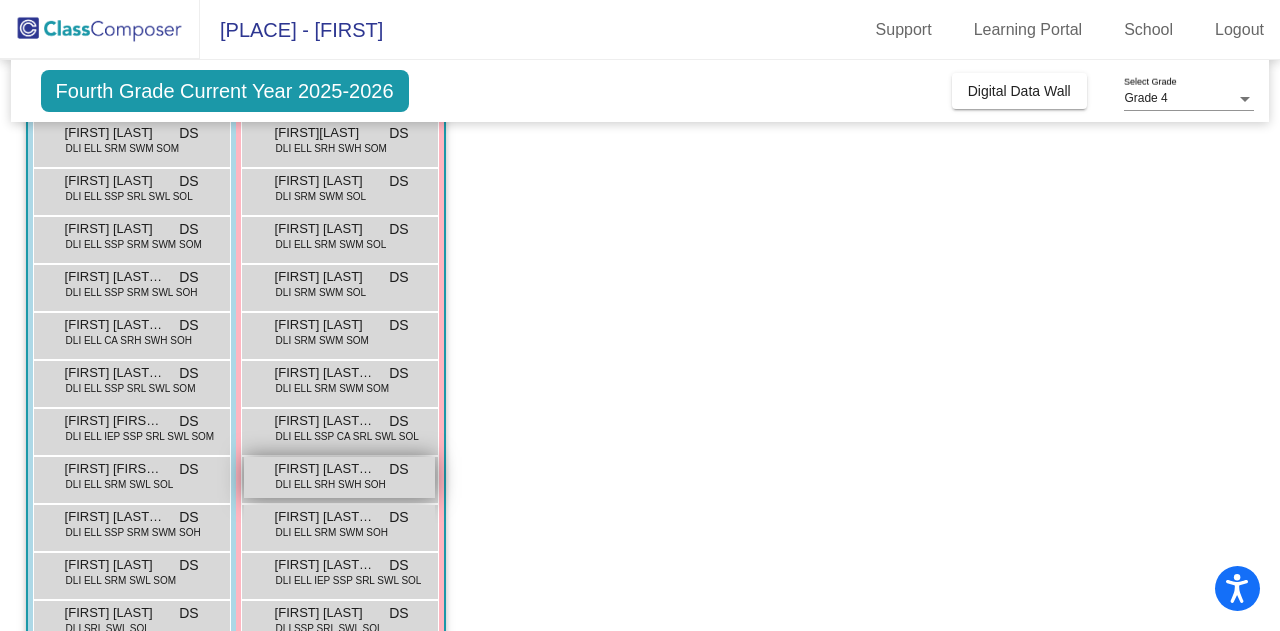 click on "[FIRST] [LAST] [LAST]" at bounding box center [325, 469] 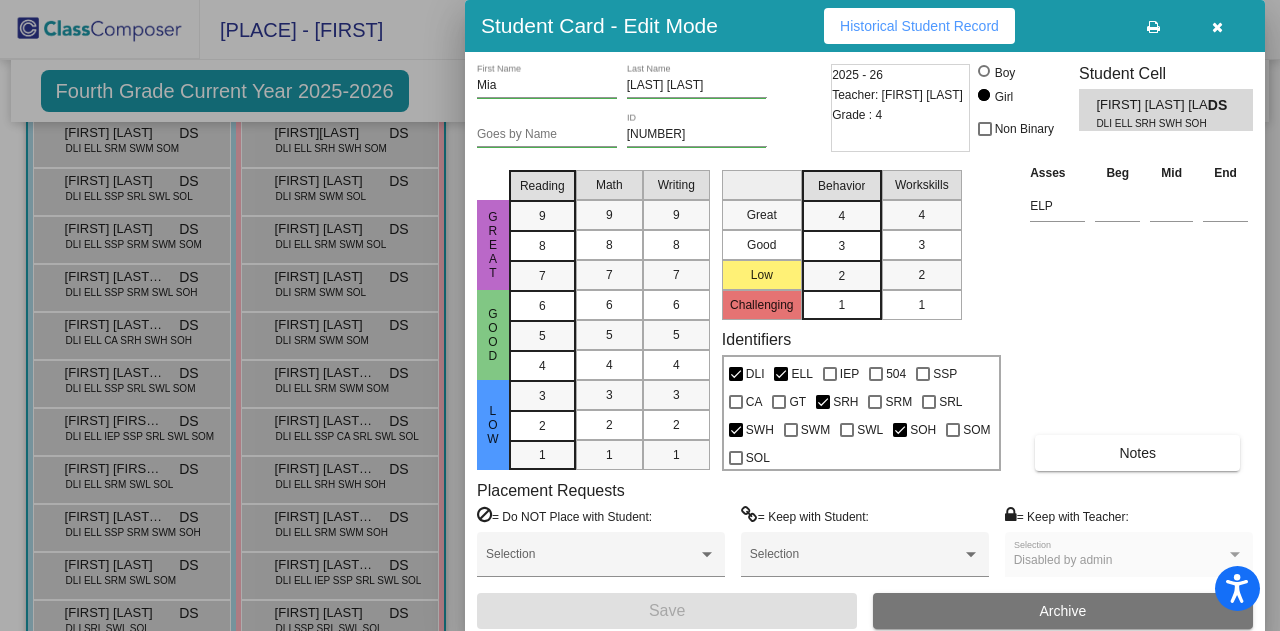 click on "Historical Student Record" at bounding box center (919, 26) 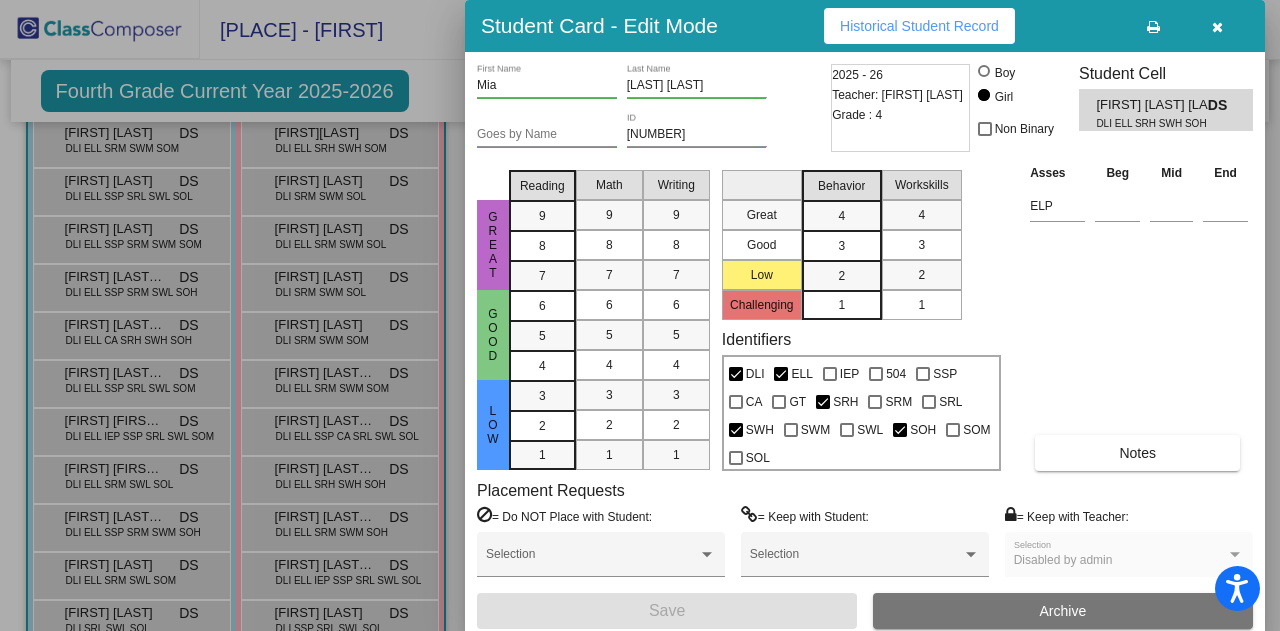 click at bounding box center (1217, 26) 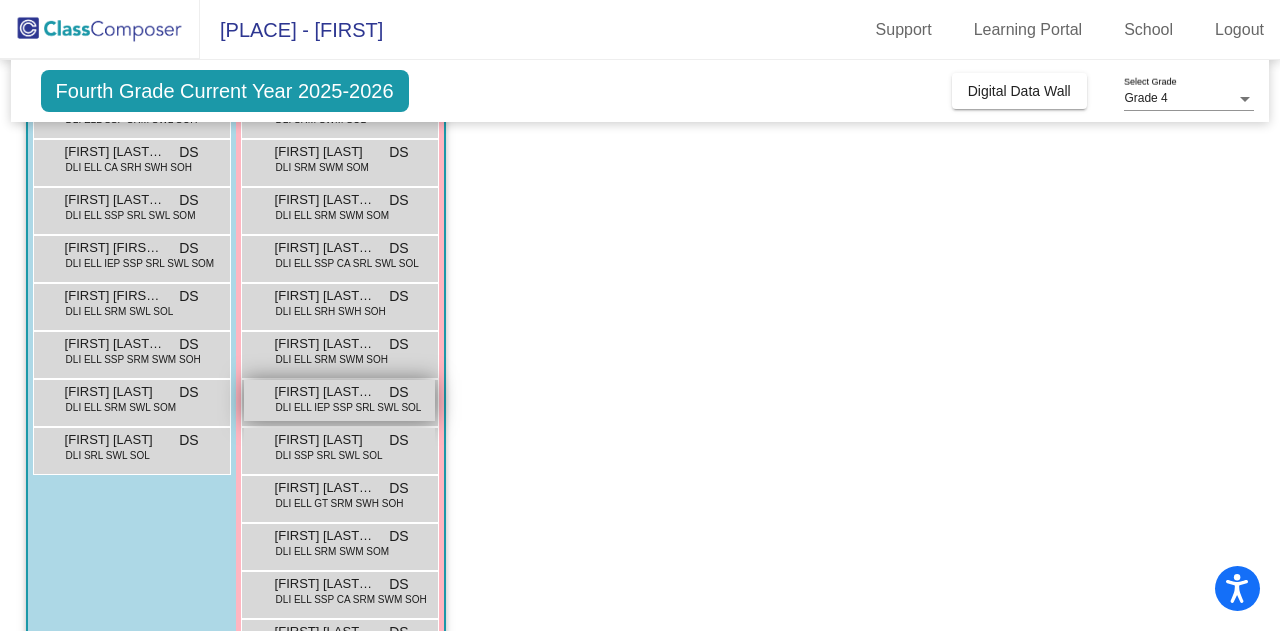 scroll, scrollTop: 400, scrollLeft: 0, axis: vertical 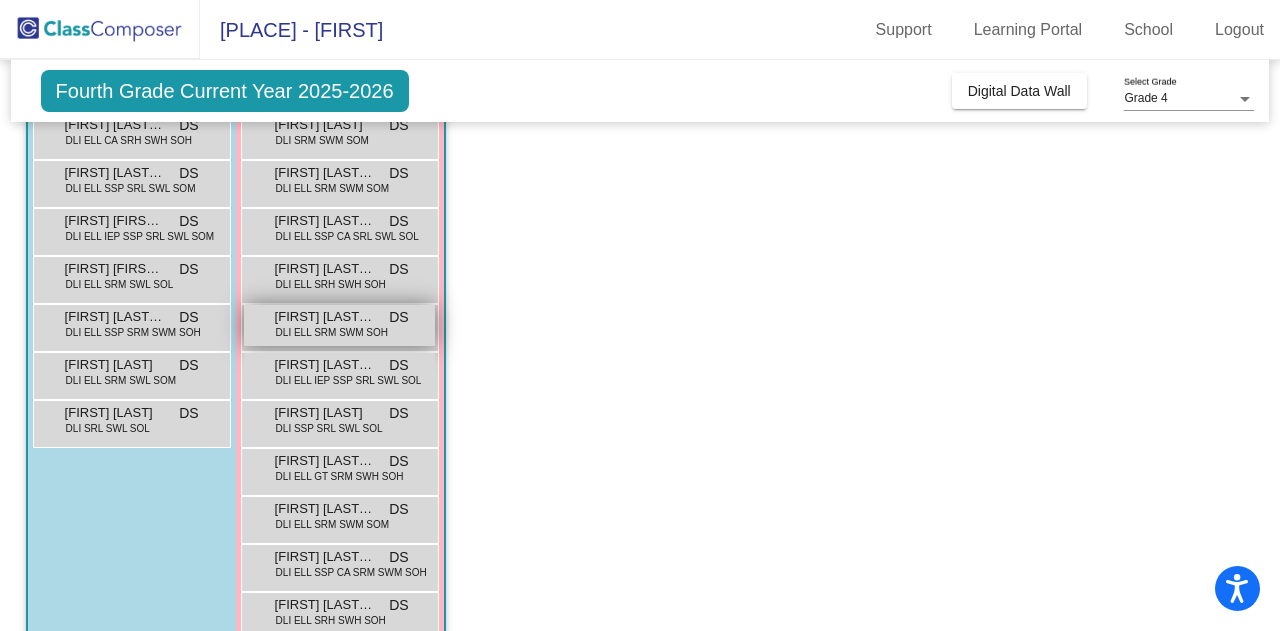 click on "[FIRST] [LAST] [LAST]" at bounding box center [325, 317] 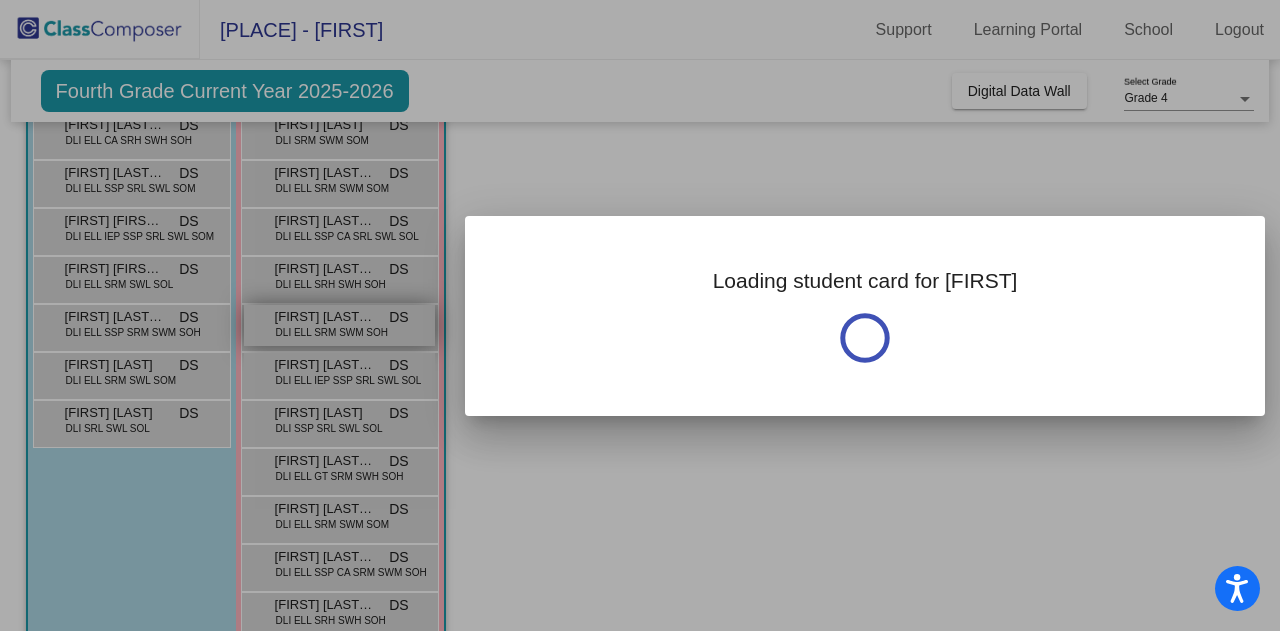 click at bounding box center (640, 315) 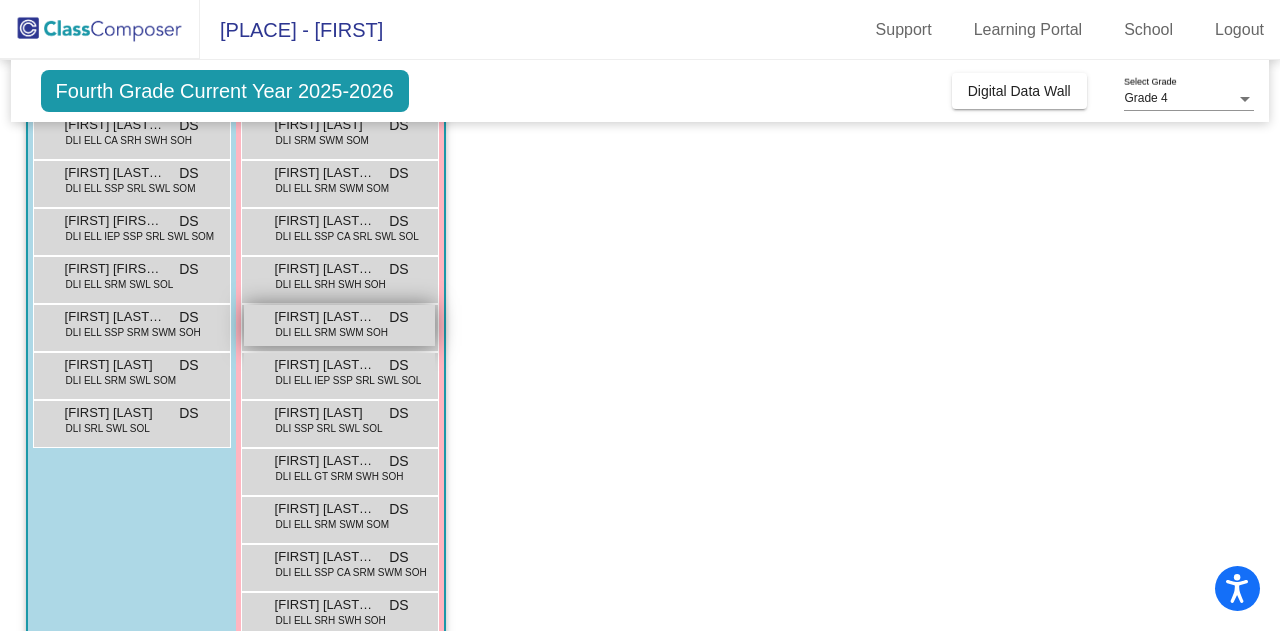 click on "[FIRST] [LAST] [LAST]" at bounding box center (325, 317) 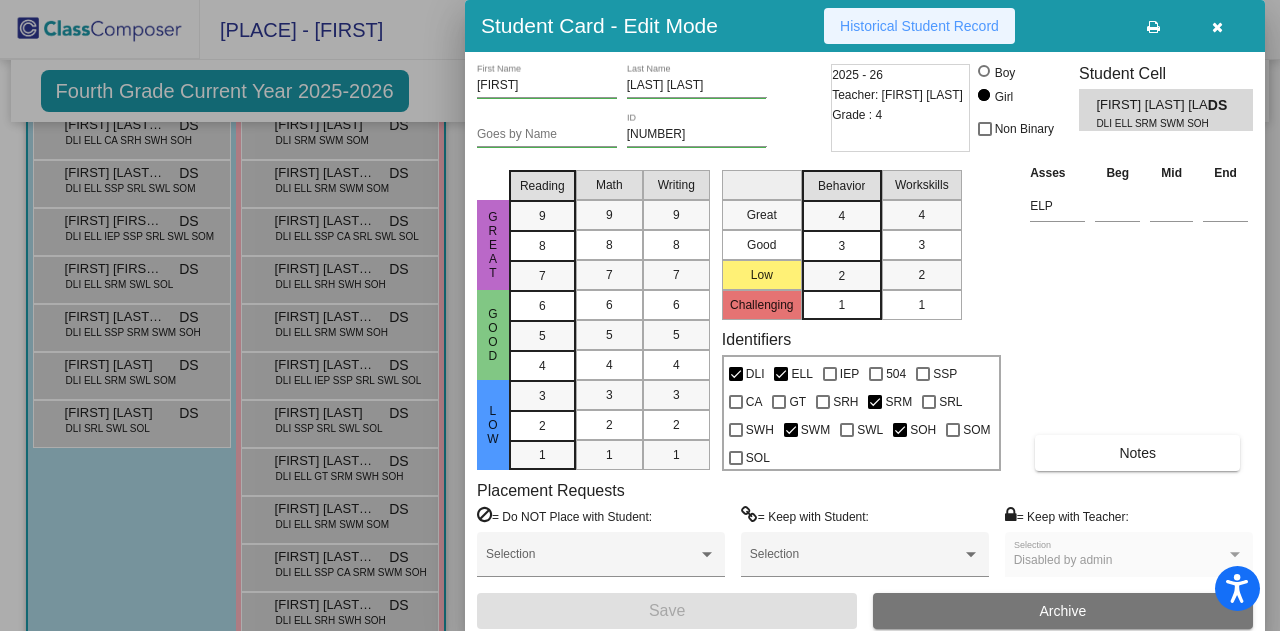 click on "Historical Student Record" at bounding box center (919, 26) 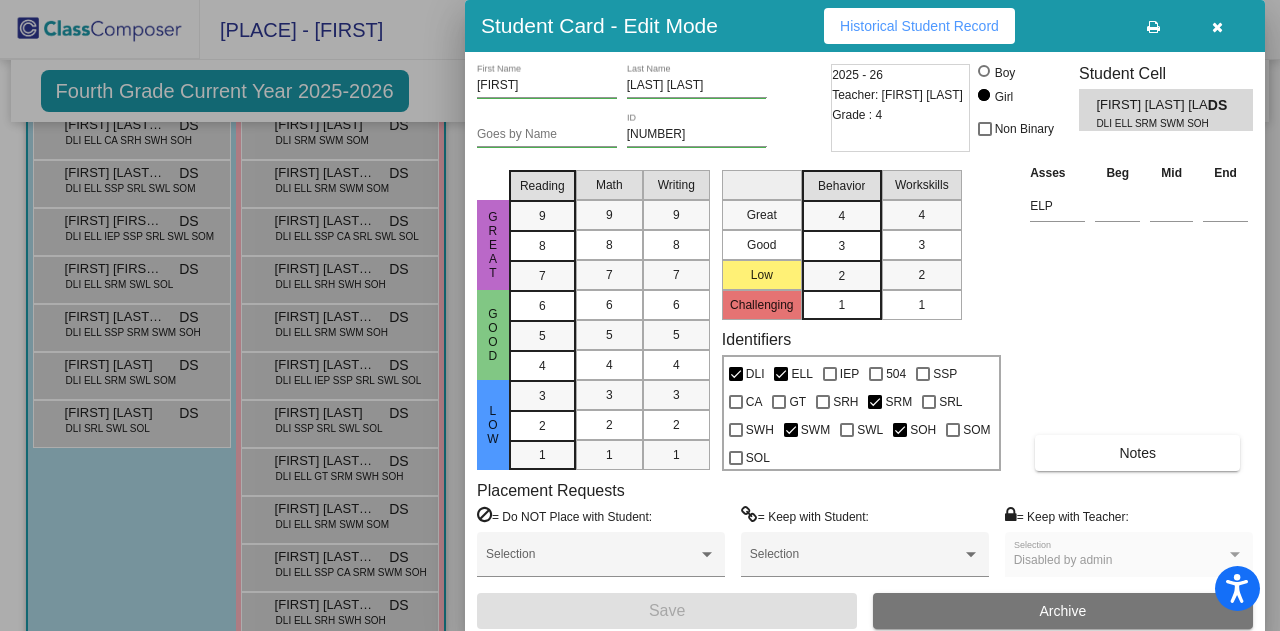 click at bounding box center (1217, 26) 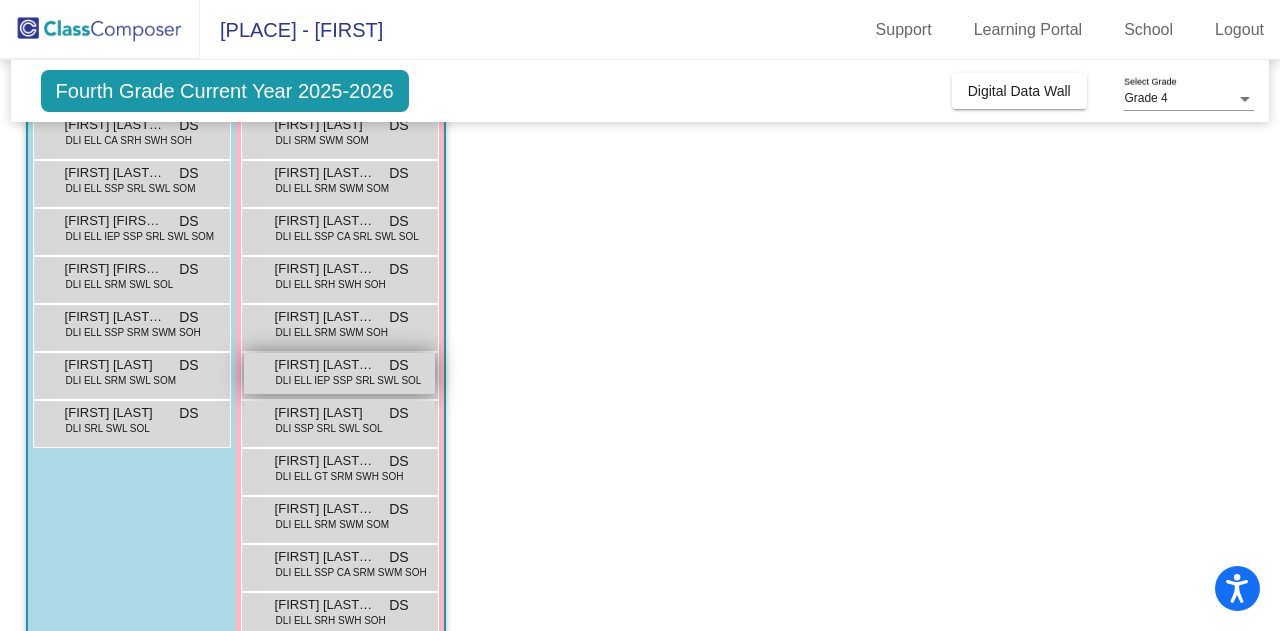 click on "[FIRST] [LAST] [LAST]" at bounding box center [325, 365] 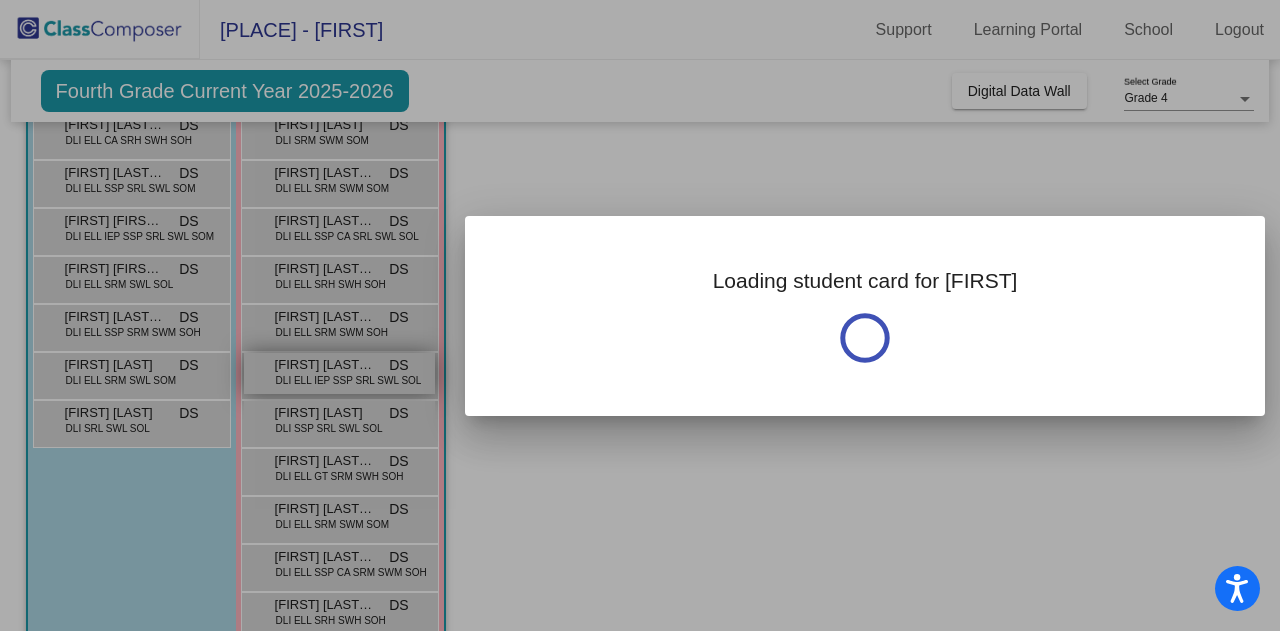 click at bounding box center (640, 315) 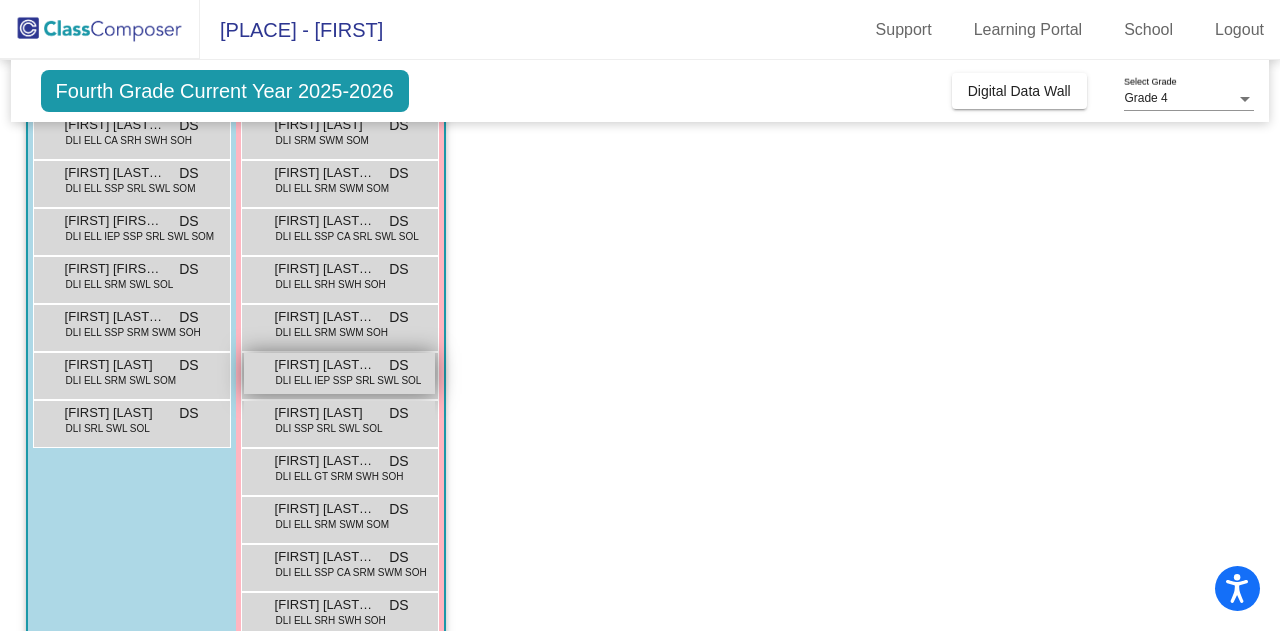 click on "[FIRST] [LAST] [LAST]" at bounding box center (325, 365) 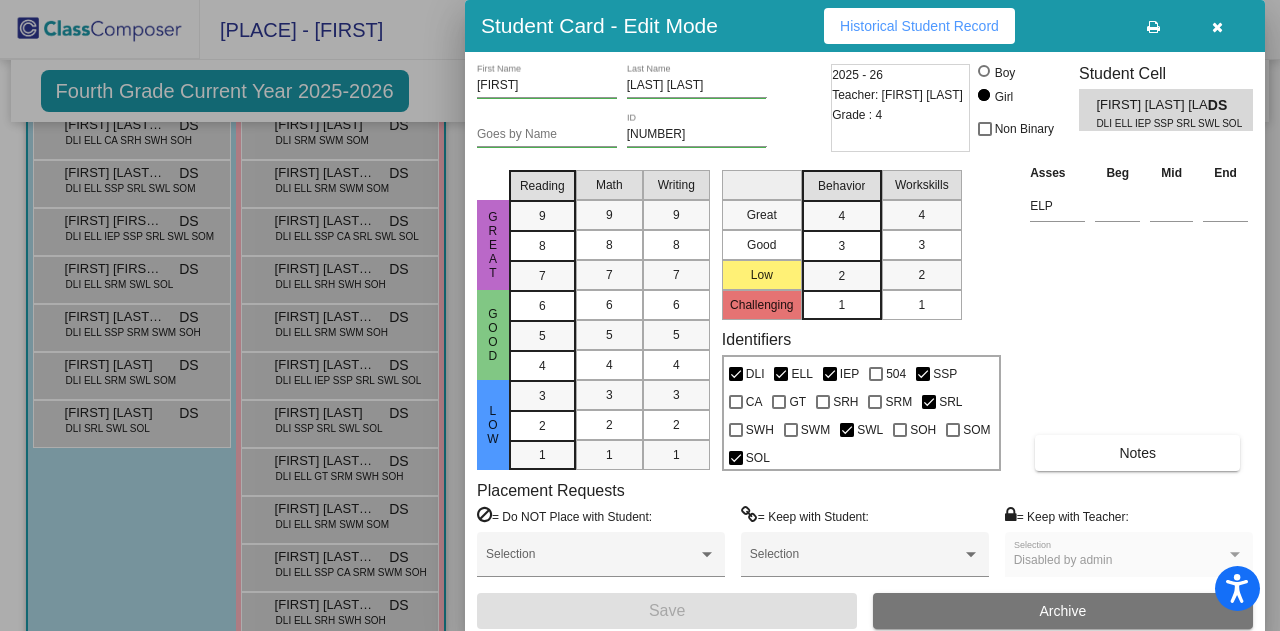 click on "Historical Student Record" at bounding box center [919, 26] 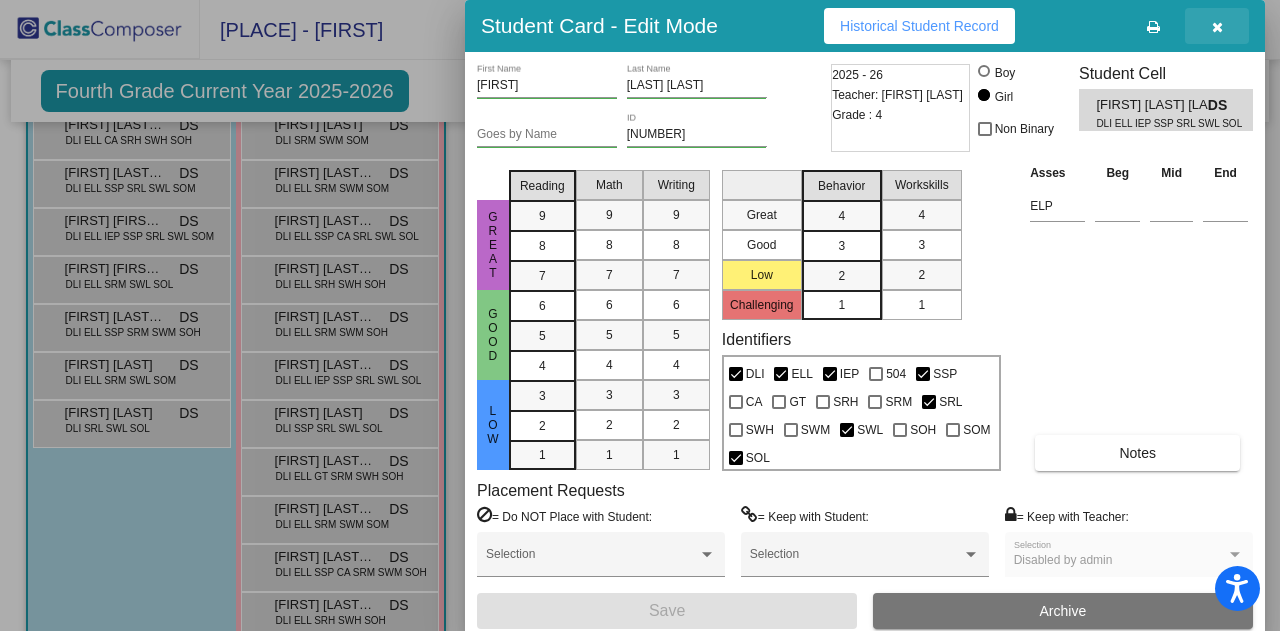 click at bounding box center (1217, 26) 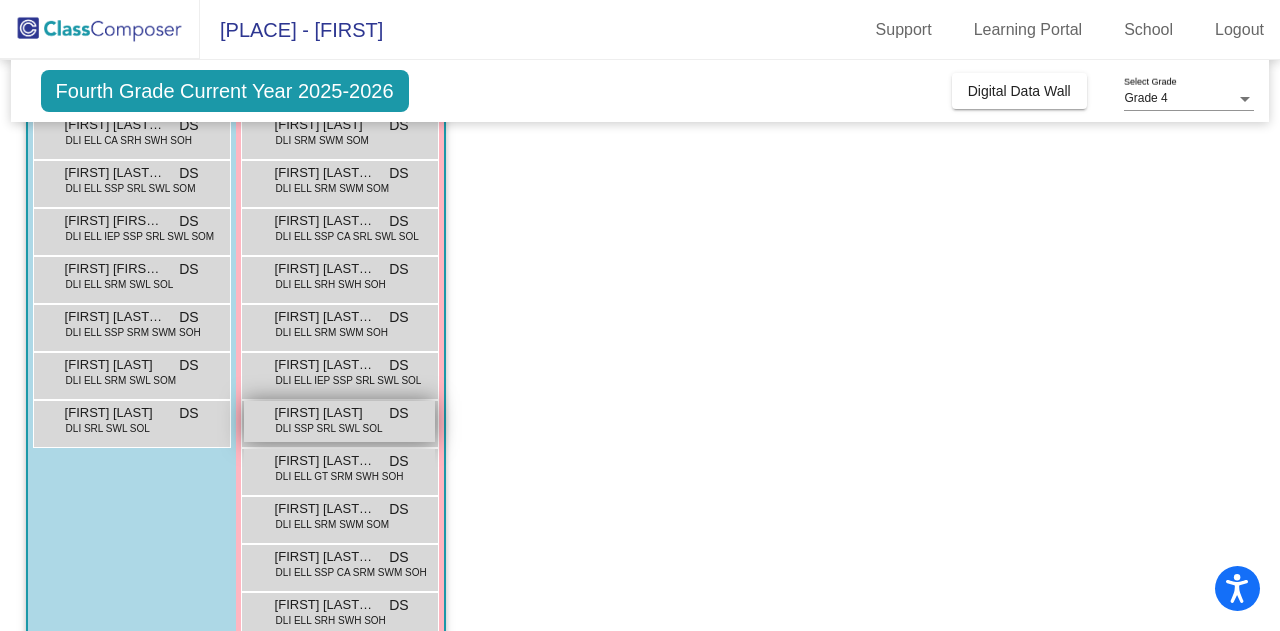 click on "DLI SSP SRL SWL SOL" at bounding box center [329, 428] 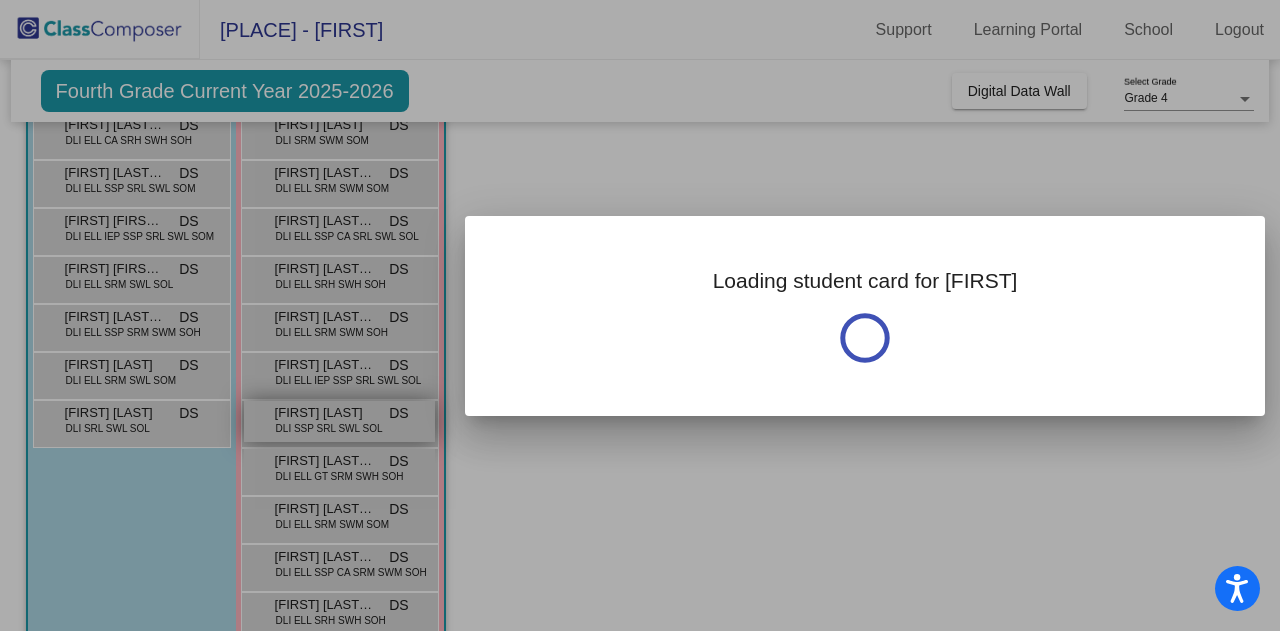 click at bounding box center [640, 315] 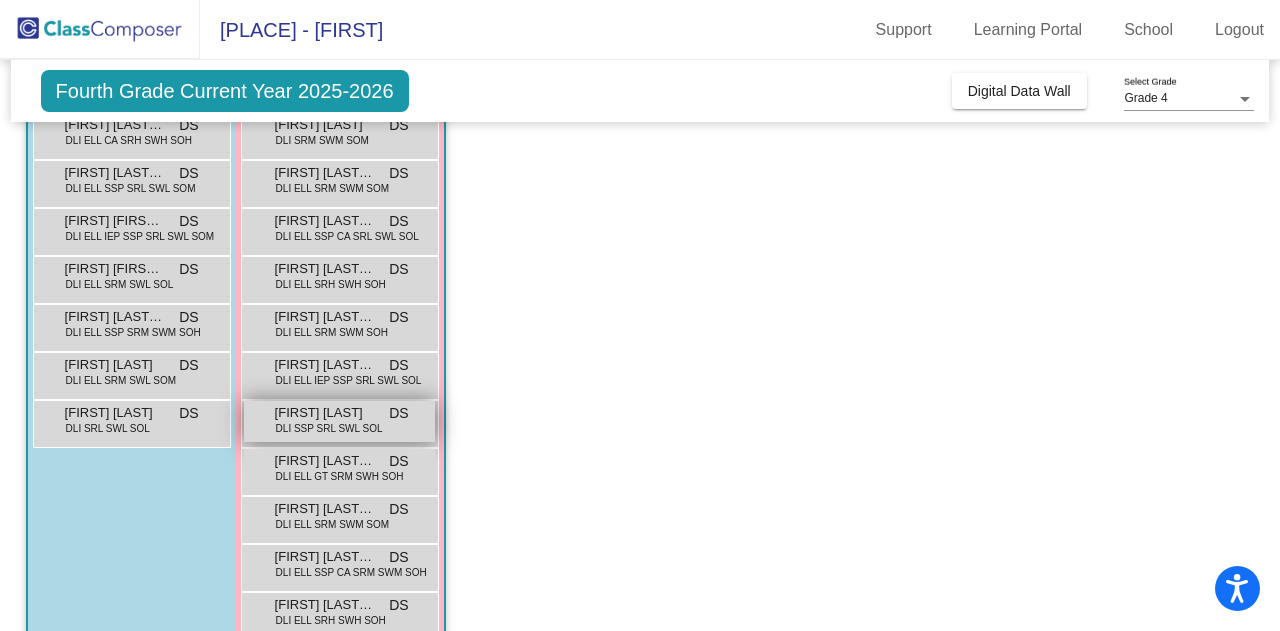click on "[FIRST] [LAST]" at bounding box center (325, 413) 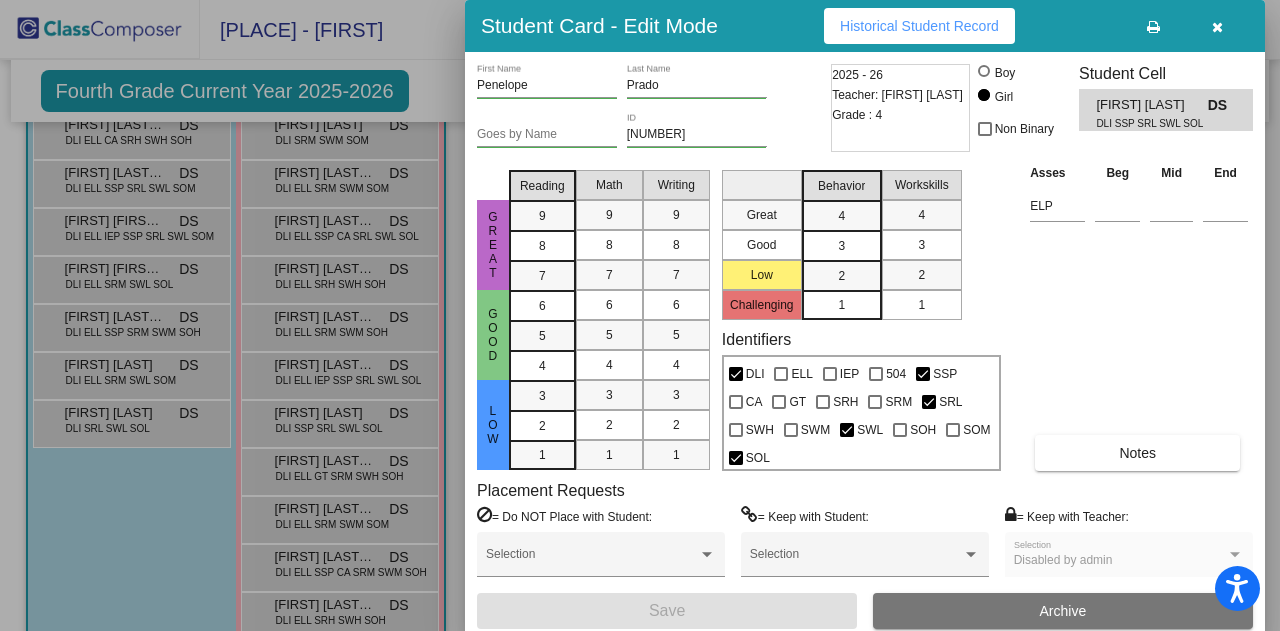 click on "Historical Student Record" at bounding box center (919, 26) 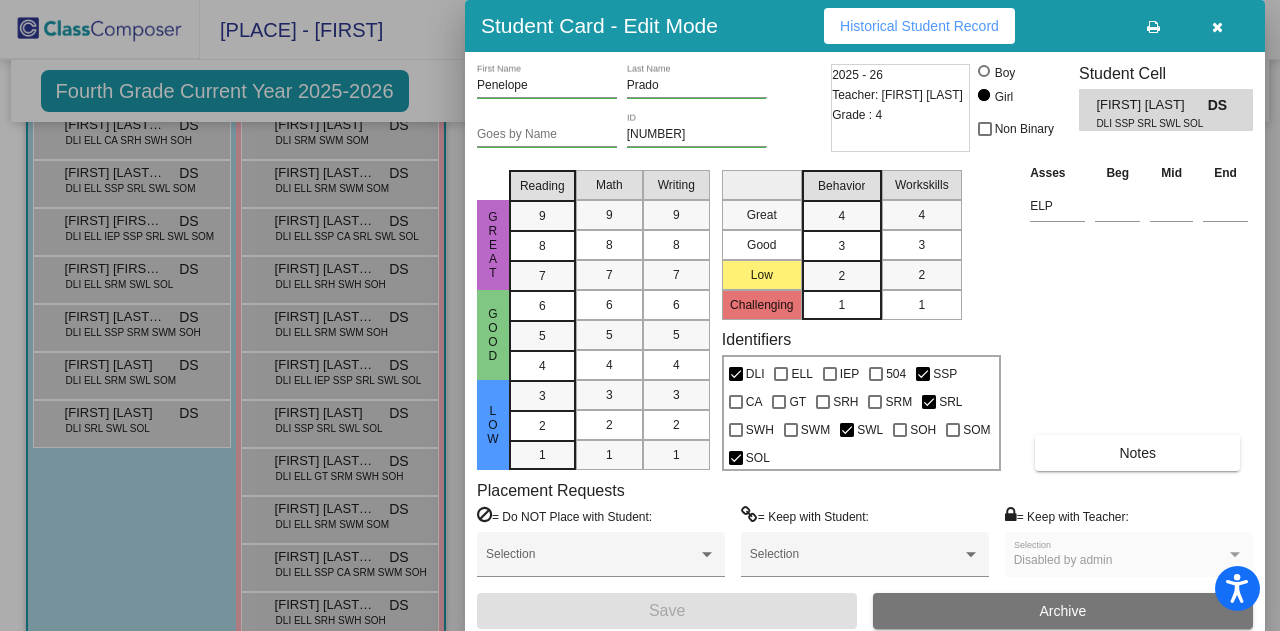 click at bounding box center (1217, 26) 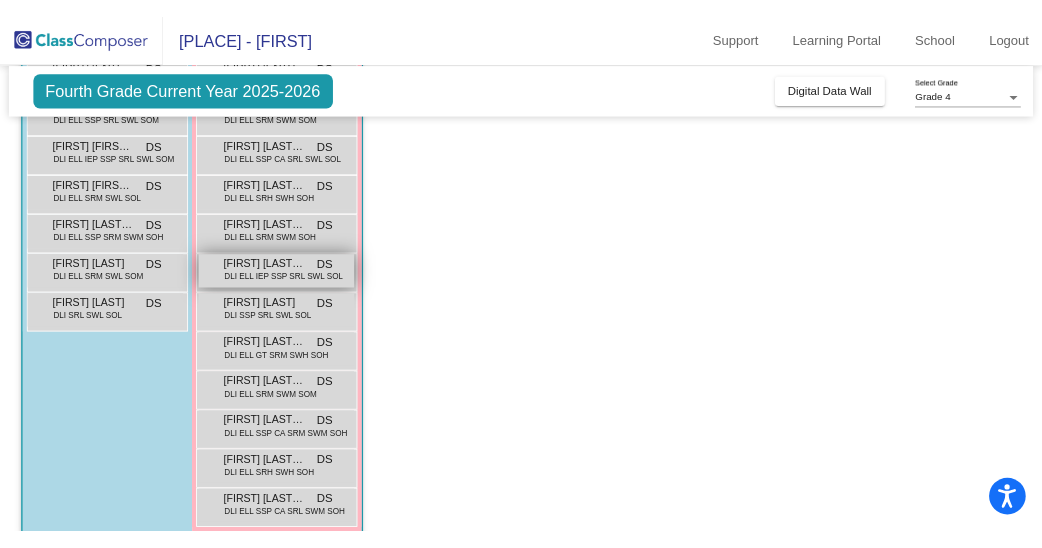 scroll, scrollTop: 488, scrollLeft: 0, axis: vertical 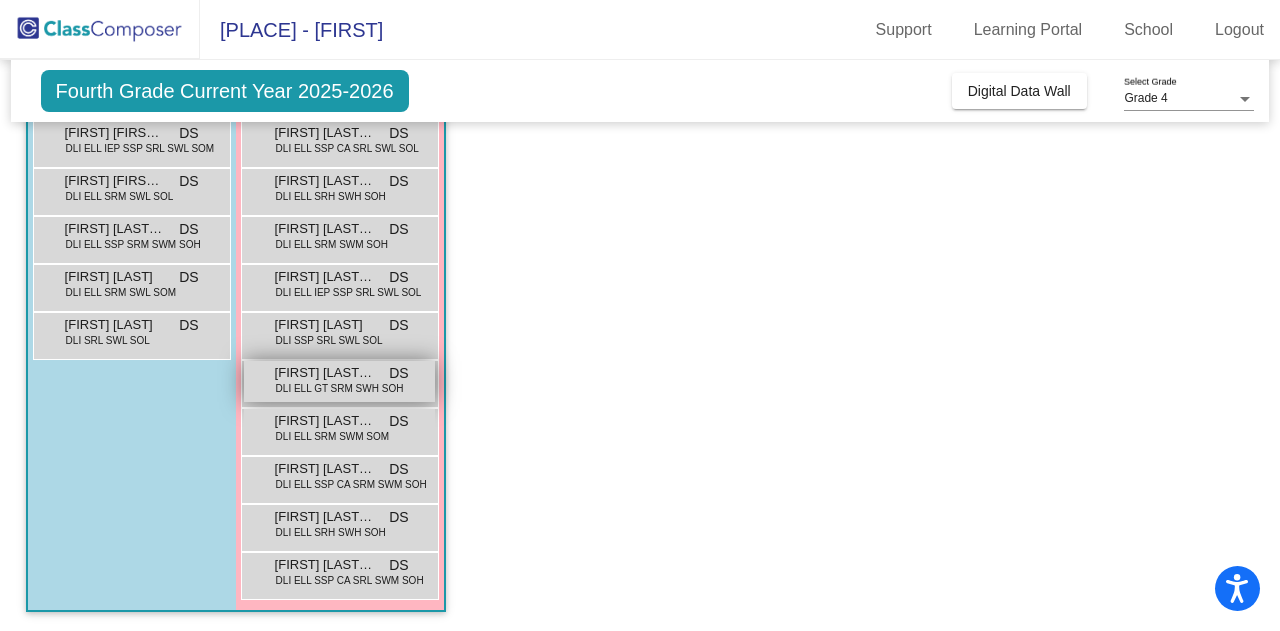click on "DLI ELL GT SRM SWH SOH" at bounding box center [340, 388] 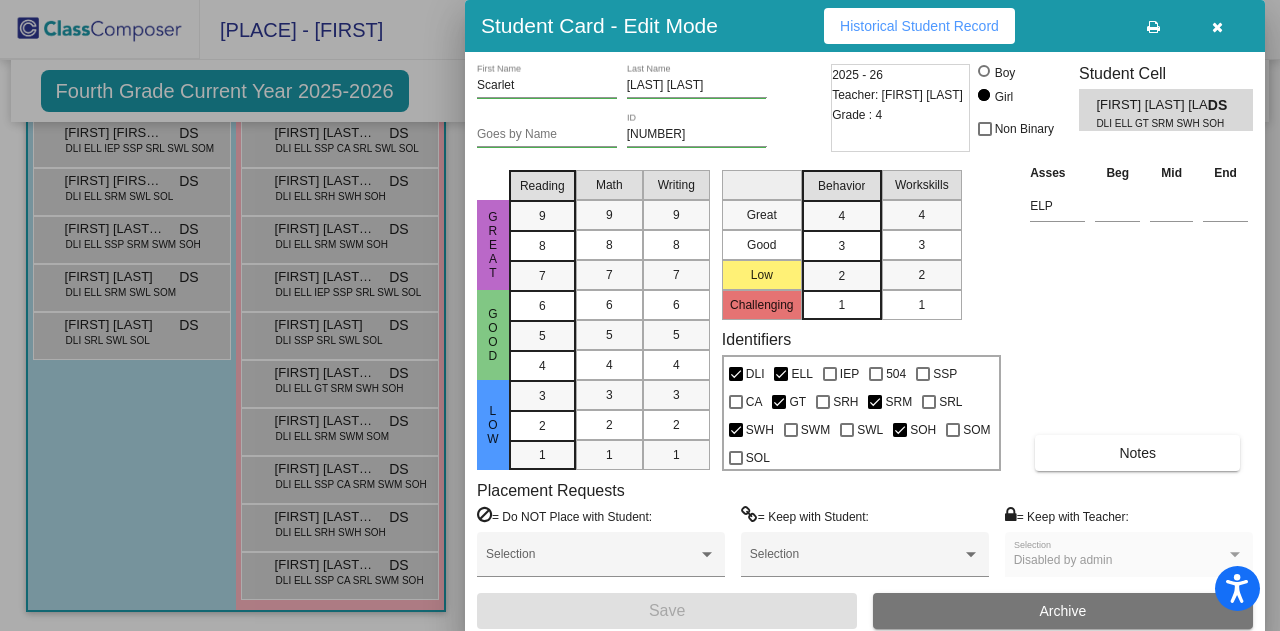 click on "Historical Student Record" at bounding box center [919, 26] 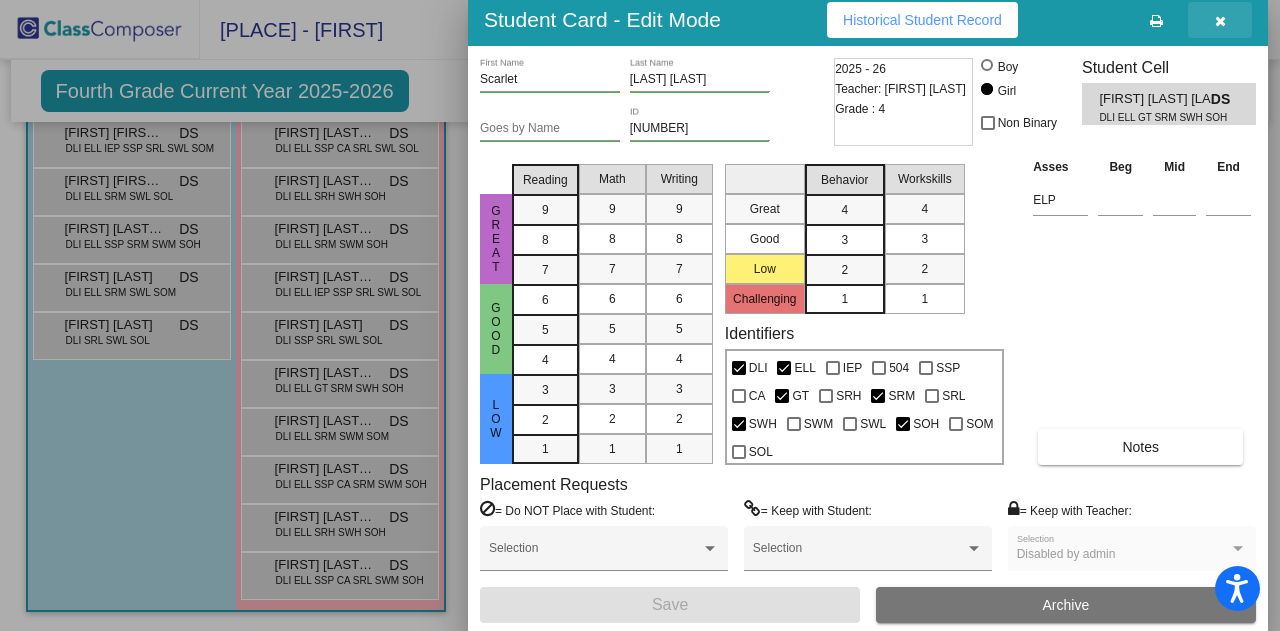 drag, startPoint x: 1208, startPoint y: 9, endPoint x: 1204, endPoint y: 19, distance: 10.770329 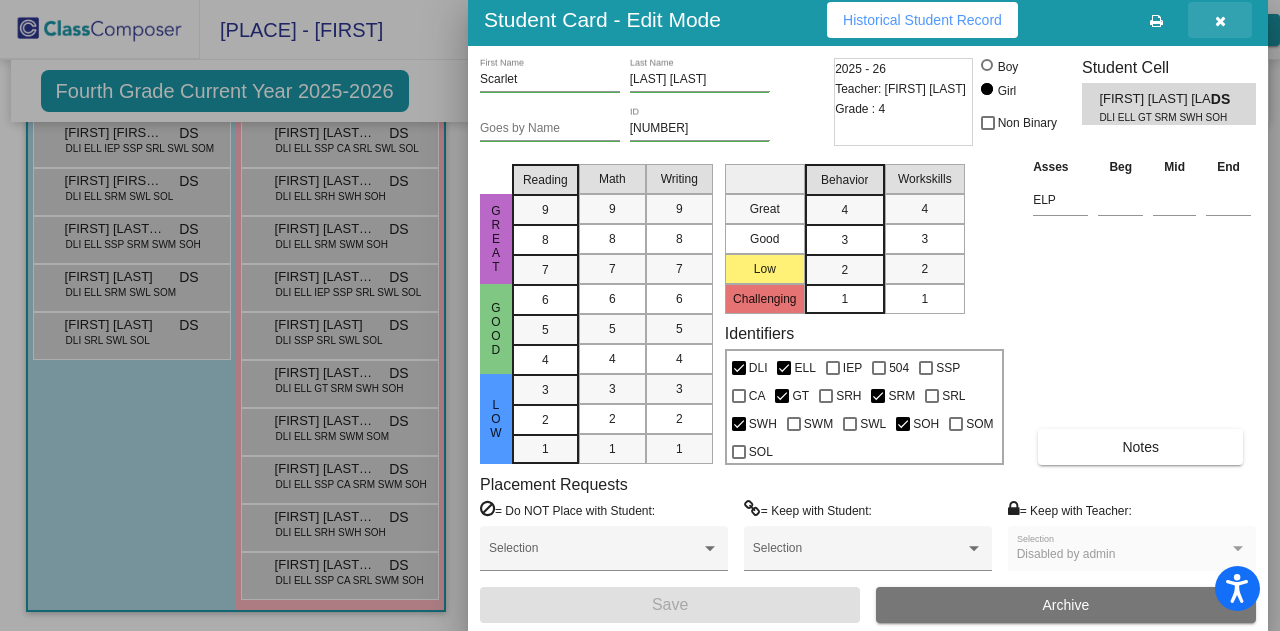 click at bounding box center [1220, 20] 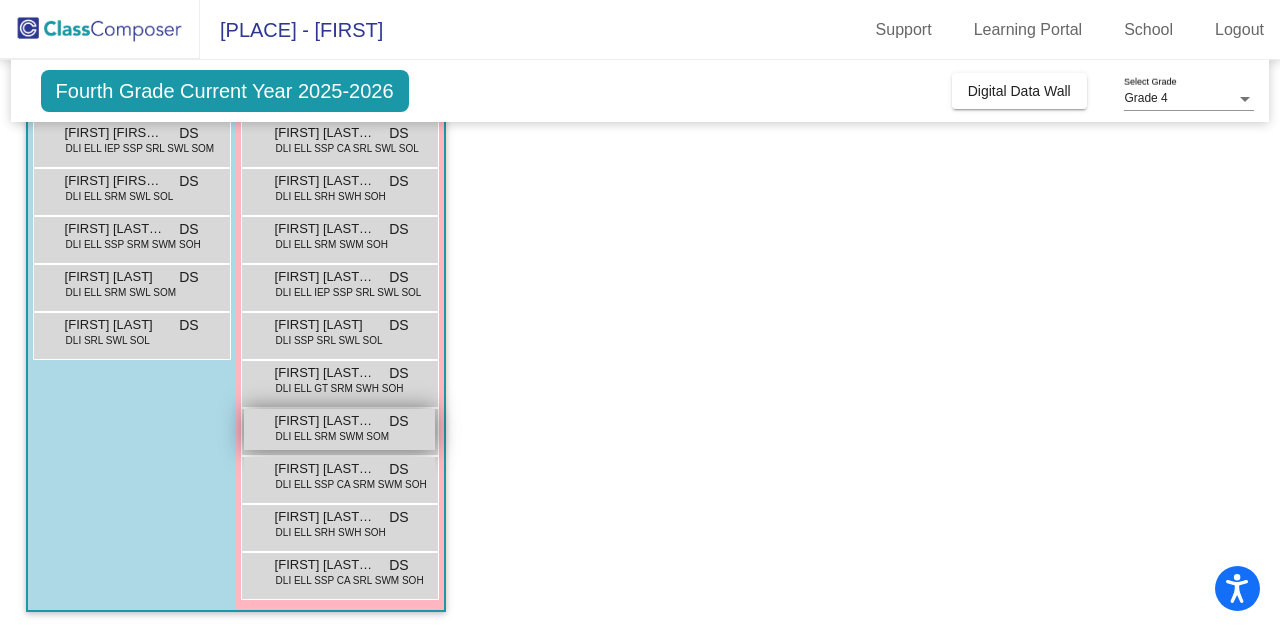 click on "[FIRST] [LAST] [LAST] [LAST] [LAST] [LAST] [LAST] [LAST] [LAST] [LAST] [LAST] [LAST] [LAST] [LAST] [LAST] [LAST] [LAST]" at bounding box center [339, 429] 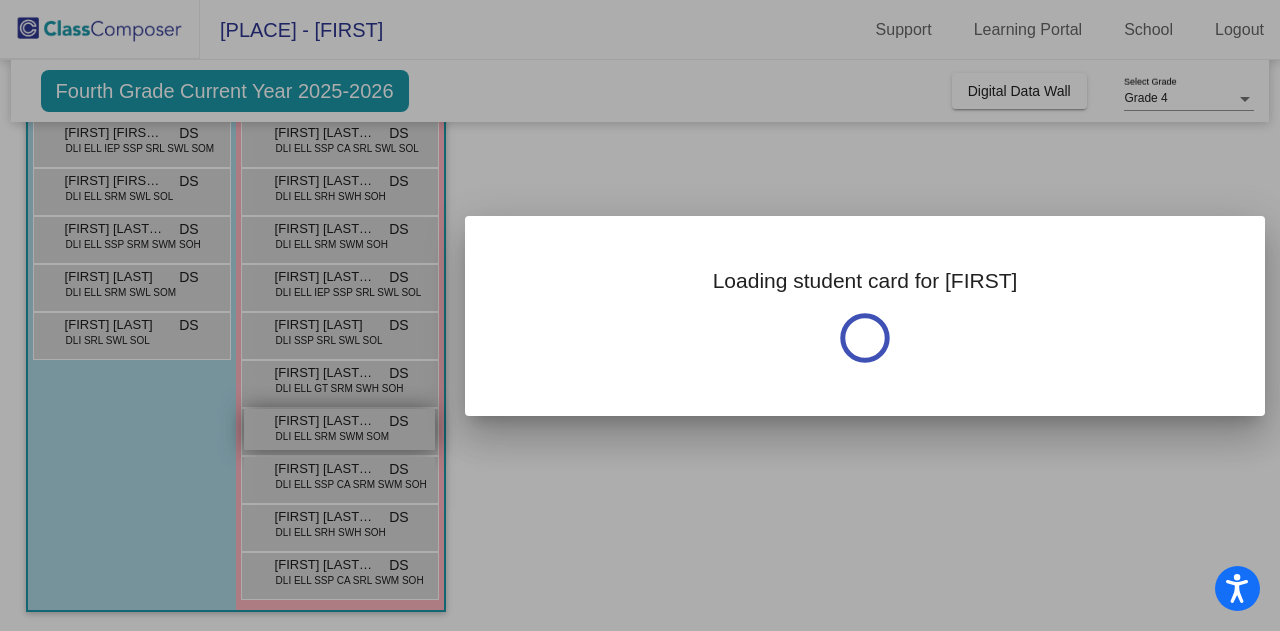click at bounding box center (640, 315) 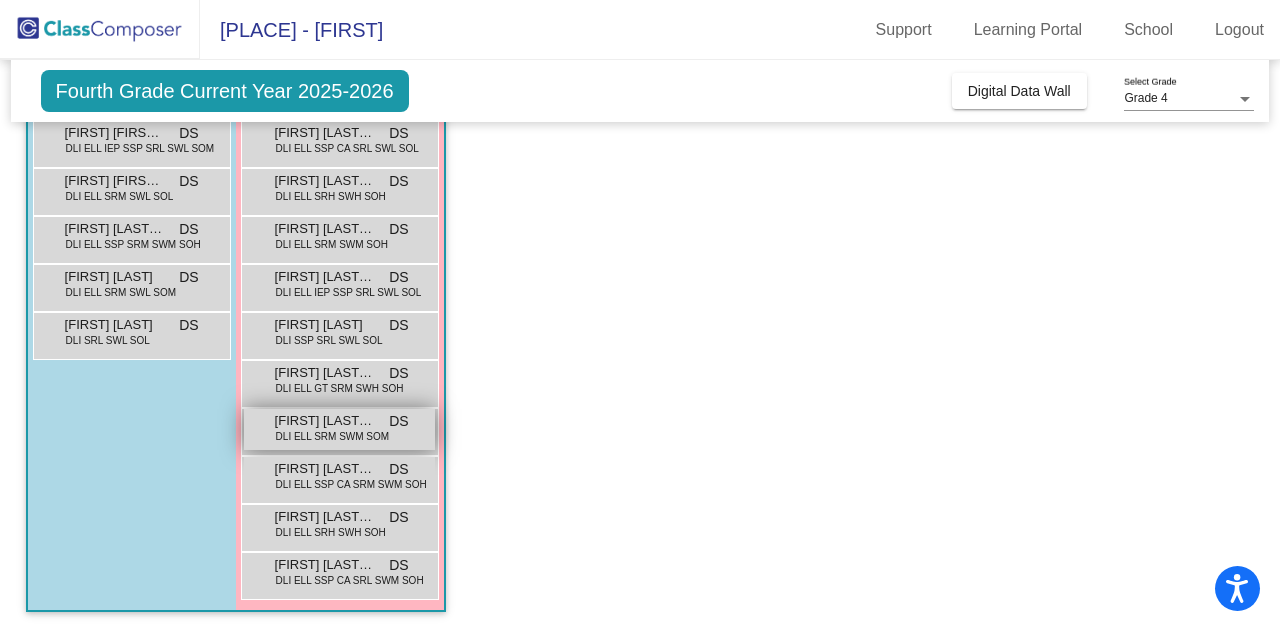 click on "[FIRST] [LAST] [LAST] [LAST] [LAST] [LAST] [LAST] [LAST] [LAST] [LAST] [LAST] [LAST] [LAST] [LAST] [LAST] [LAST] [LAST]" at bounding box center [339, 429] 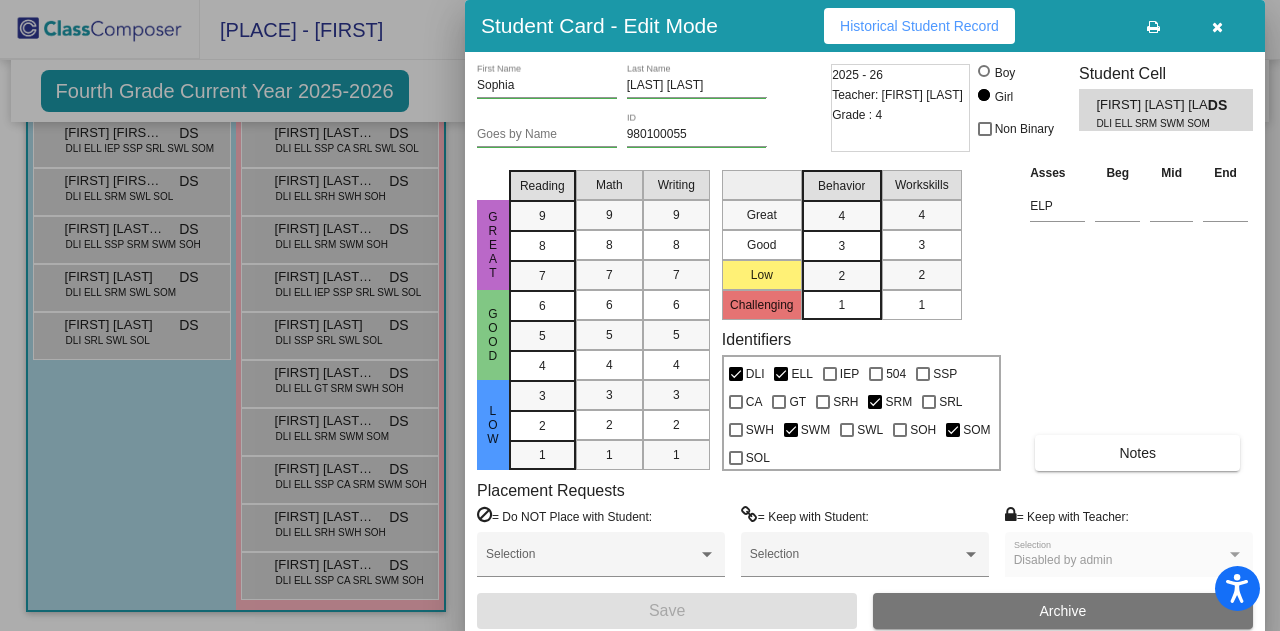 click on "Historical Student Record" at bounding box center (919, 26) 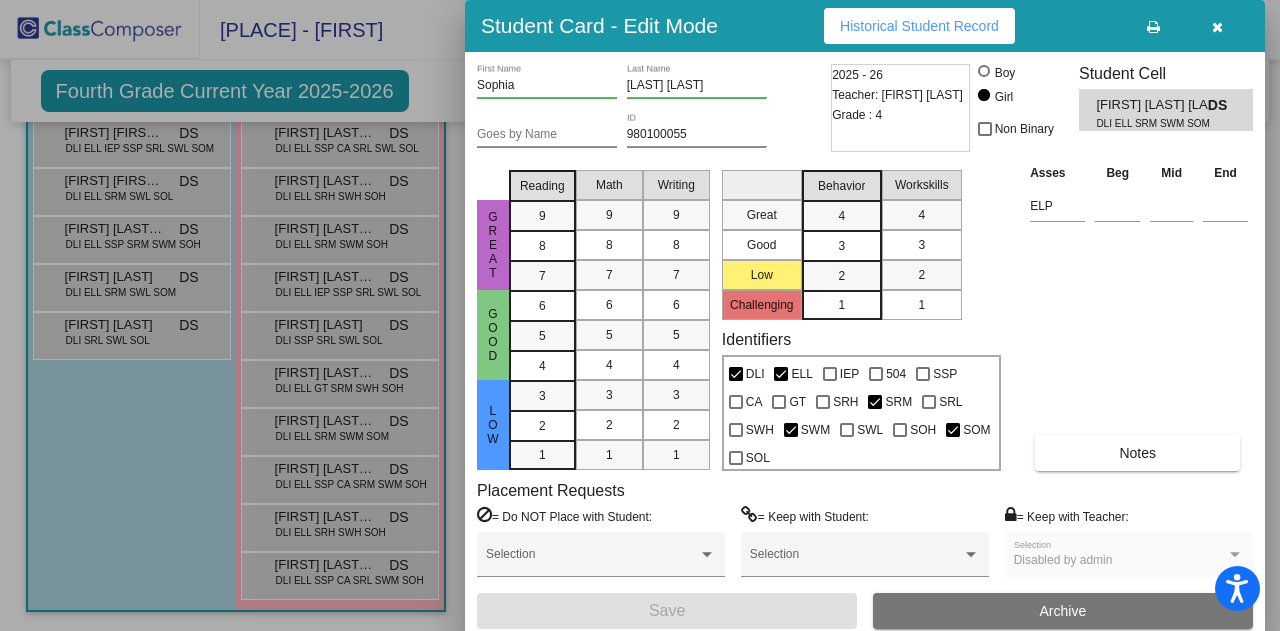 click at bounding box center [1217, 27] 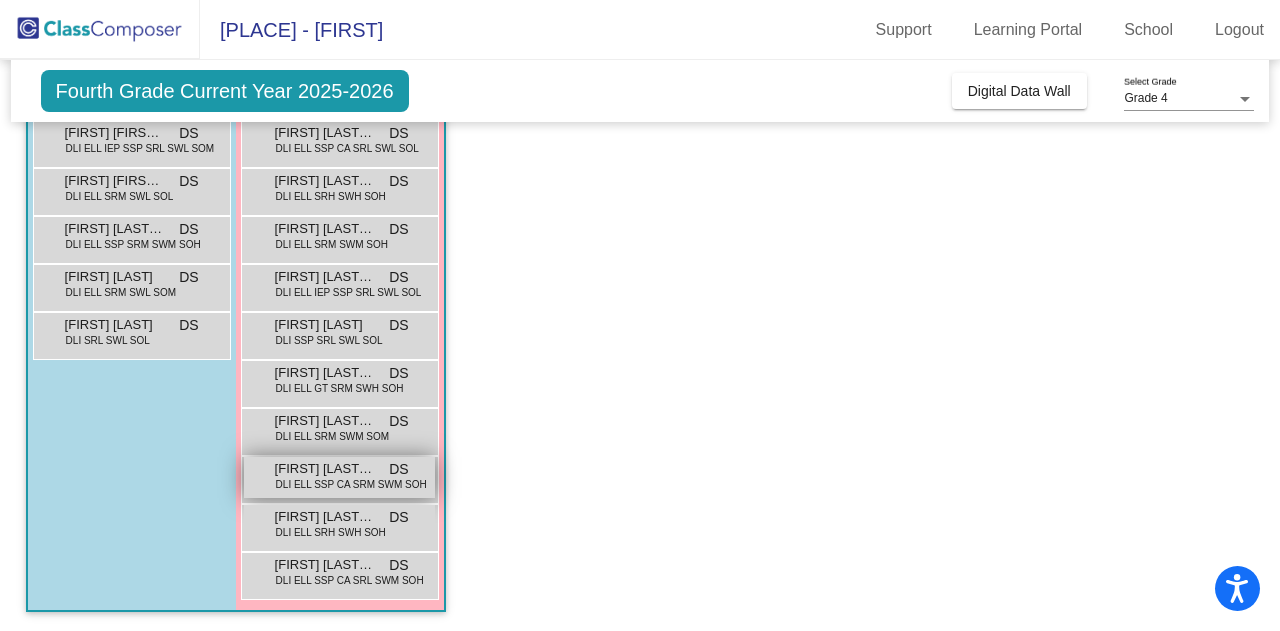 click on "[FIRST] [LAST] [LAST]" at bounding box center [325, 469] 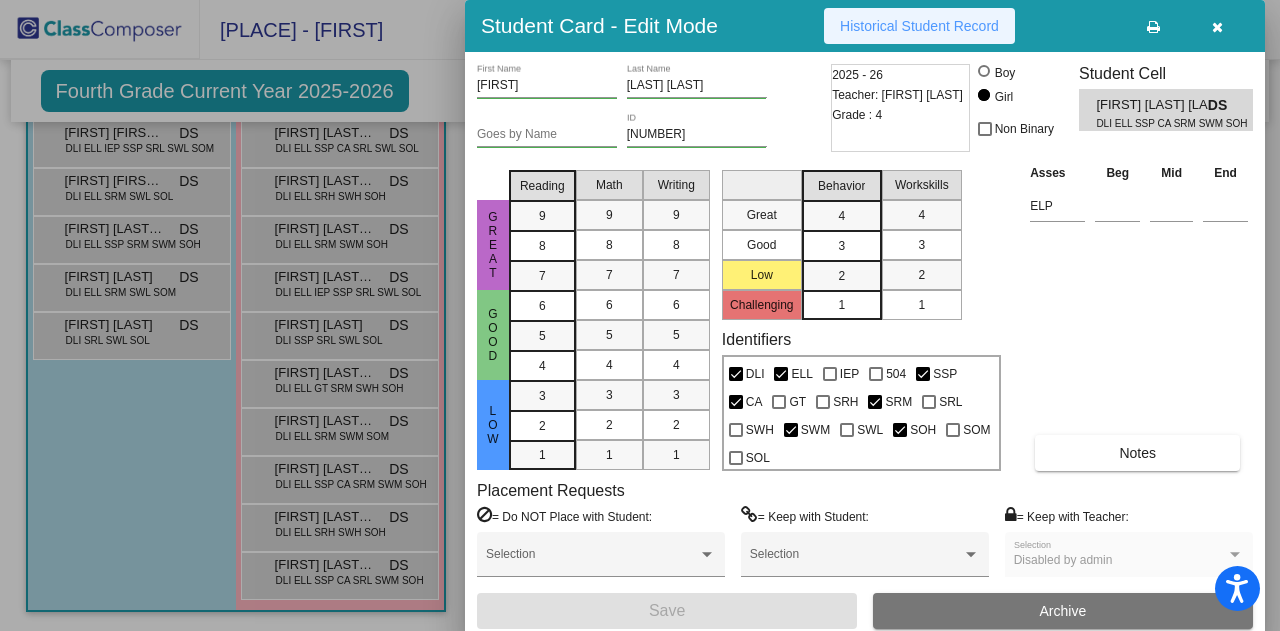 click on "Historical Student Record" at bounding box center [919, 26] 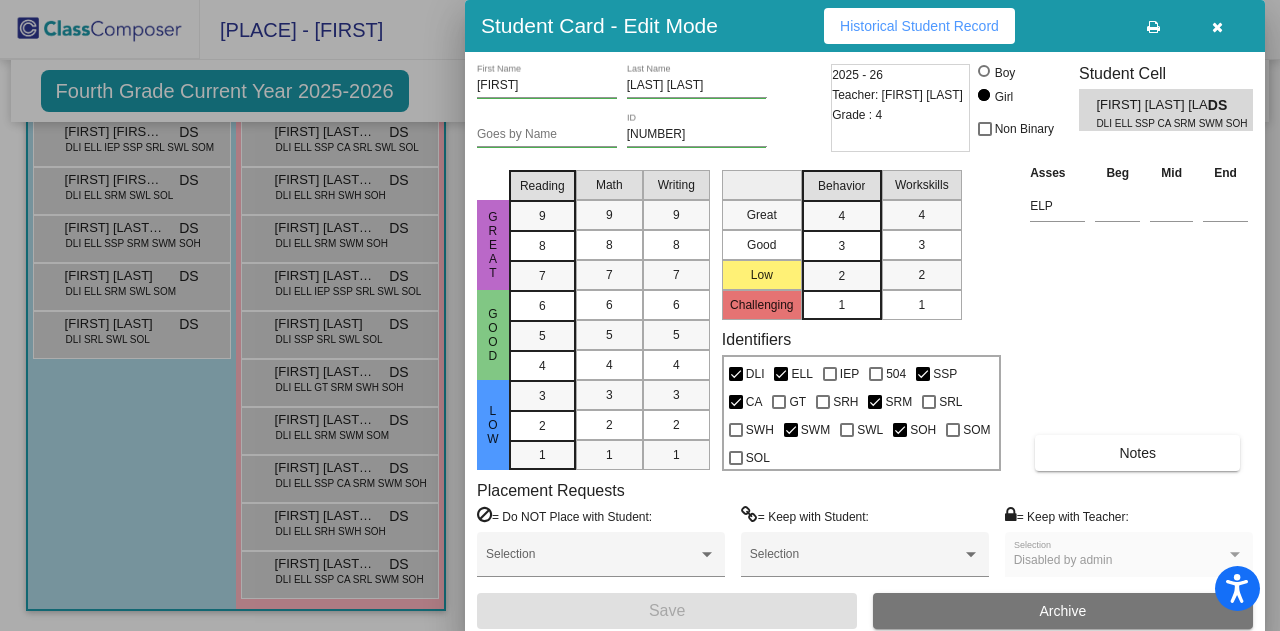 scroll, scrollTop: 488, scrollLeft: 0, axis: vertical 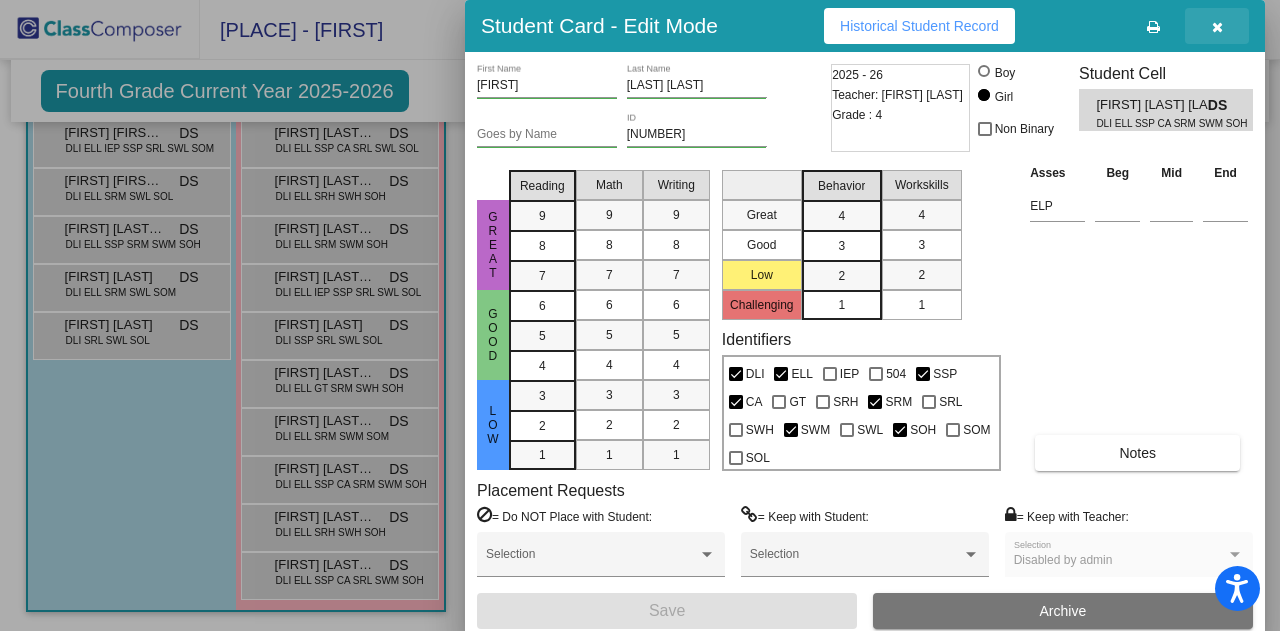click at bounding box center (1217, 26) 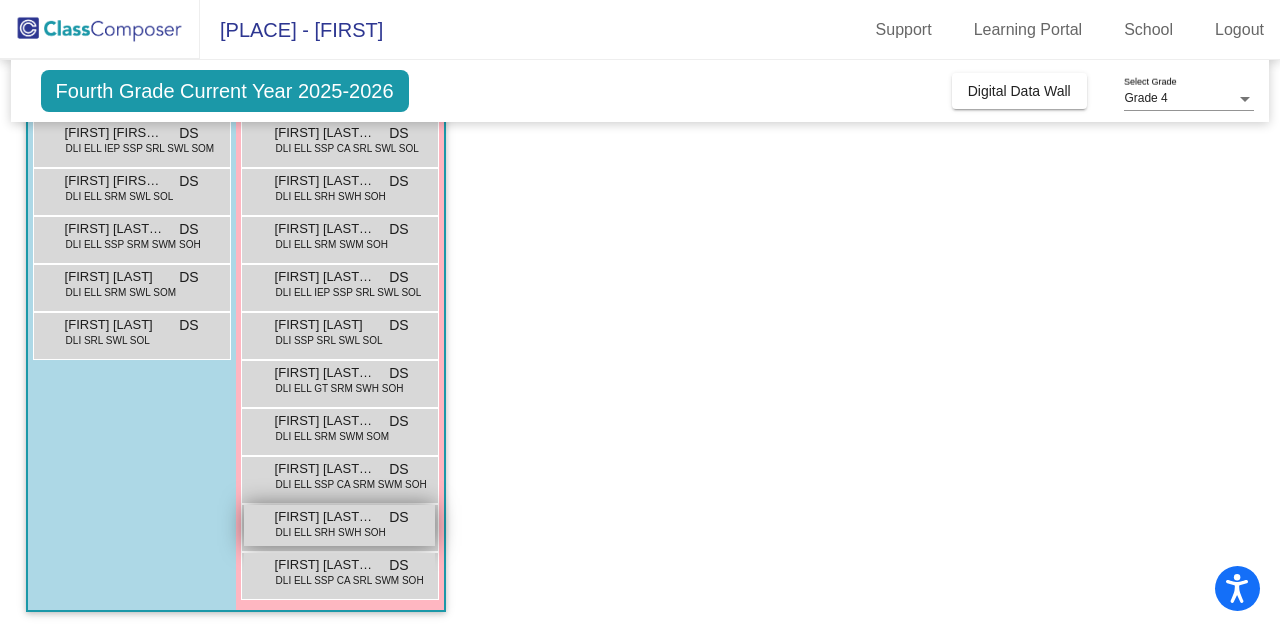 click on "[FIRST] [LAST] [LAST]" at bounding box center (325, 517) 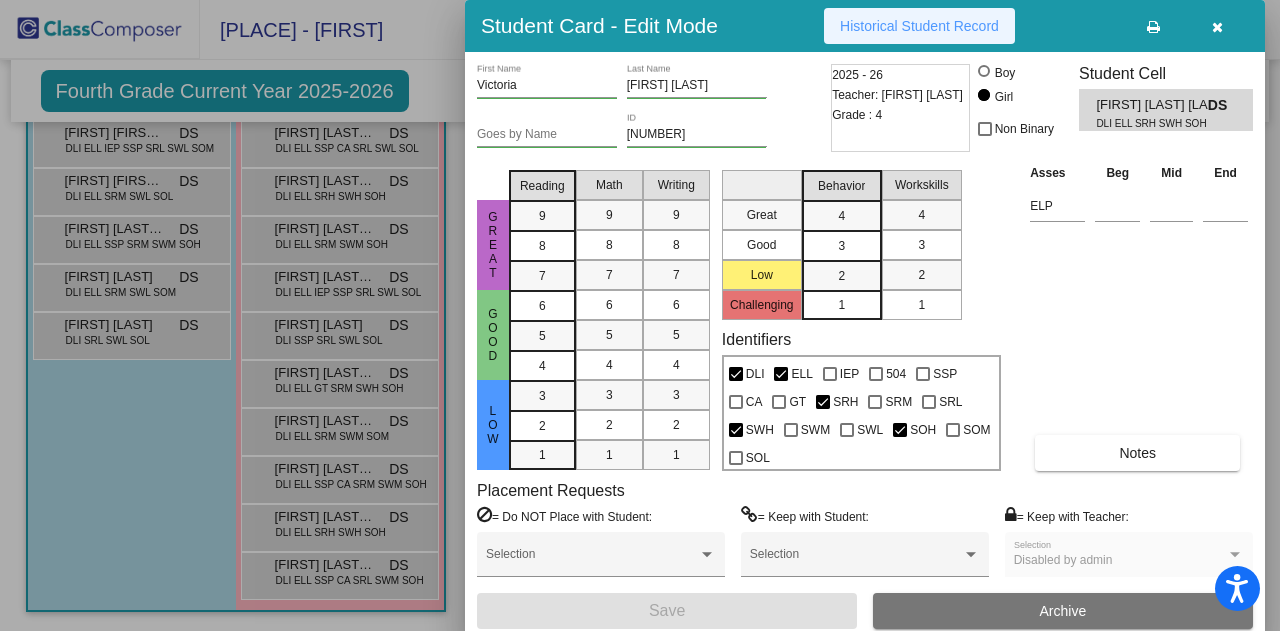 click on "Historical Student Record" at bounding box center (919, 26) 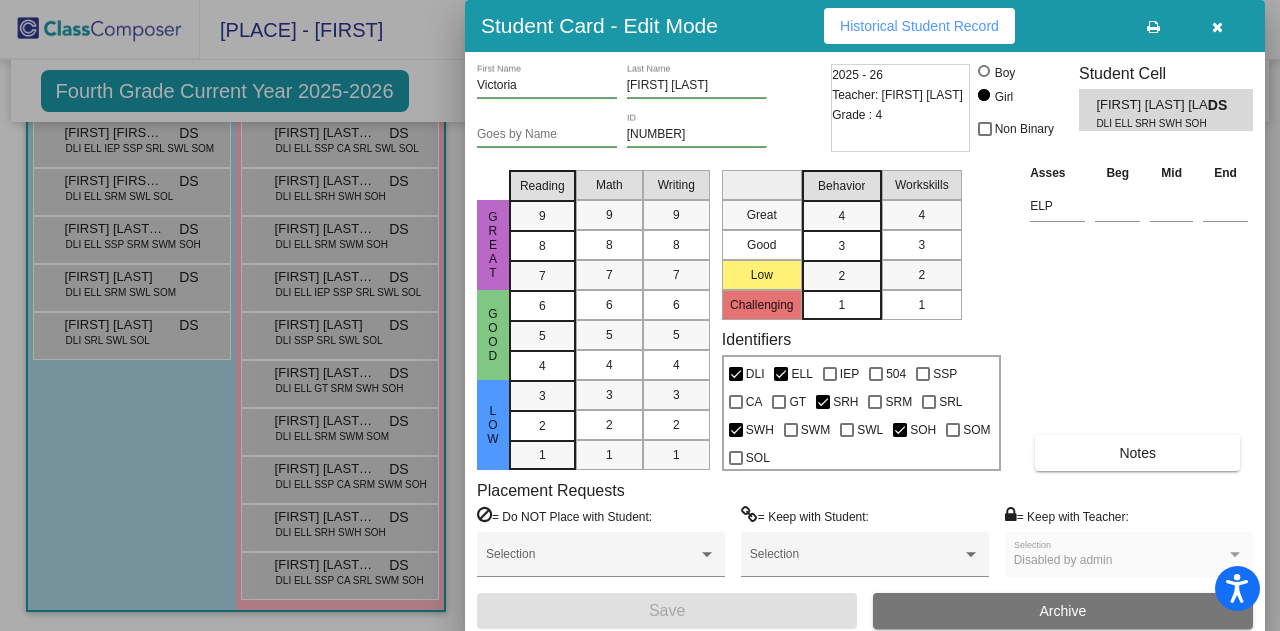 click at bounding box center [1217, 27] 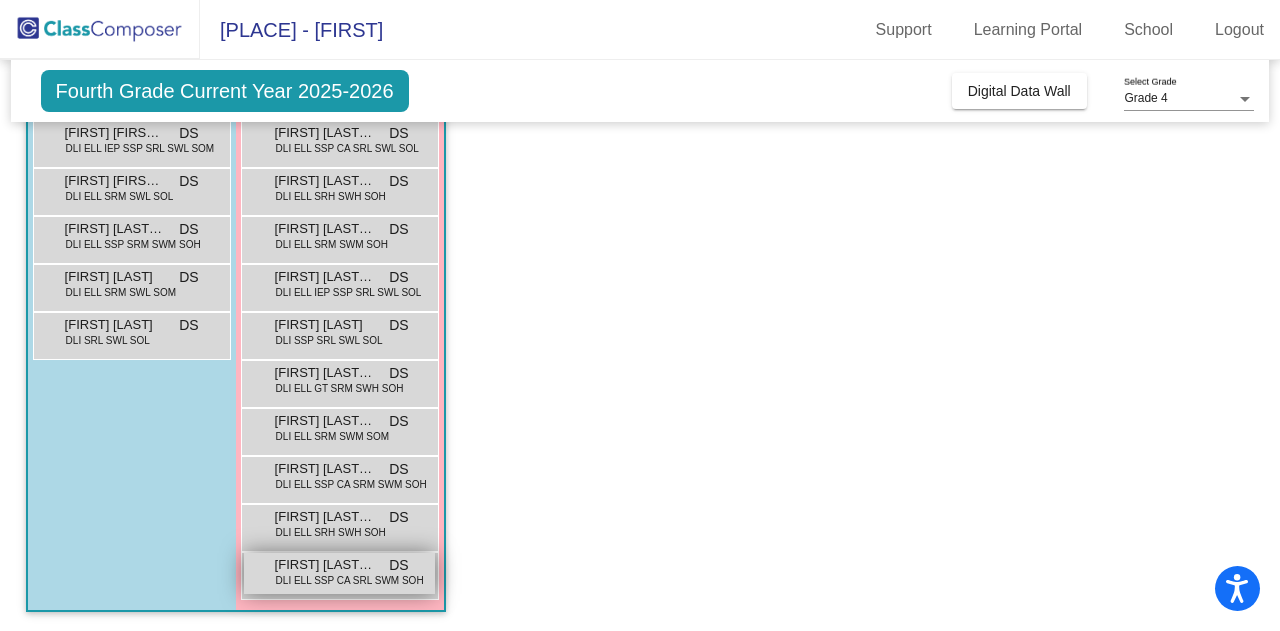 click on "[FIRST] [LAST] [LAST]" at bounding box center (325, 565) 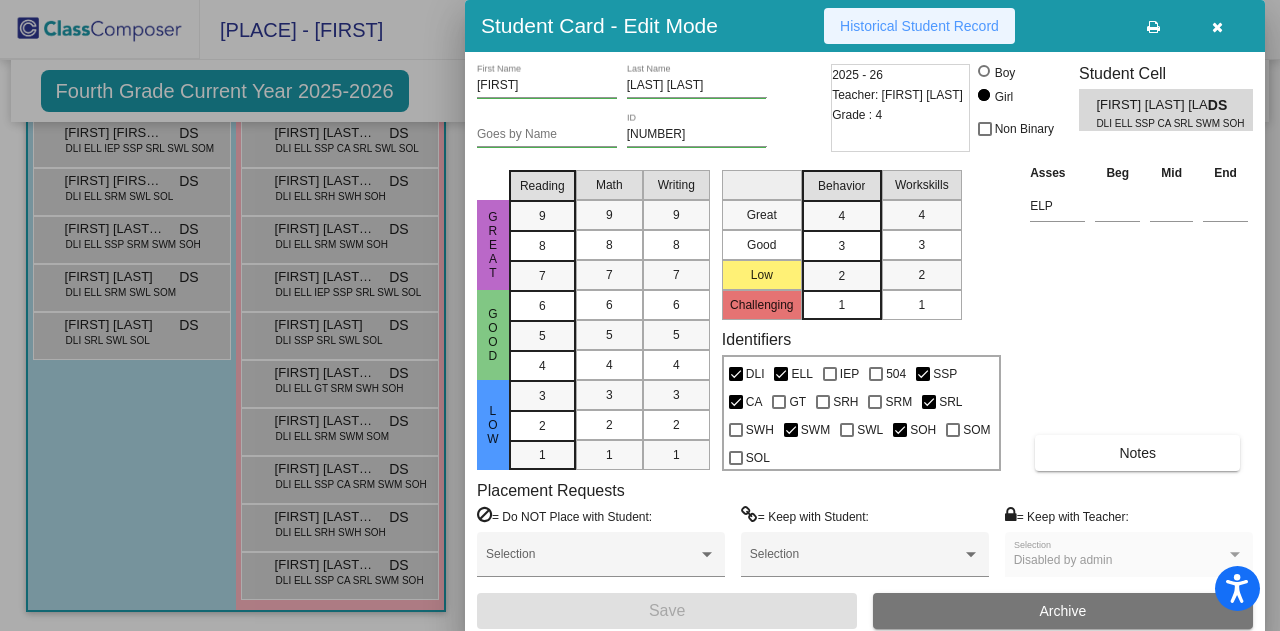 click on "Historical Student Record" at bounding box center (919, 26) 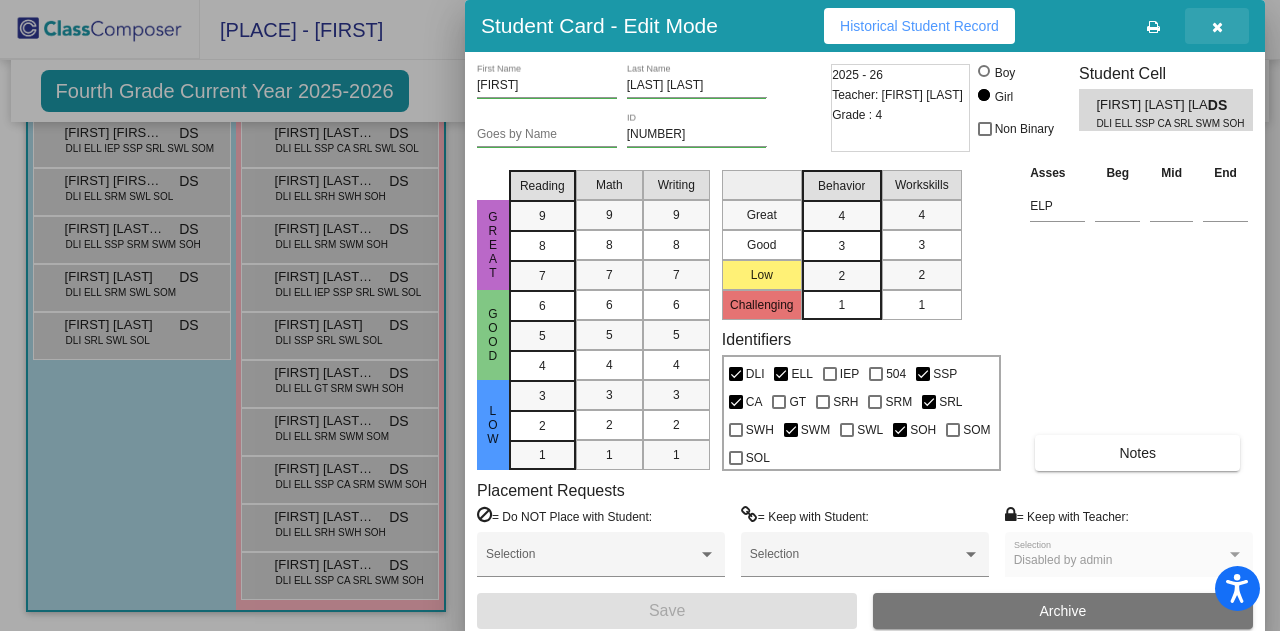 click at bounding box center [1217, 27] 